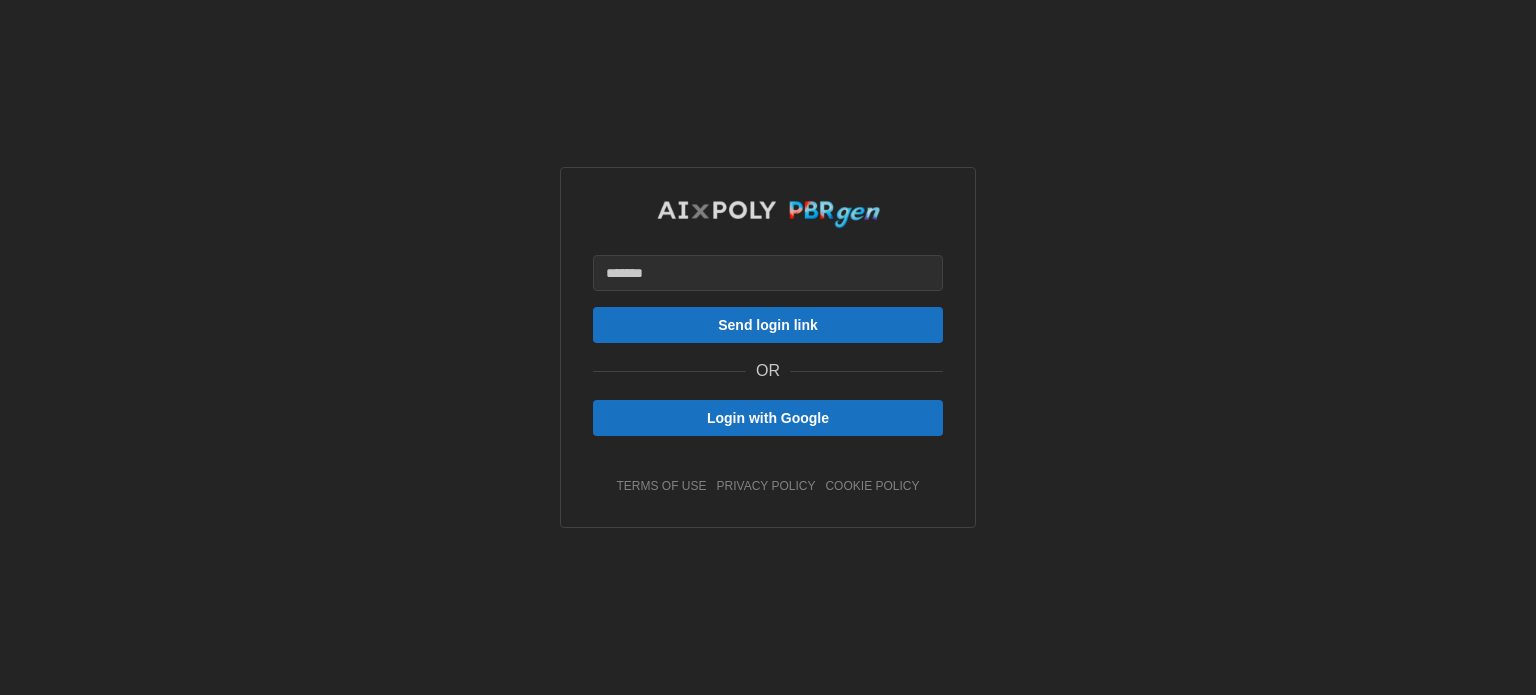 scroll, scrollTop: 0, scrollLeft: 0, axis: both 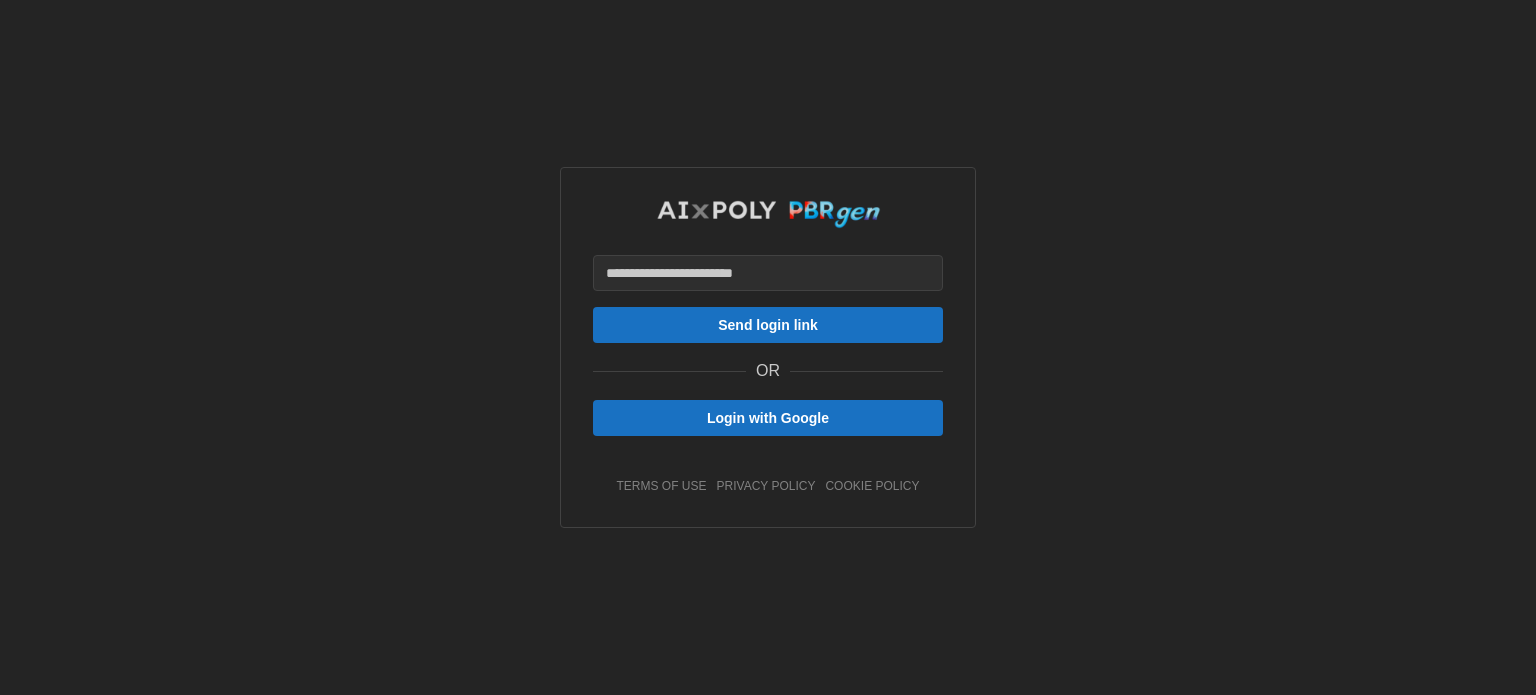 type on "**********" 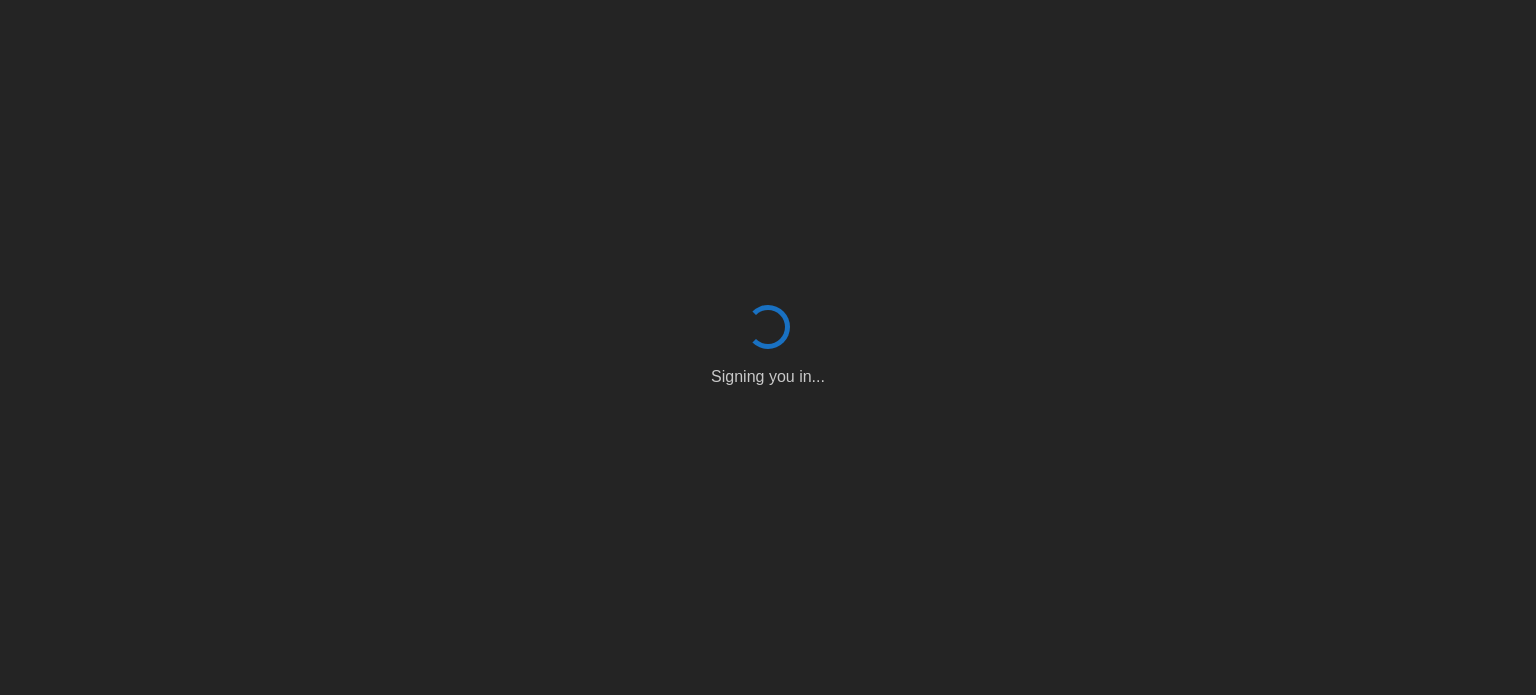 scroll, scrollTop: 0, scrollLeft: 0, axis: both 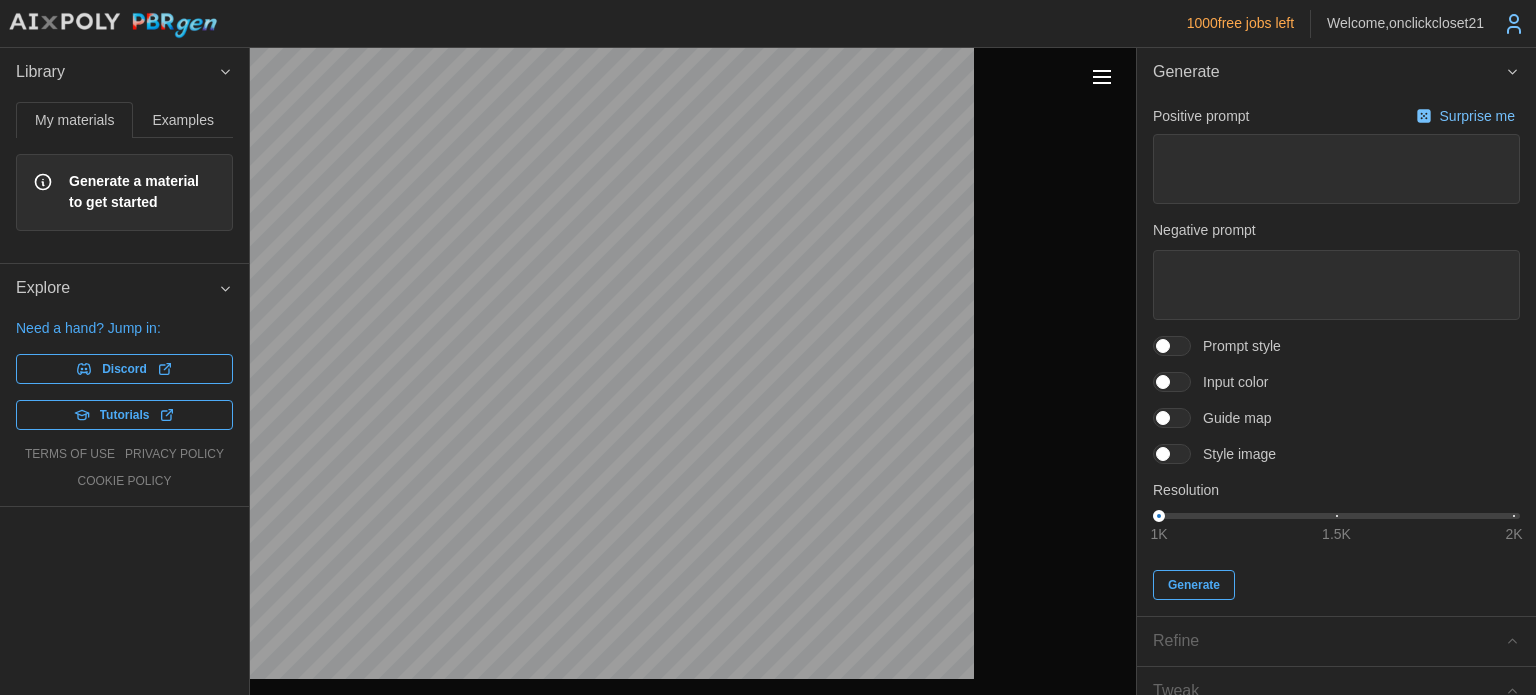 click on "Examples" at bounding box center (183, 120) 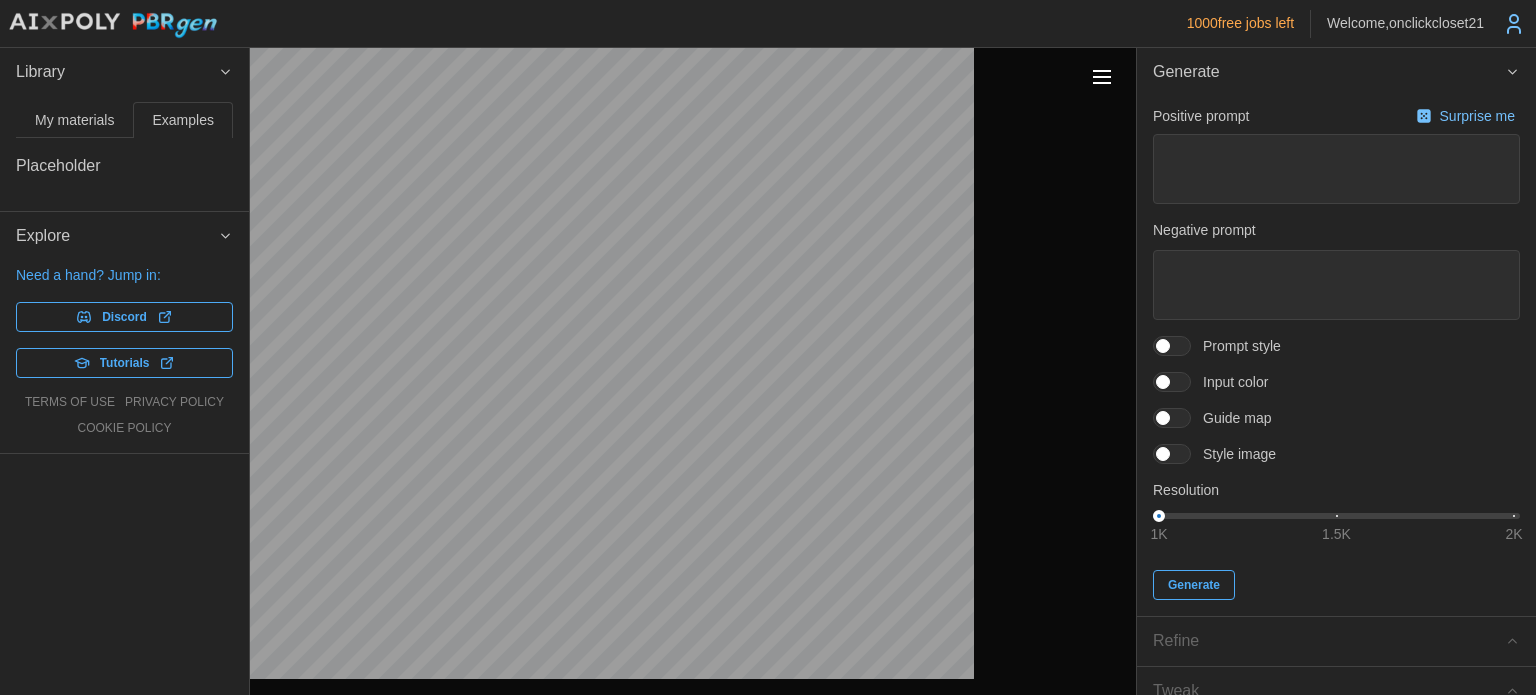 click on "My materials" at bounding box center [74, 120] 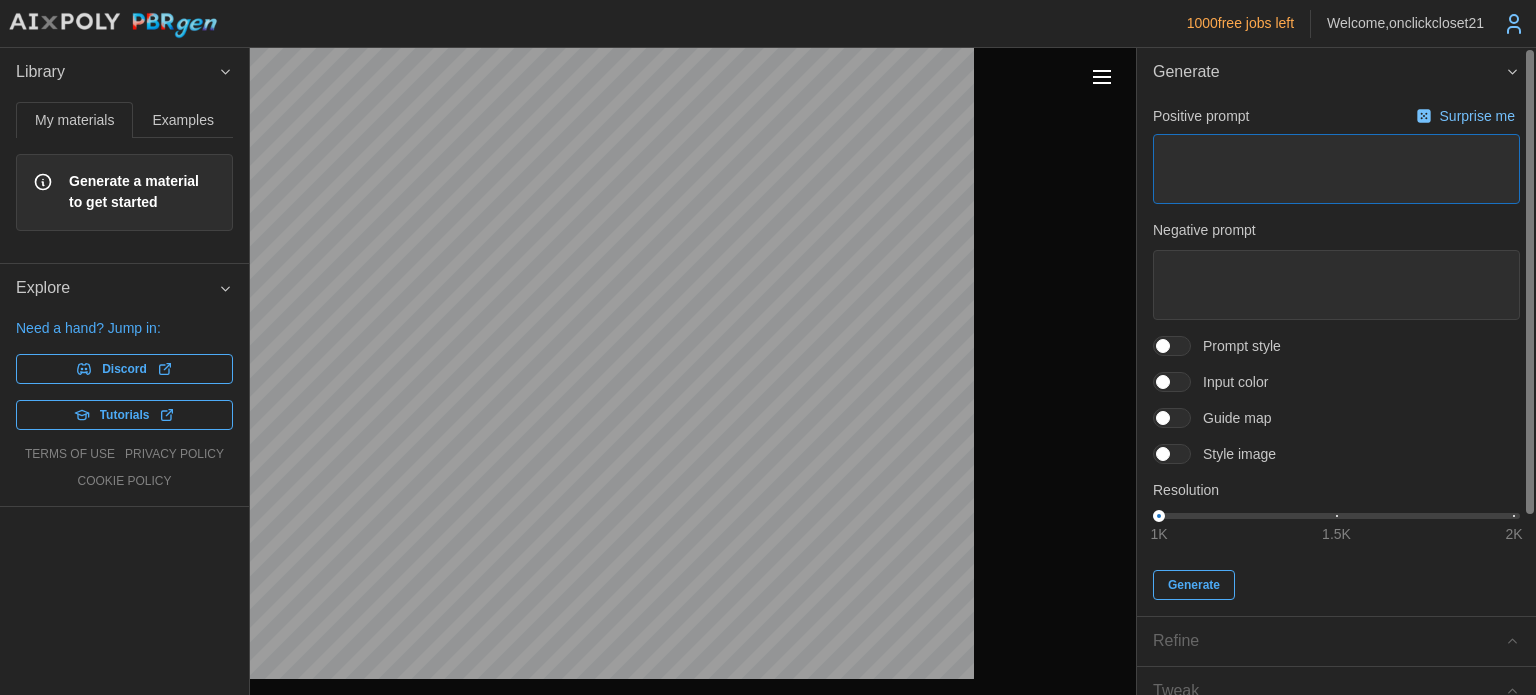 click at bounding box center [1336, 169] 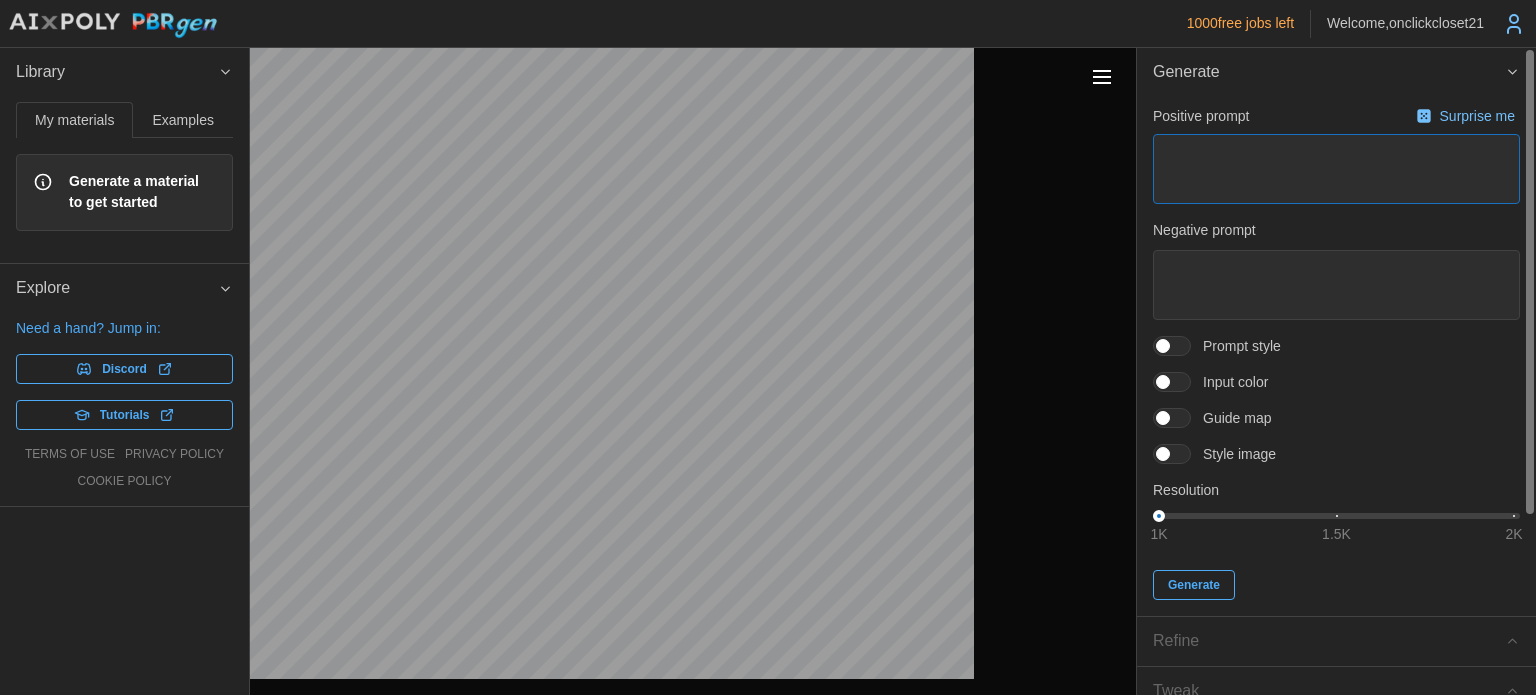 type on "*" 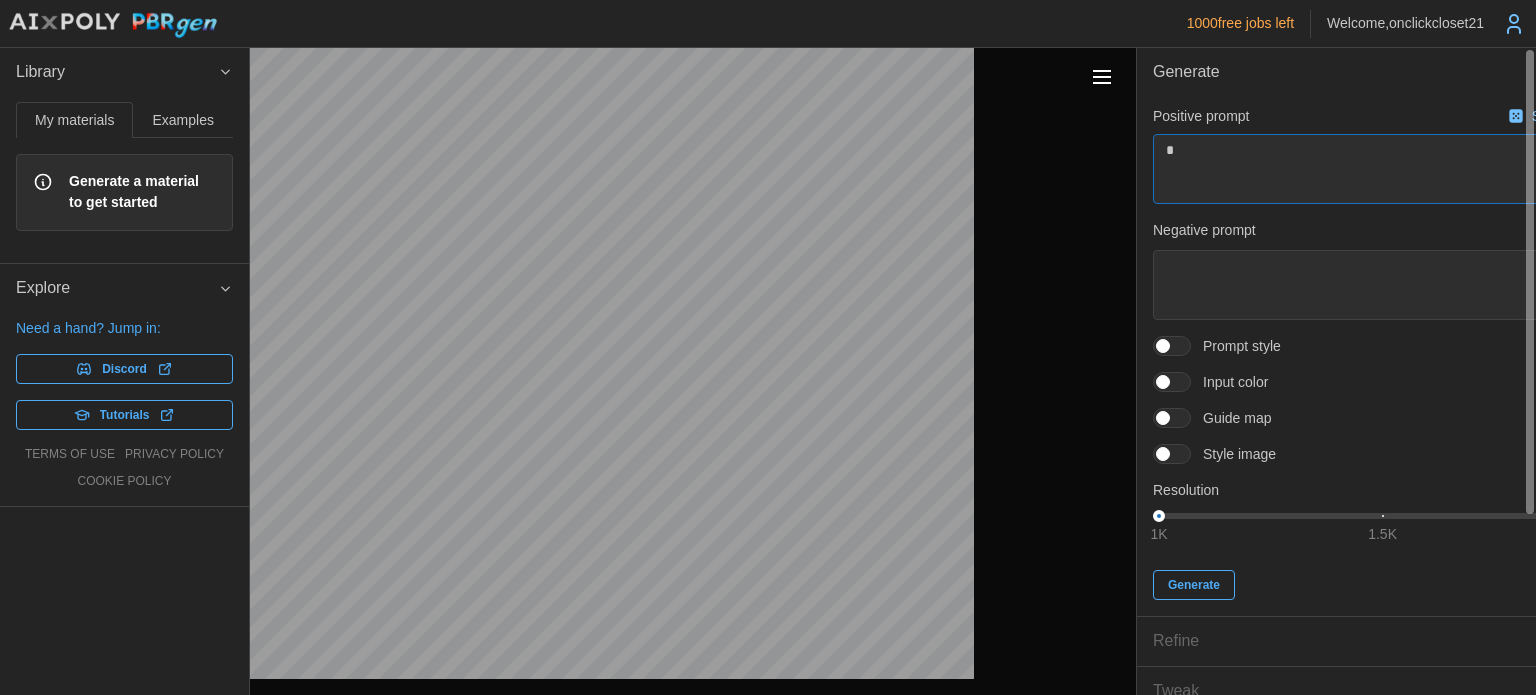 type on "*" 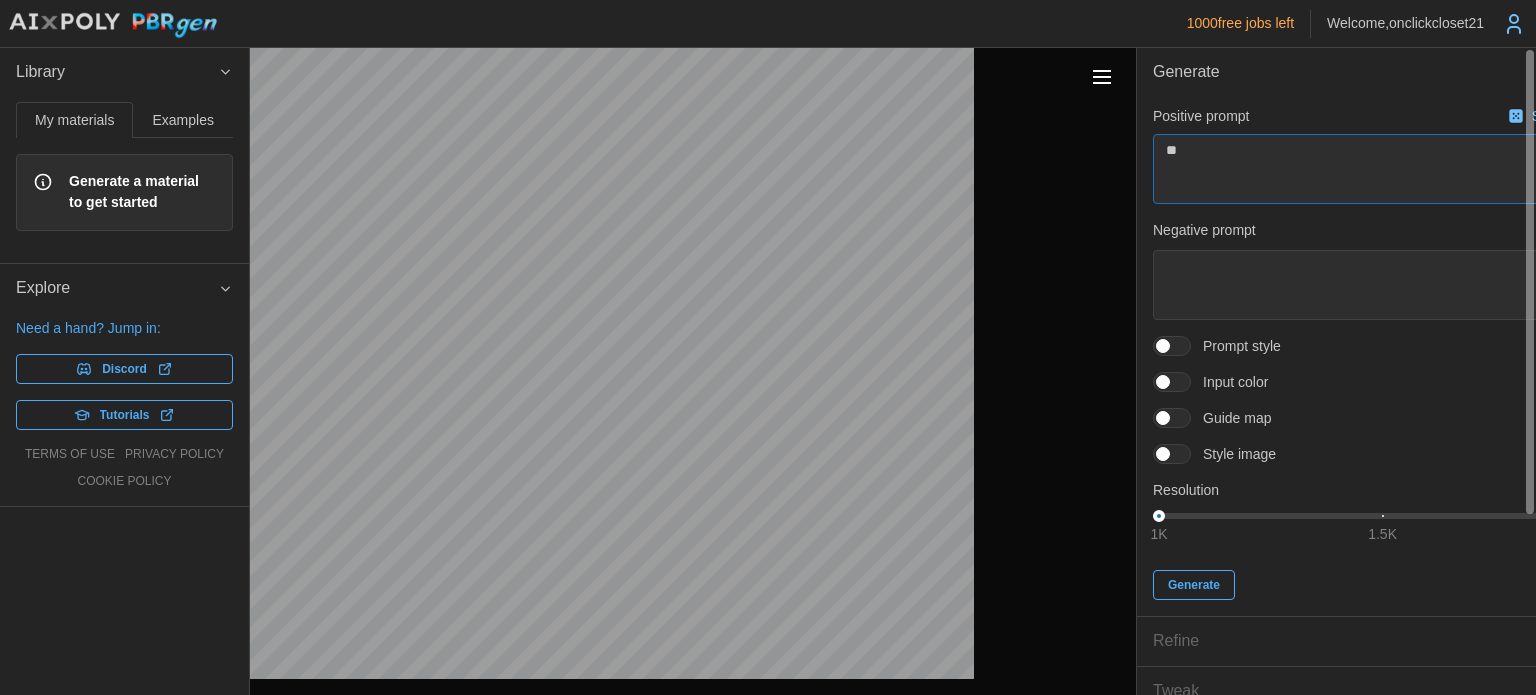 type on "*" 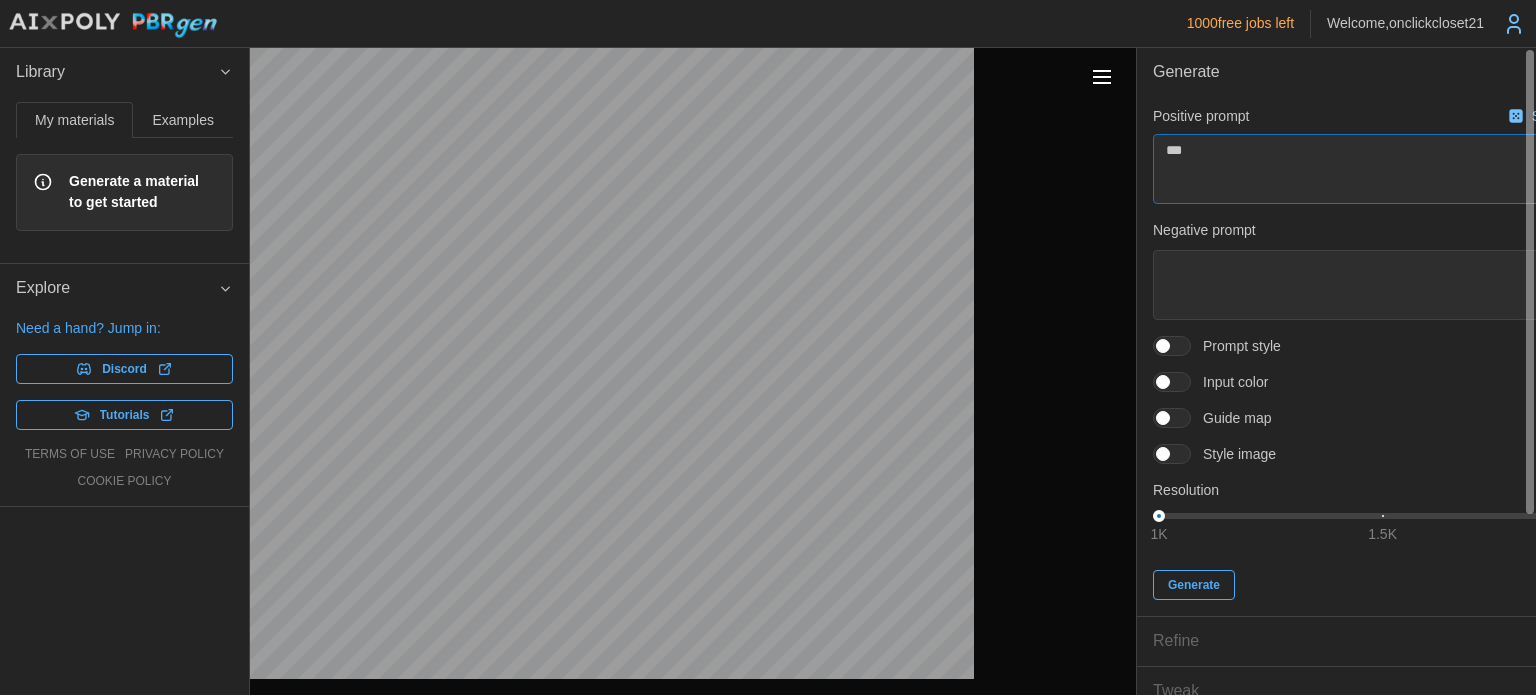 type on "*" 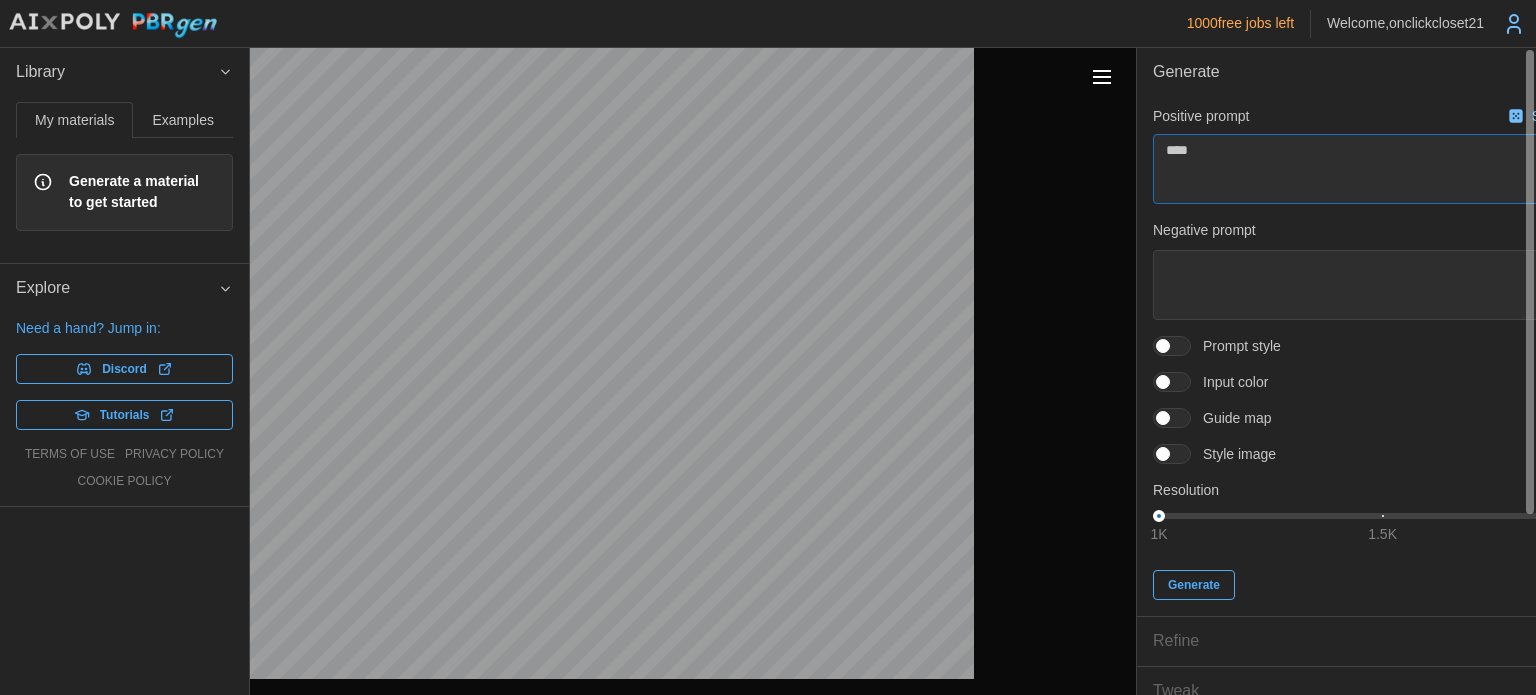 type on "*" 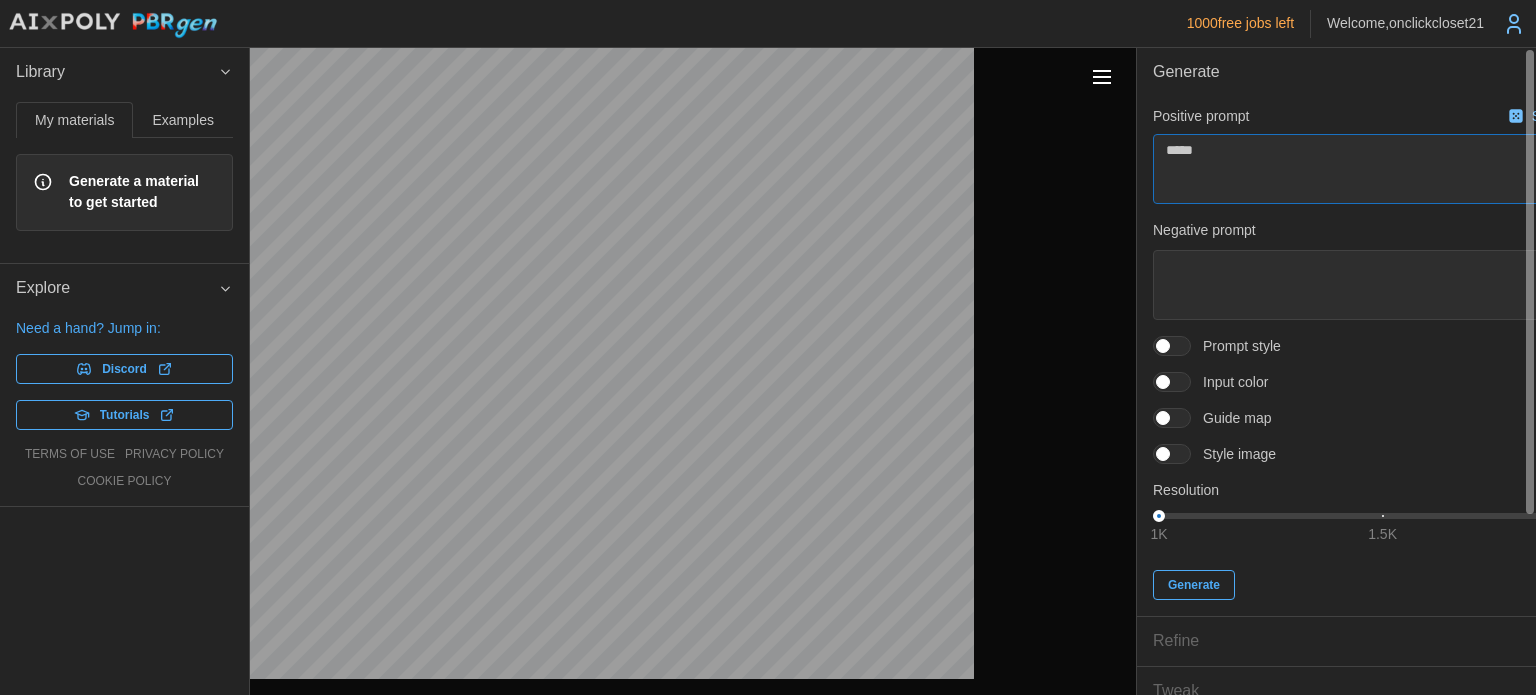 type on "*" 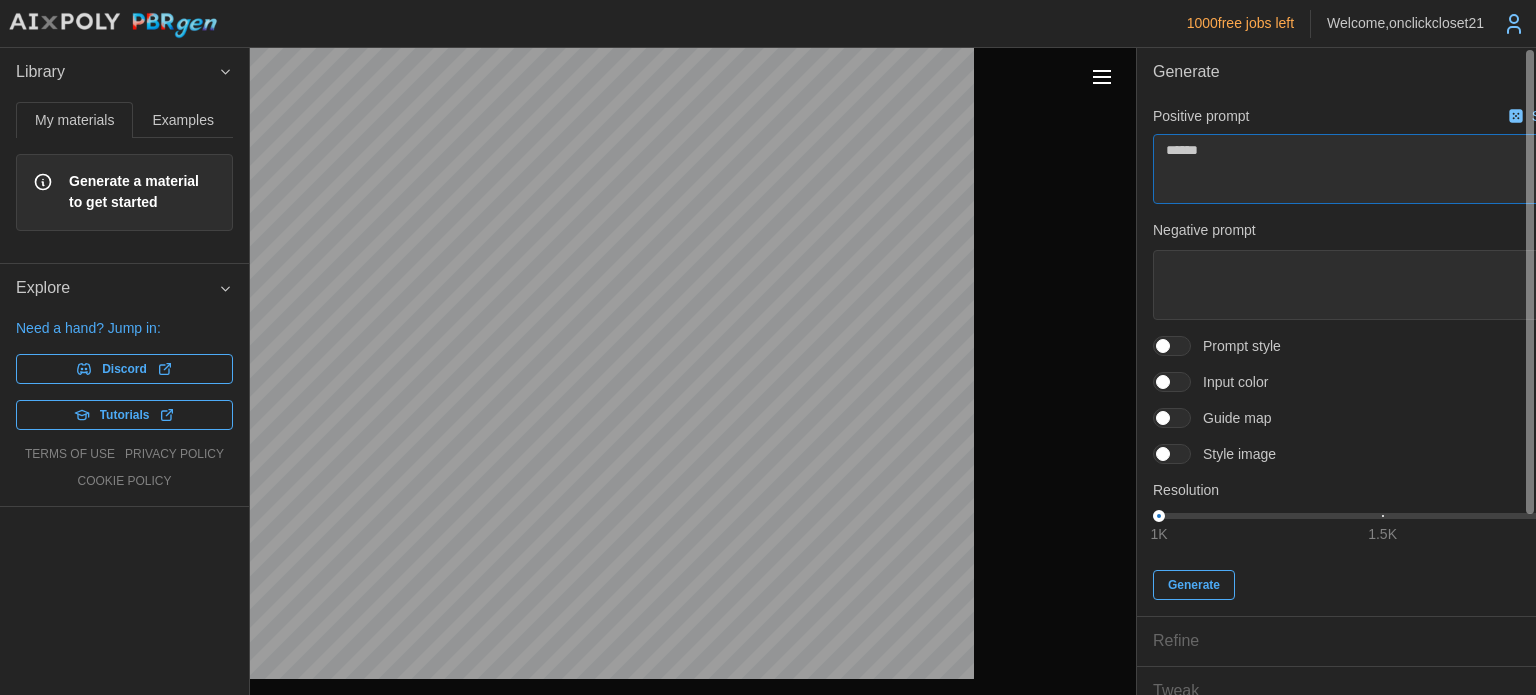 type on "*" 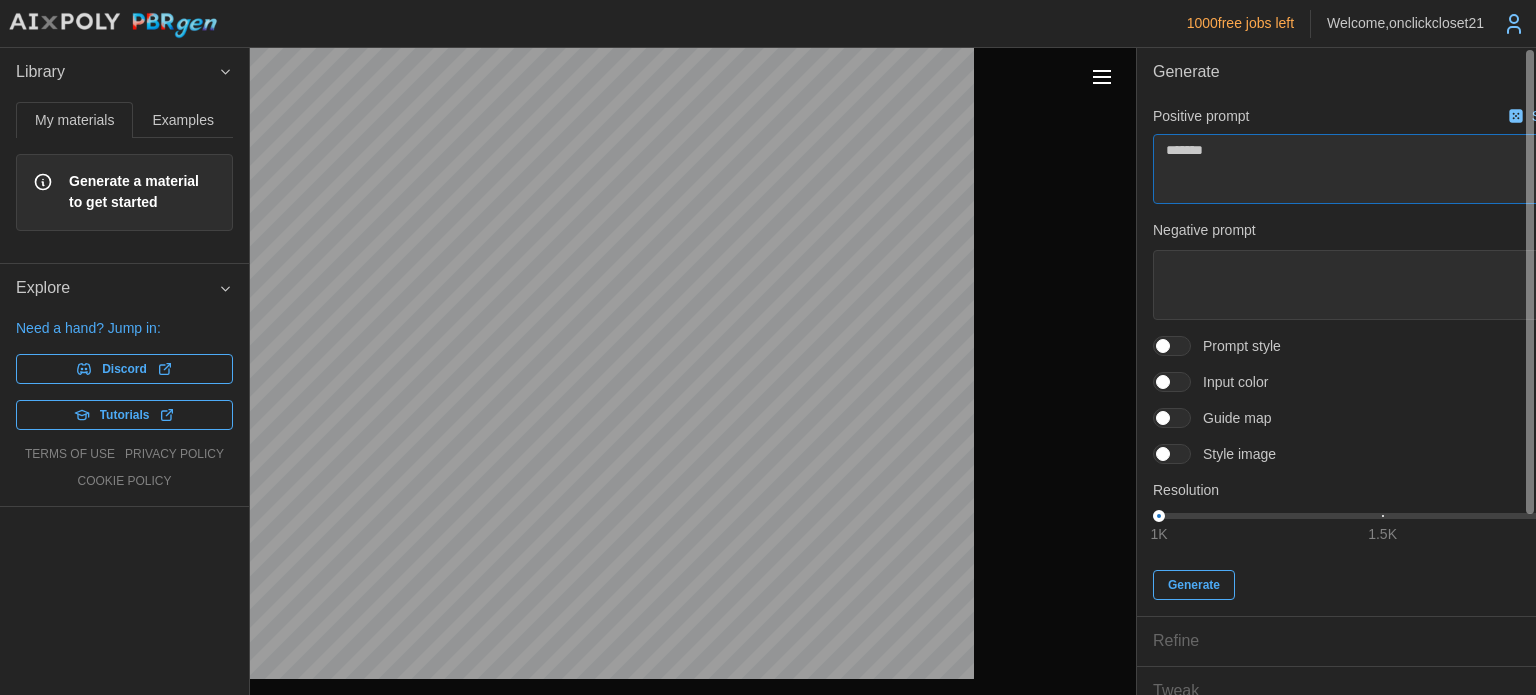 type on "*" 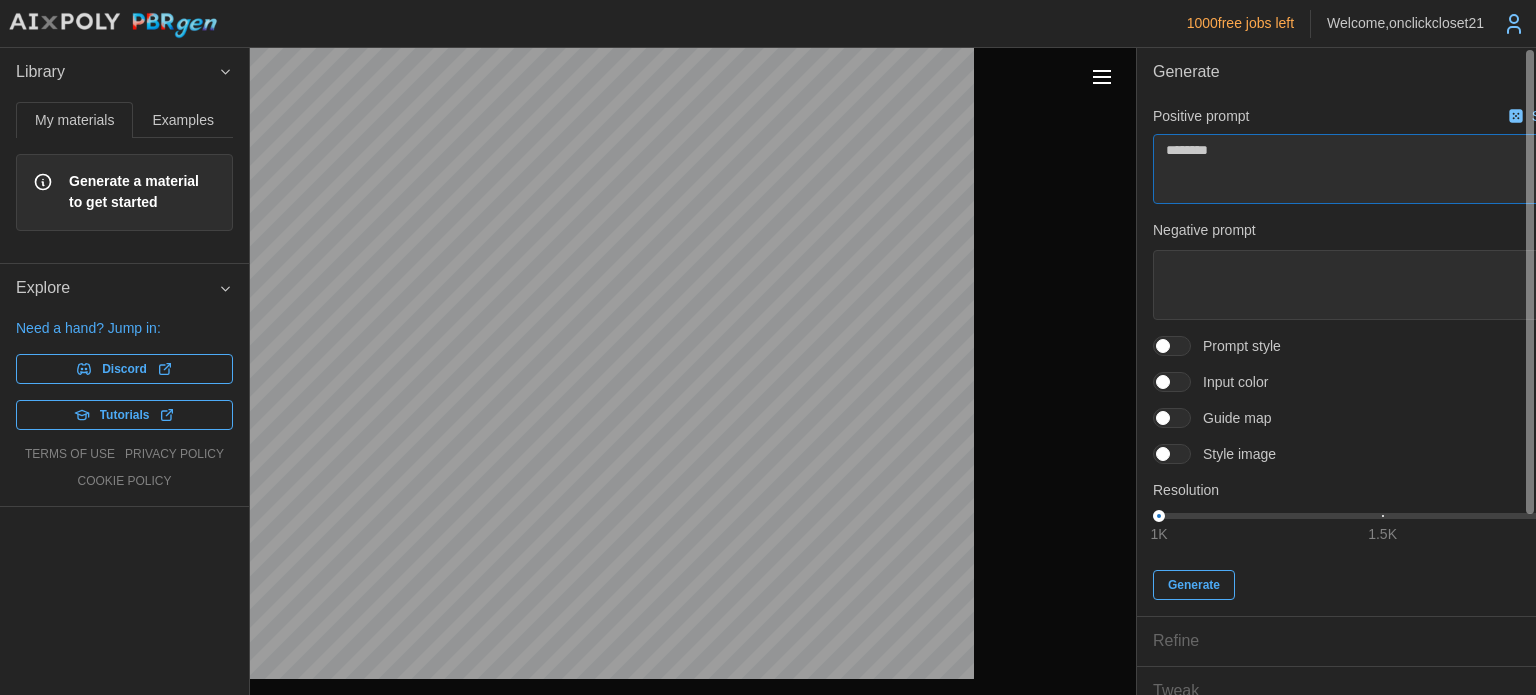 type on "*" 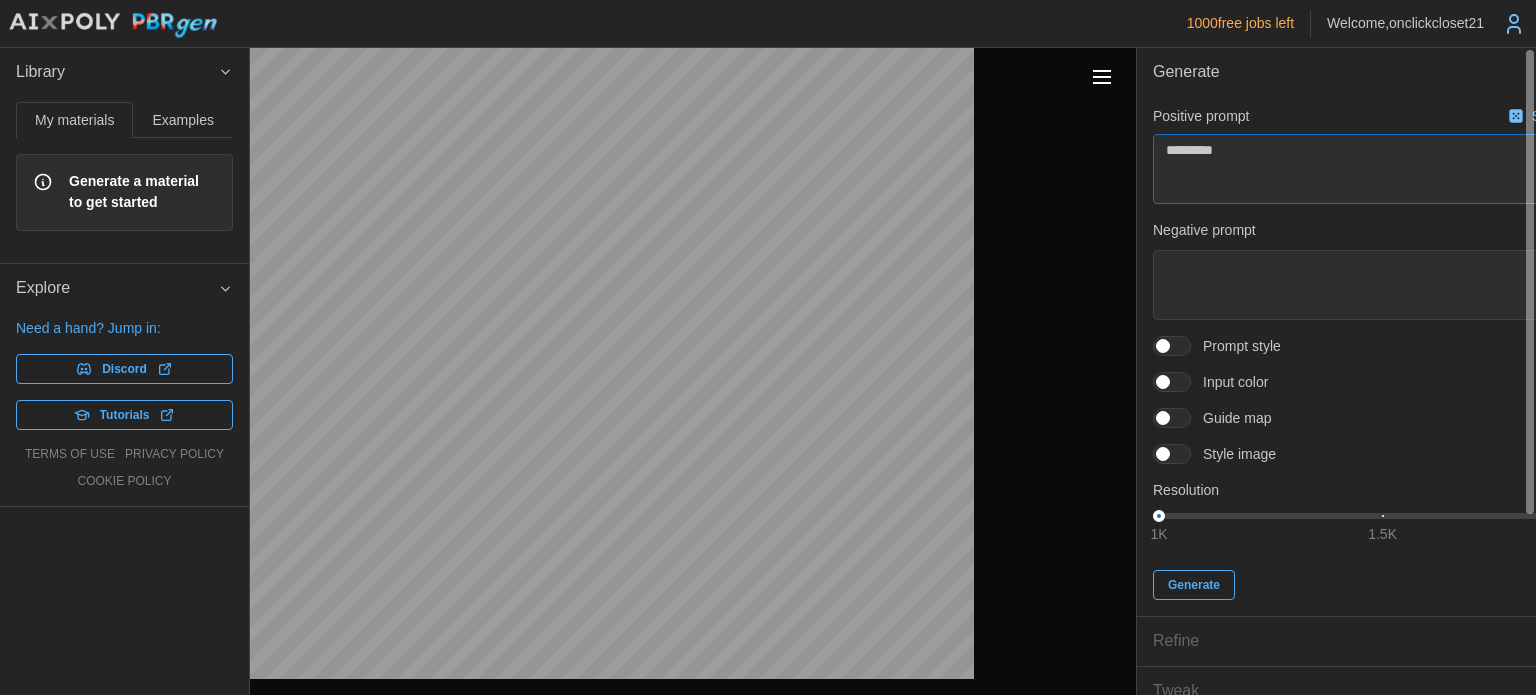type on "*" 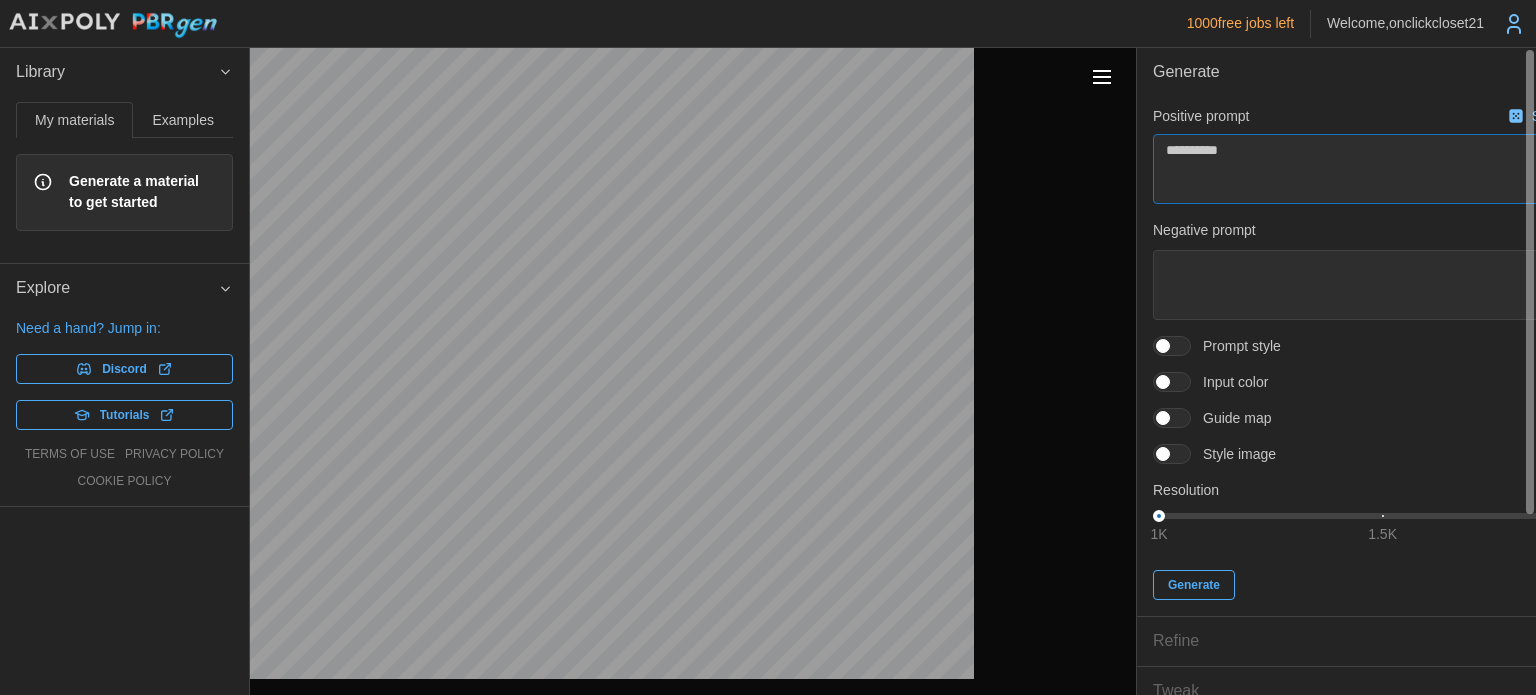 type on "*" 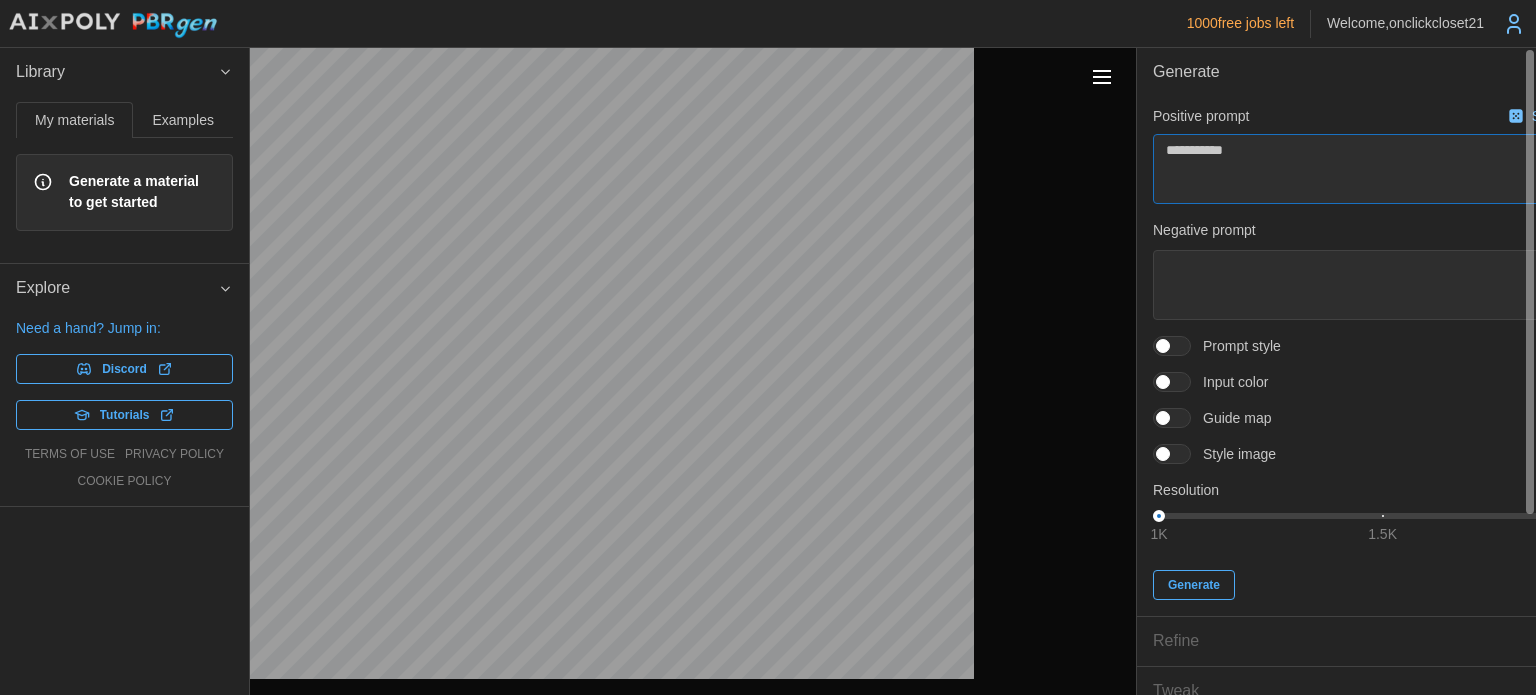 type on "*" 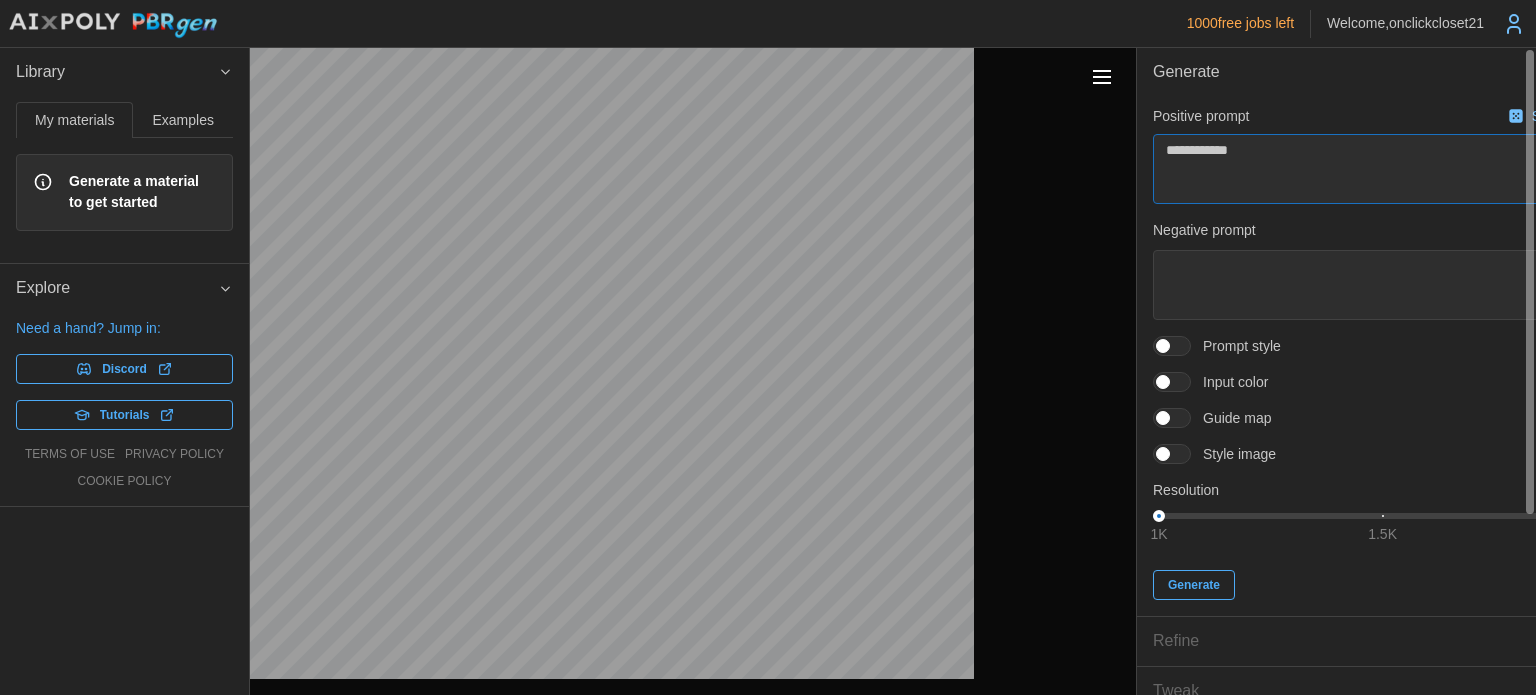 type on "*" 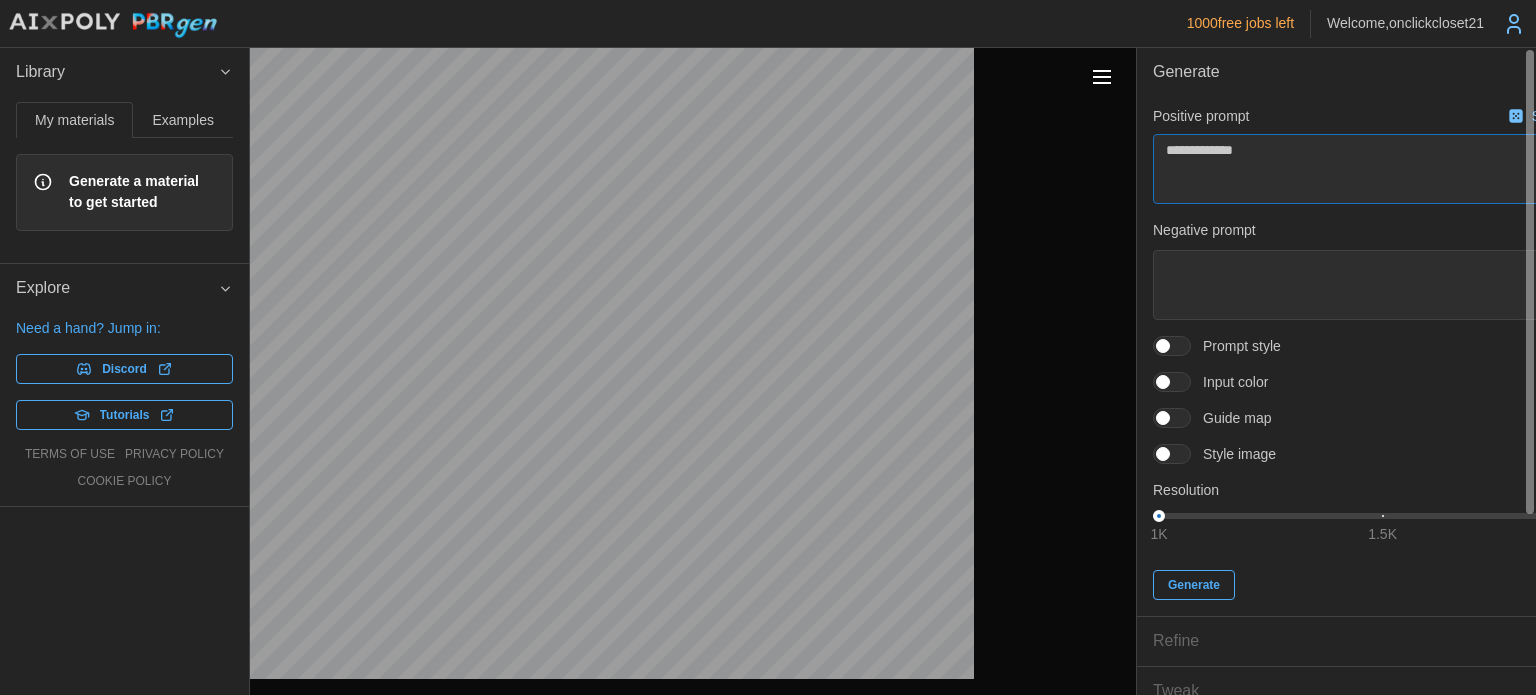 type on "*" 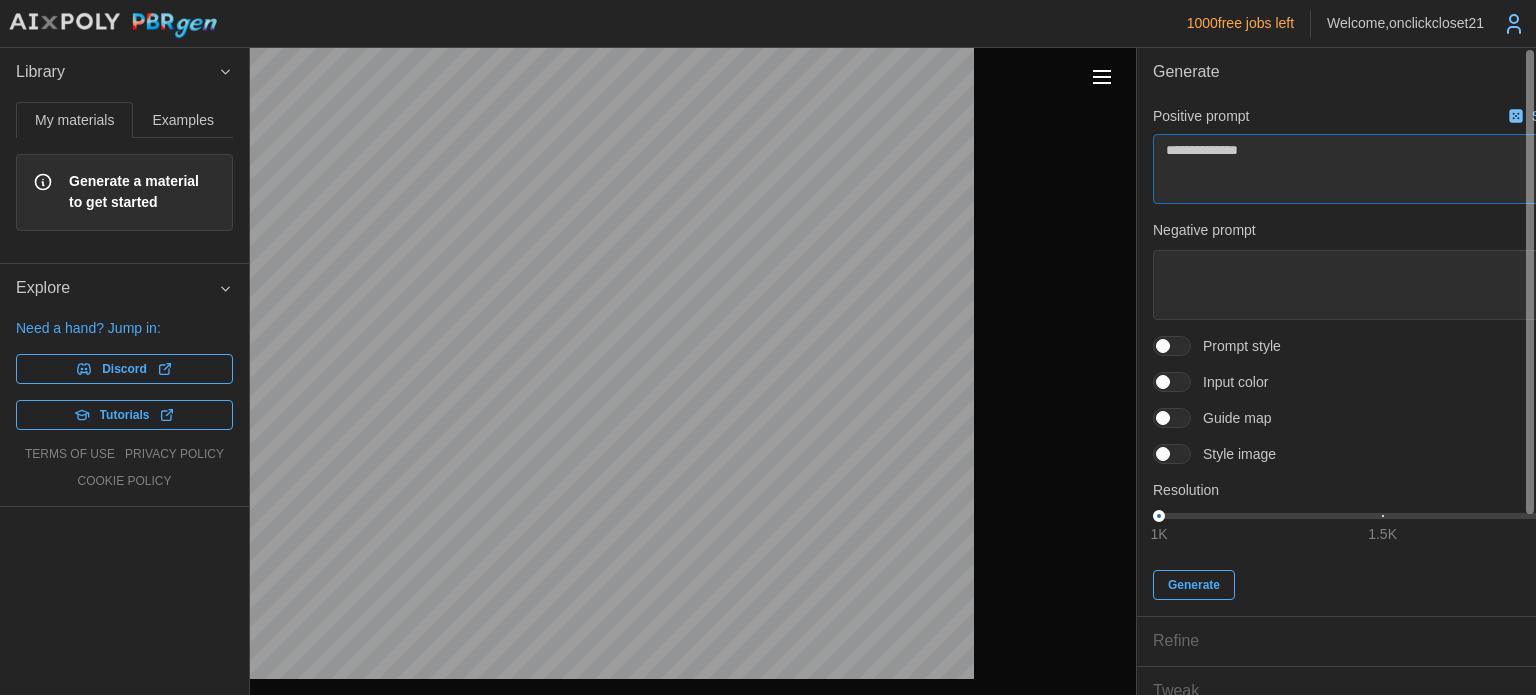 type on "*" 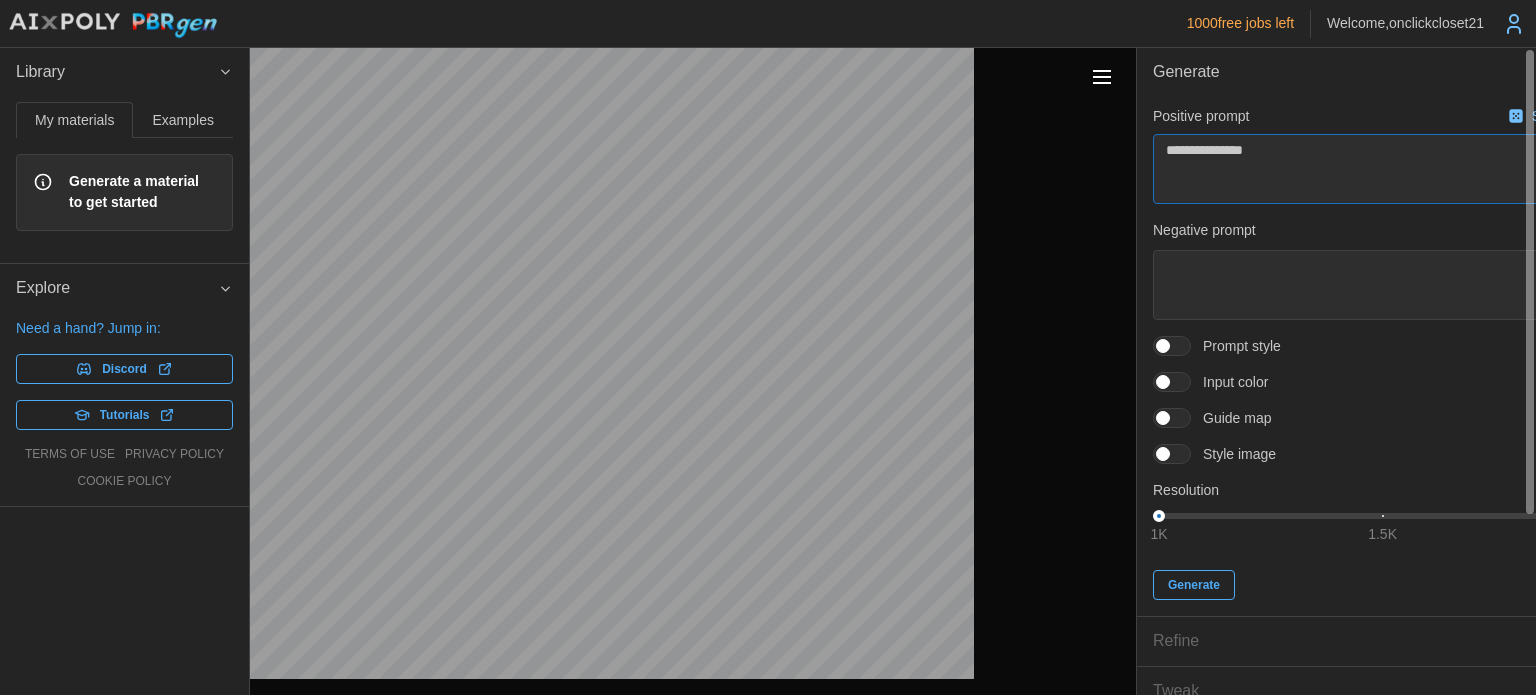 type on "*" 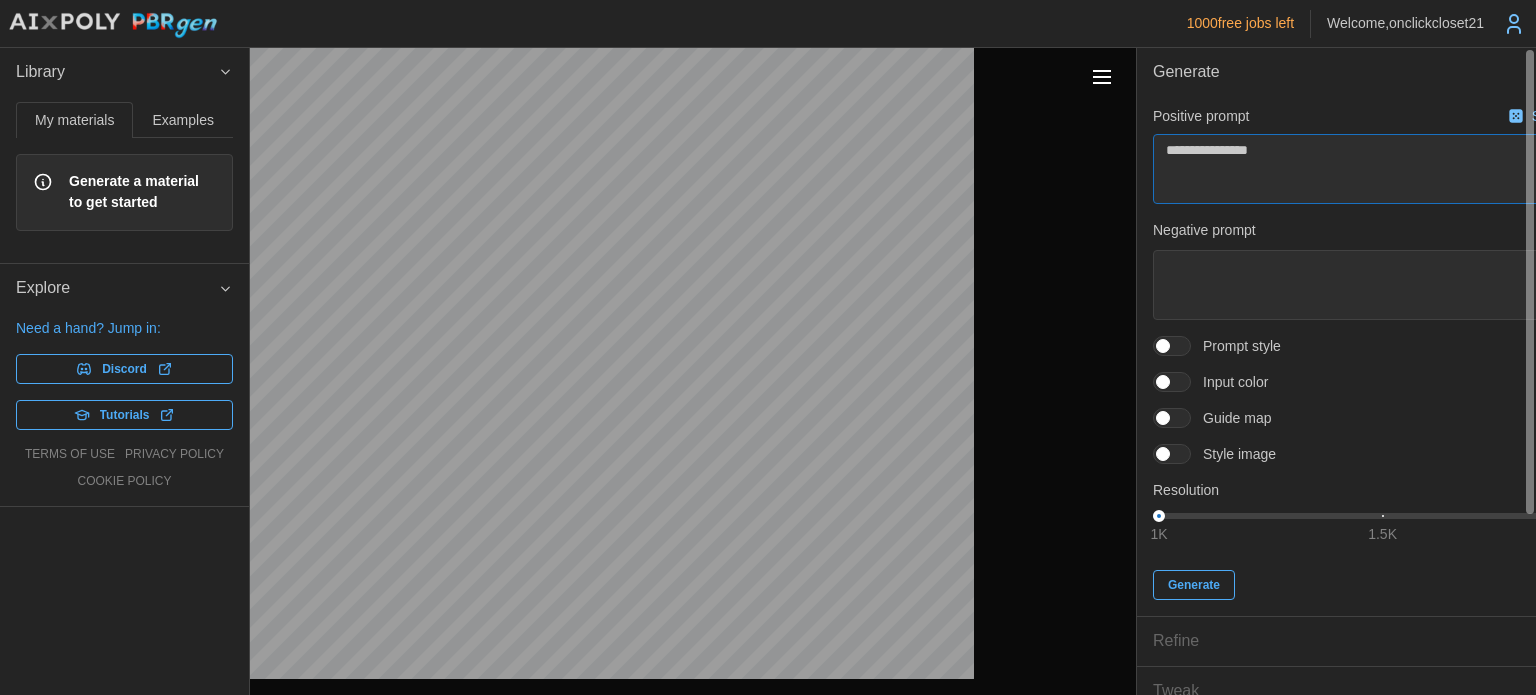 type on "*" 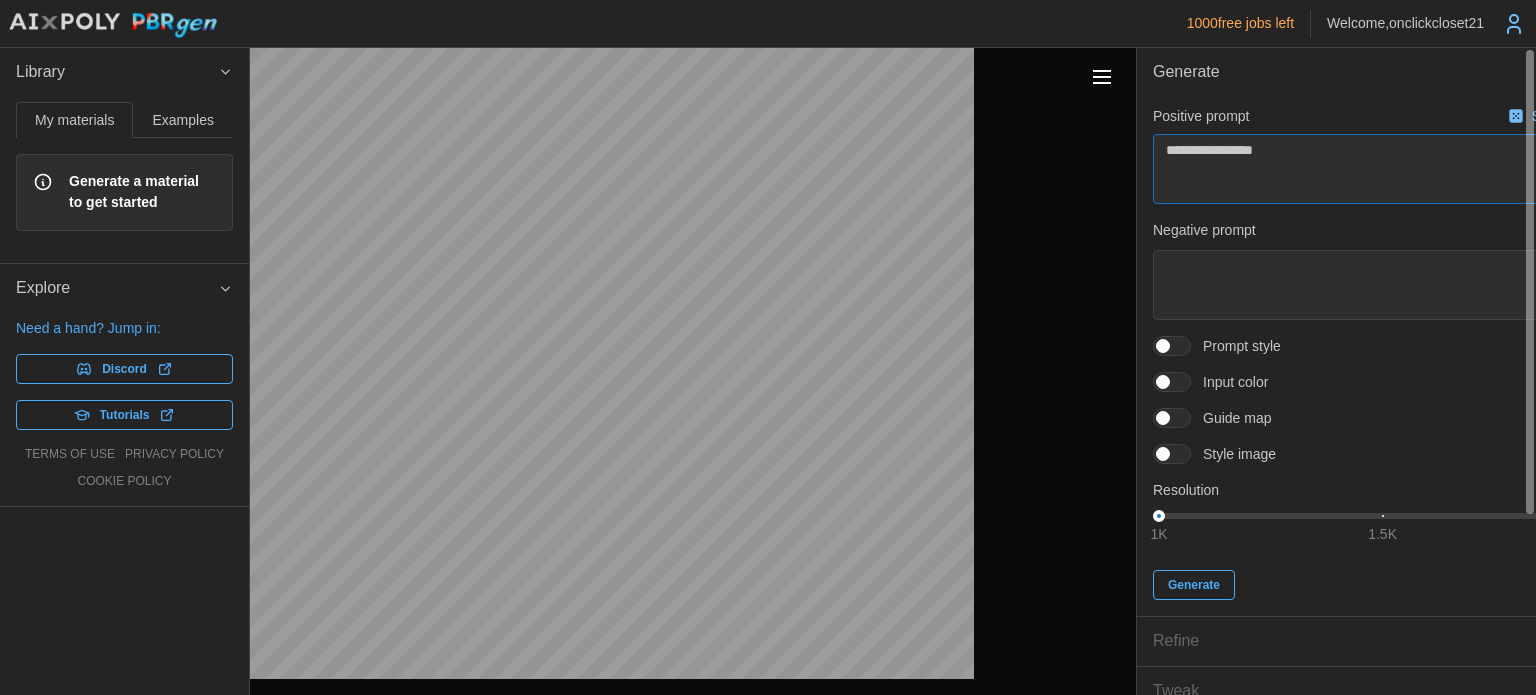 type on "*" 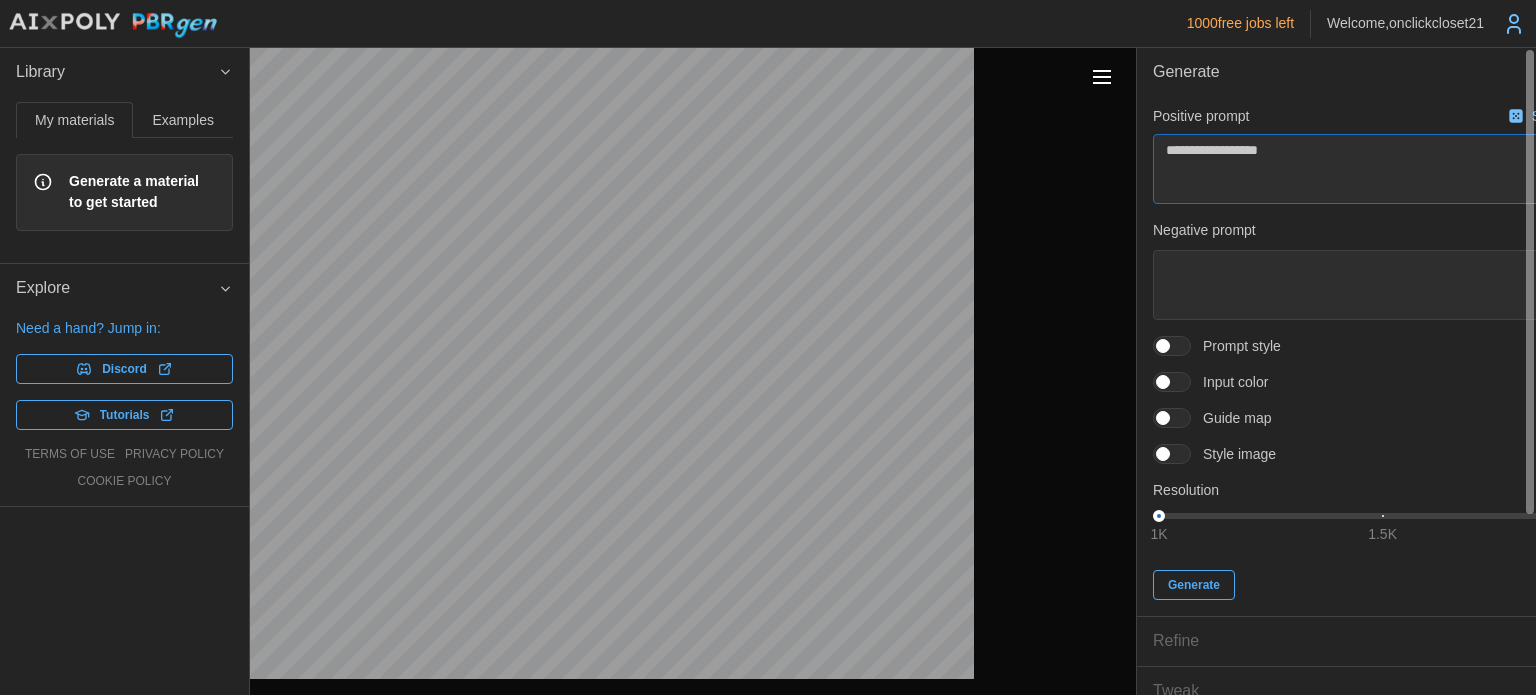 type on "*" 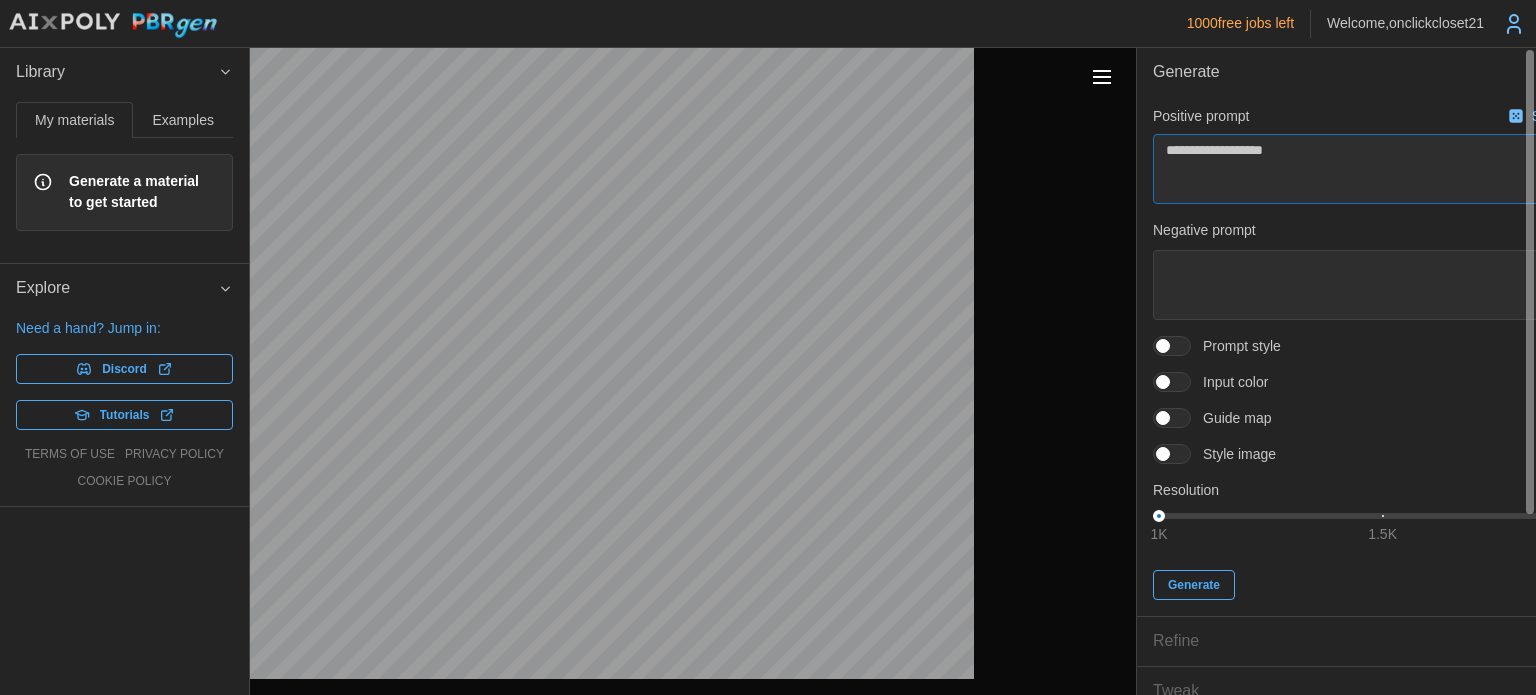 type on "*" 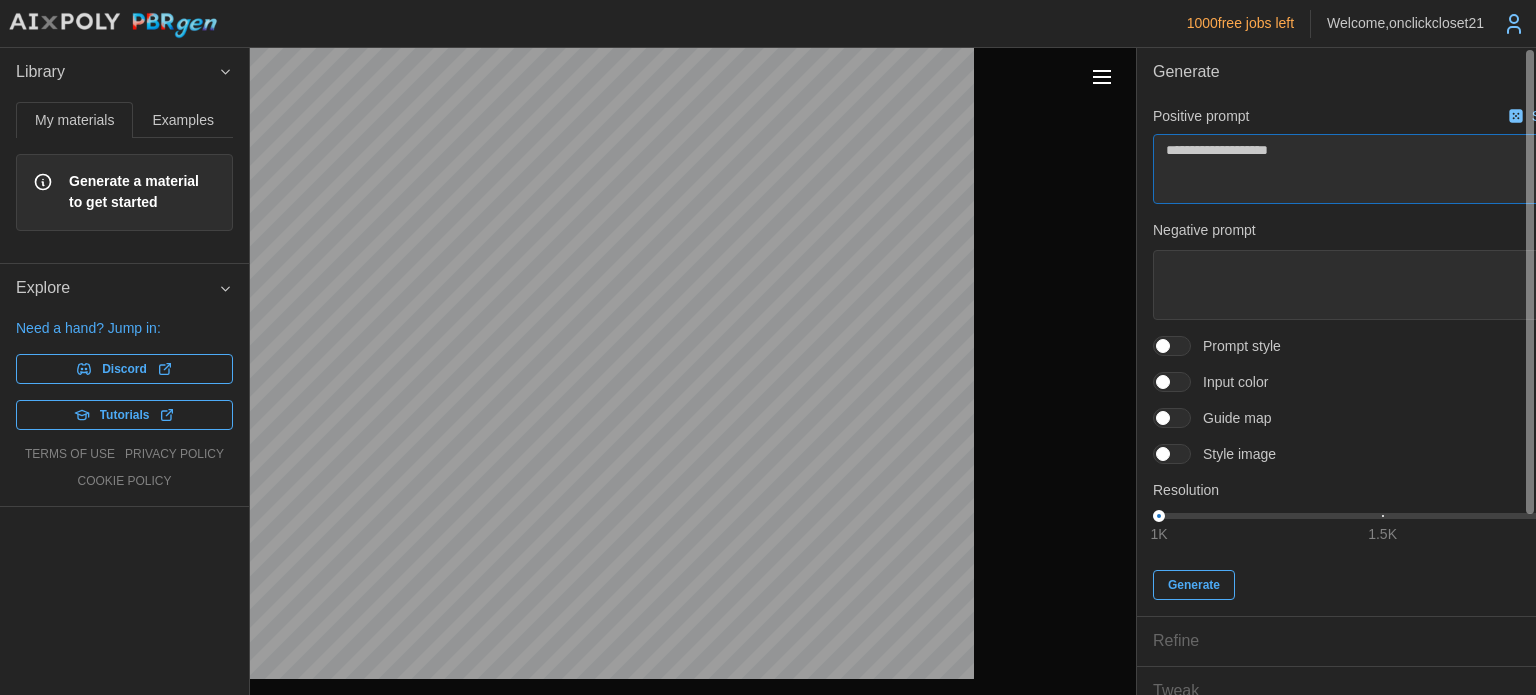 type on "*" 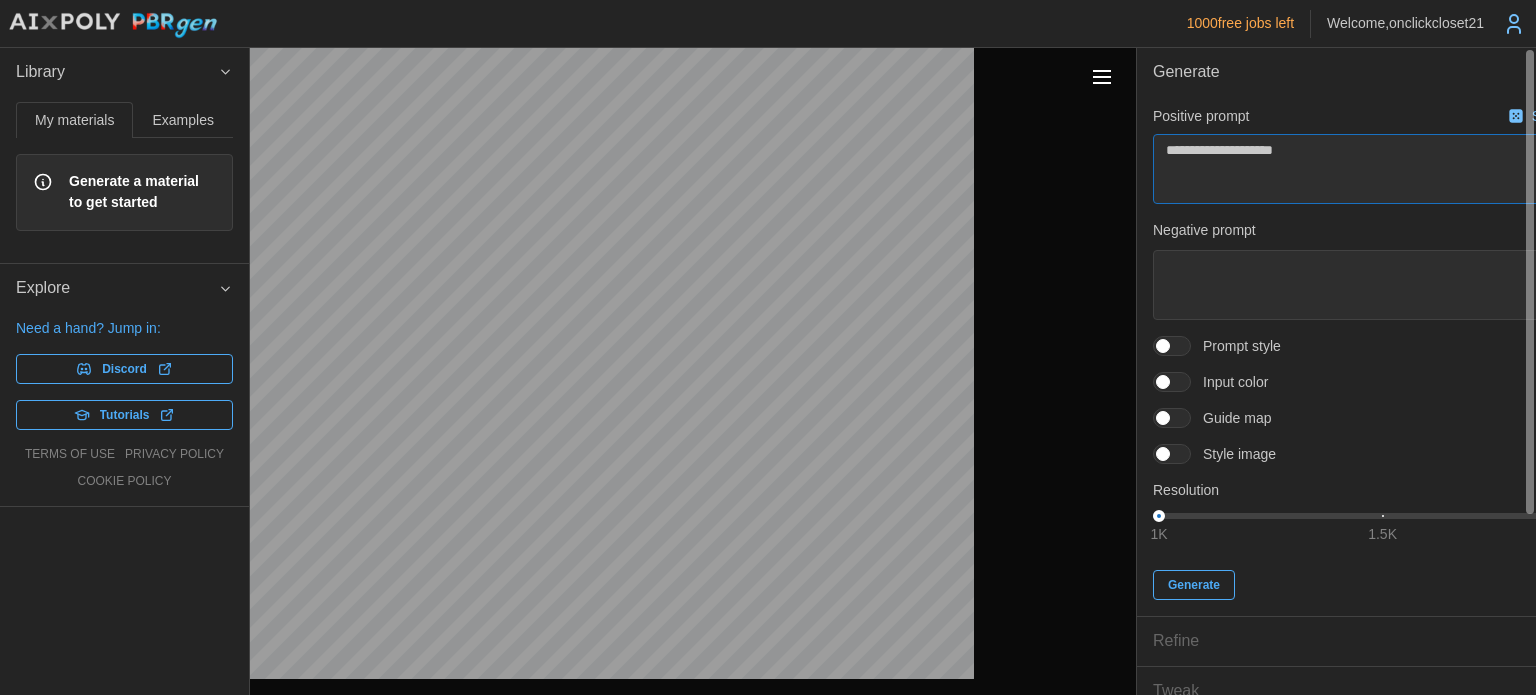 type on "*" 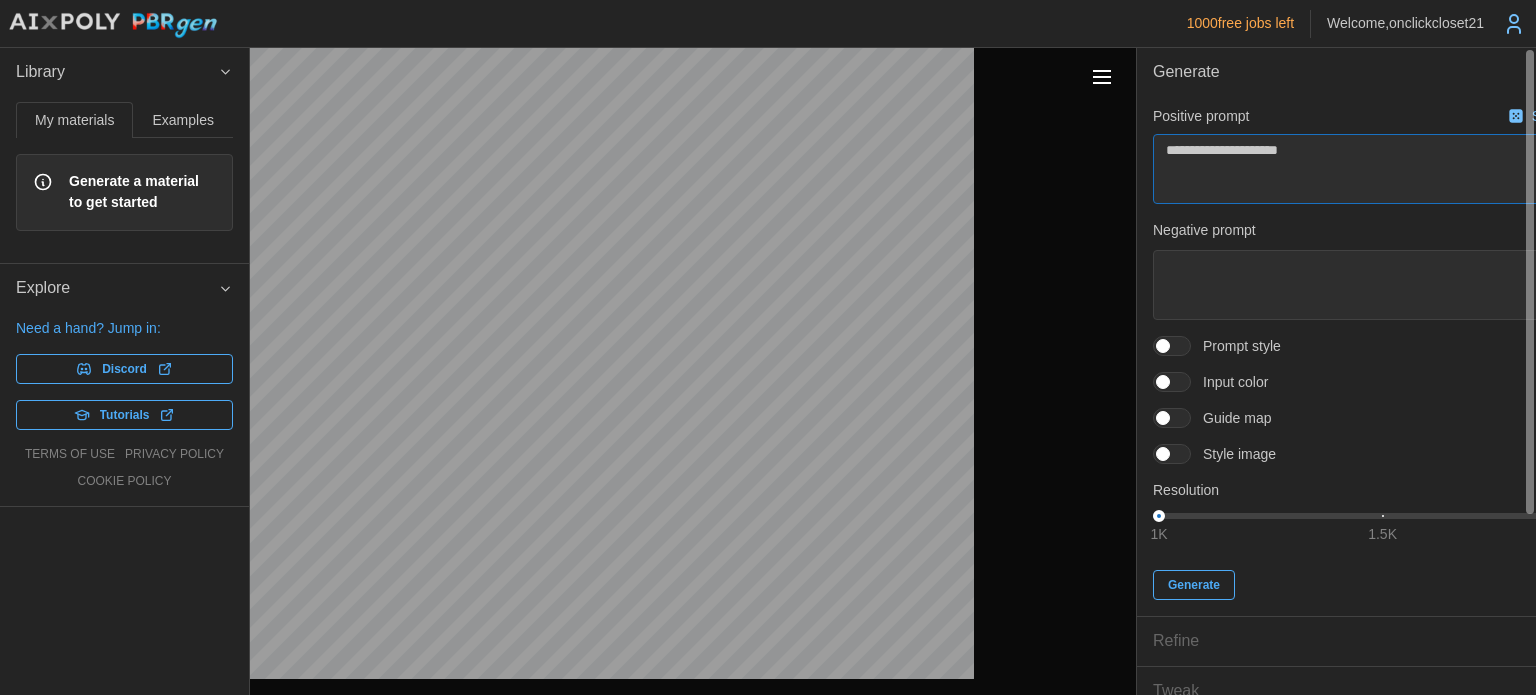 type on "*" 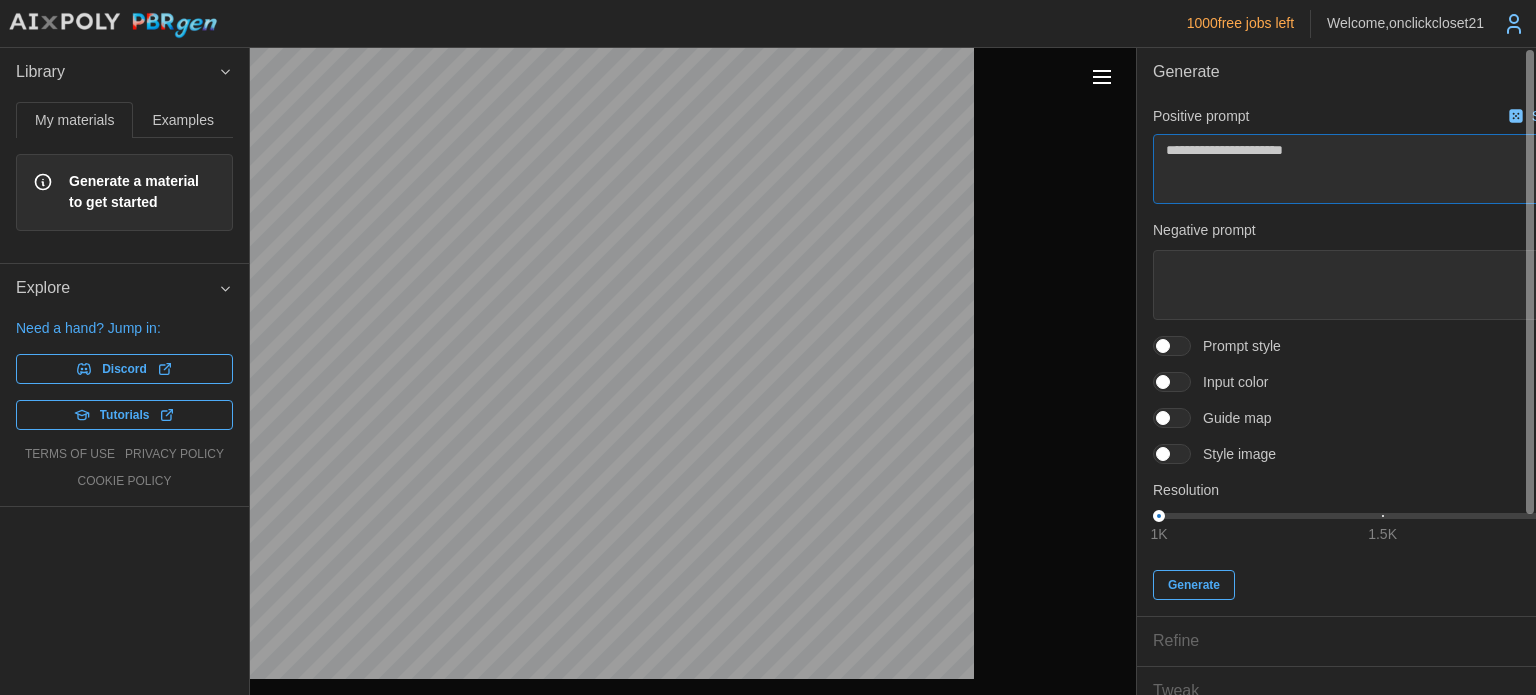 type on "*" 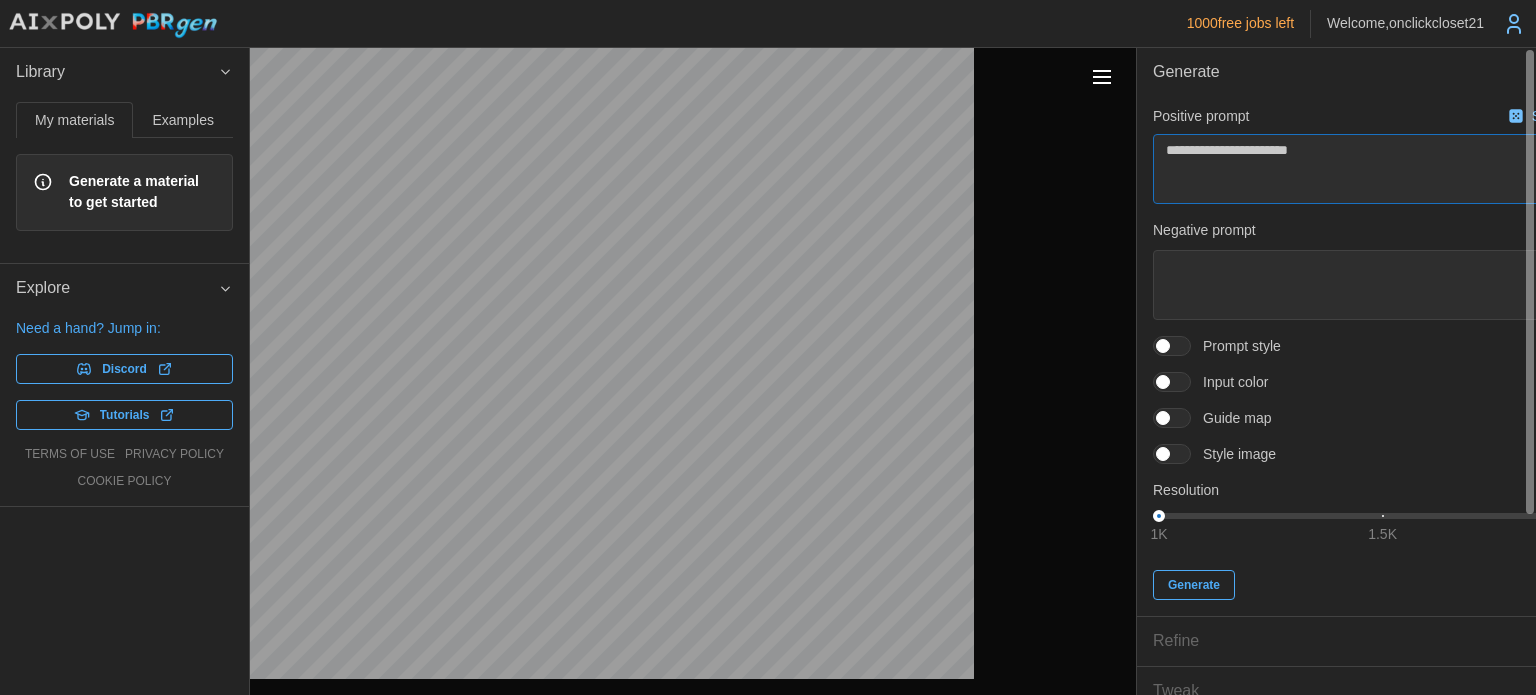 type on "*" 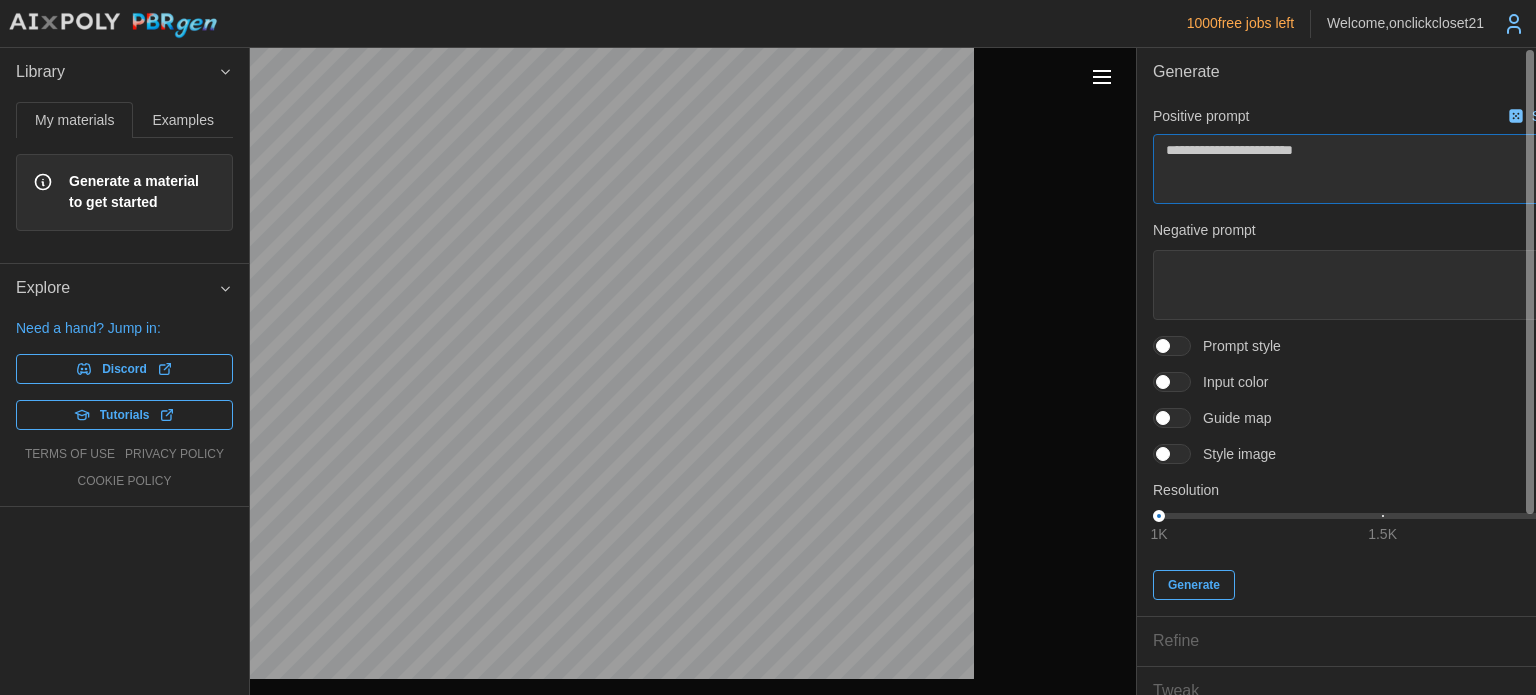 type on "**********" 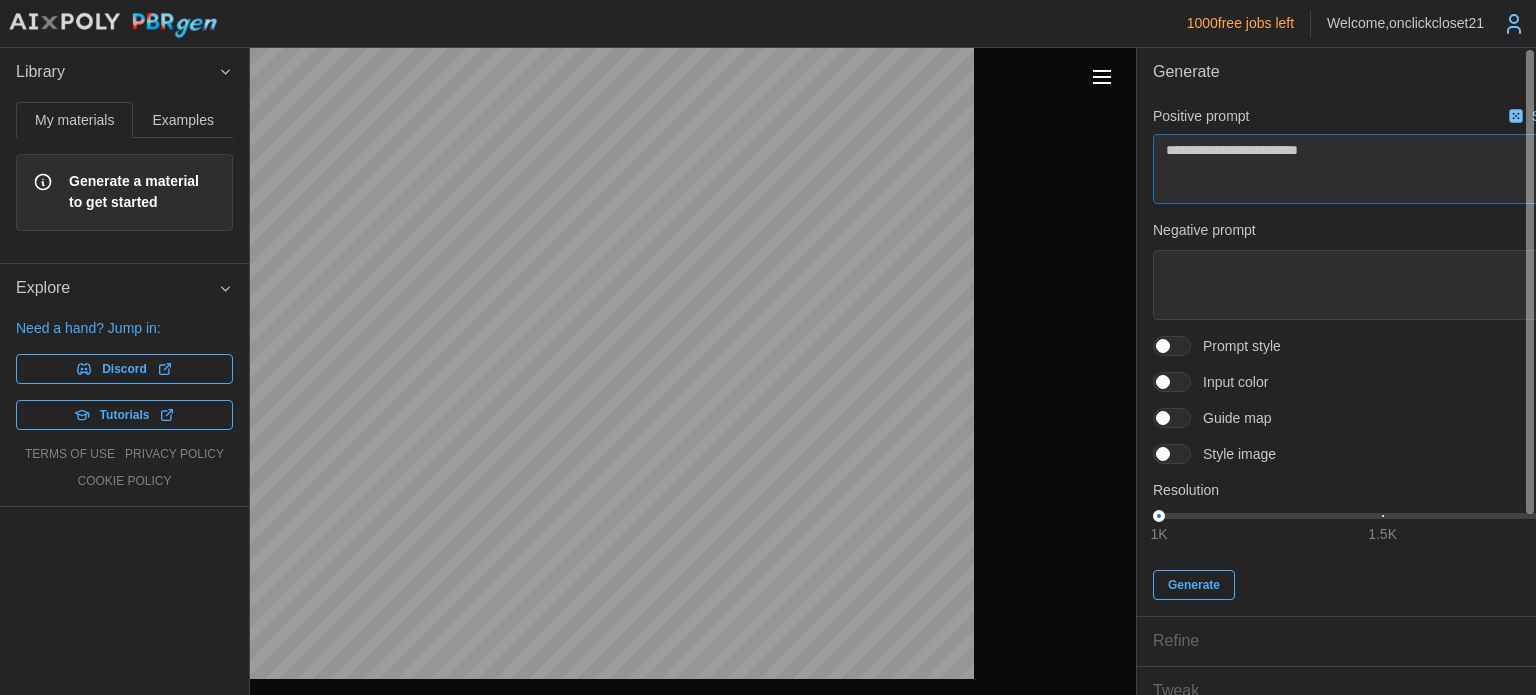 type on "*" 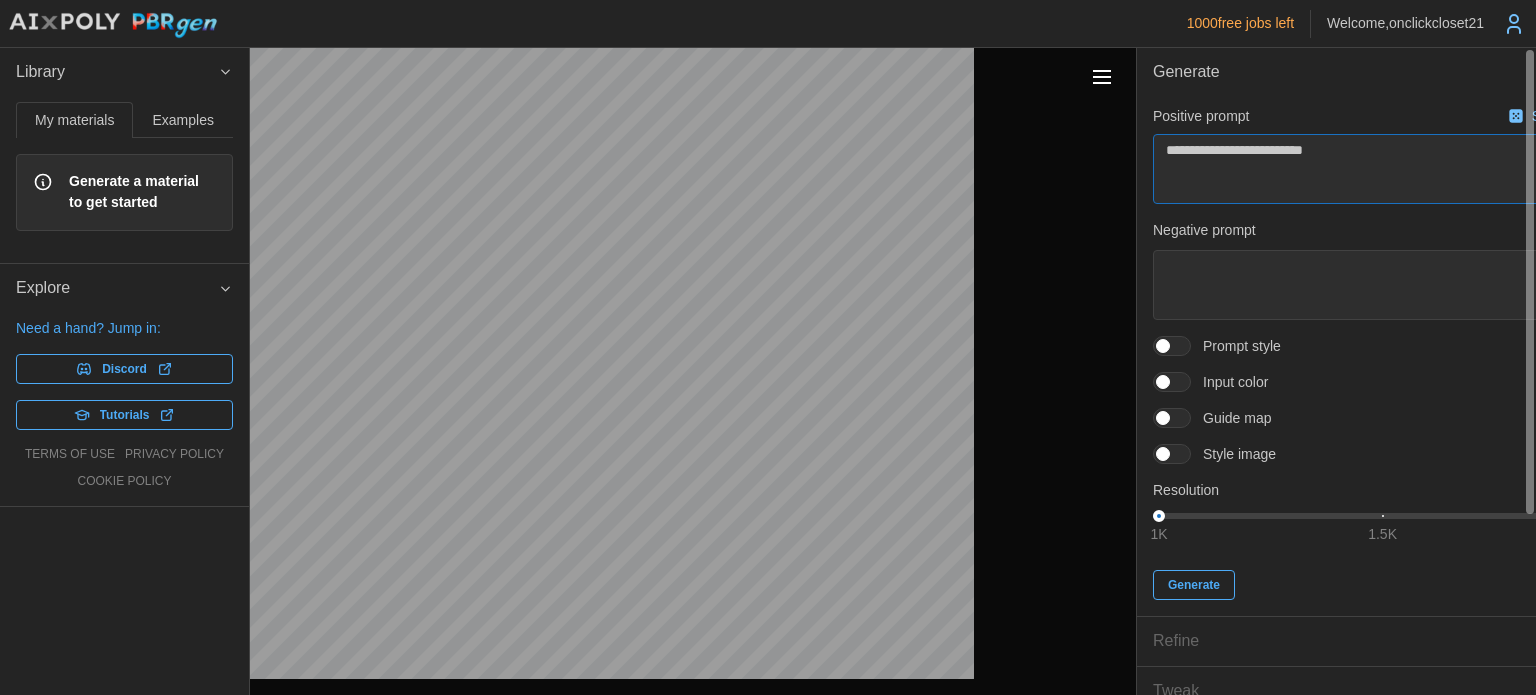 type on "*" 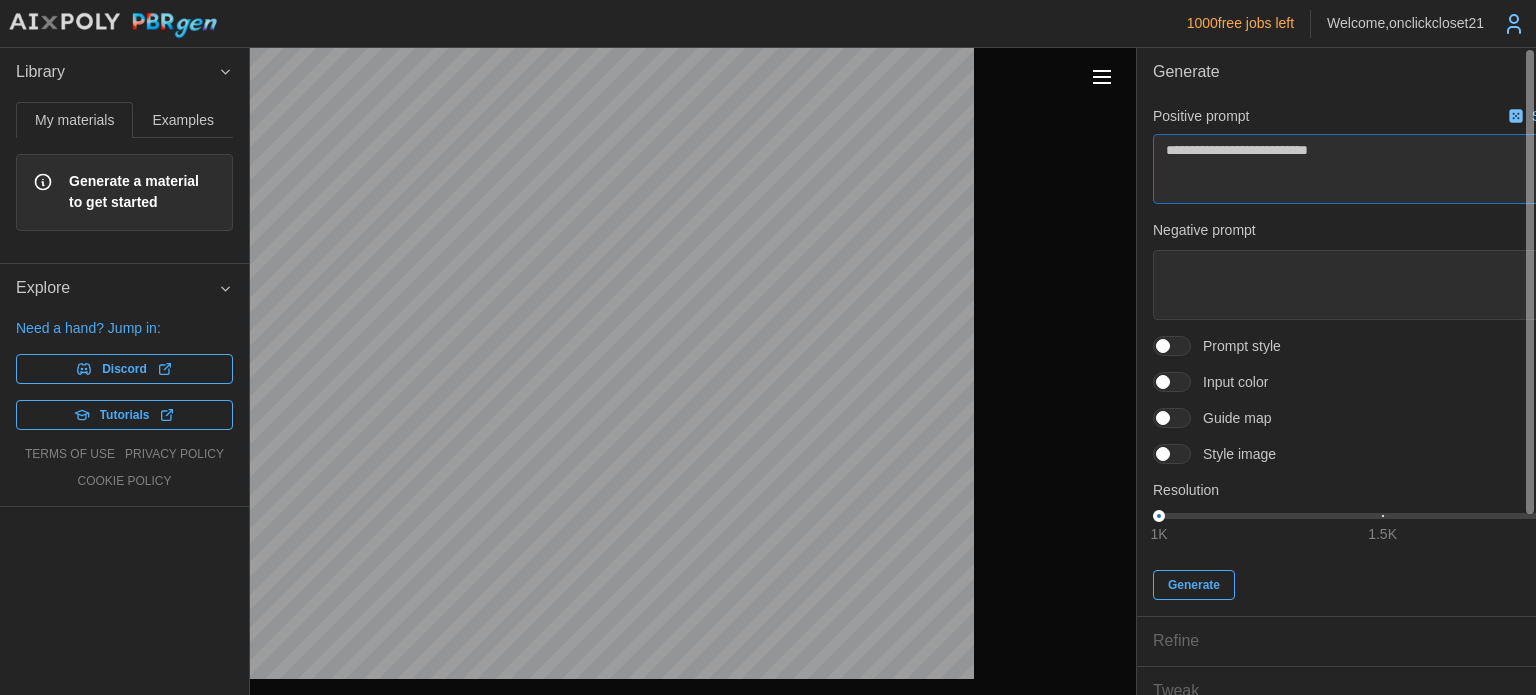 type on "*" 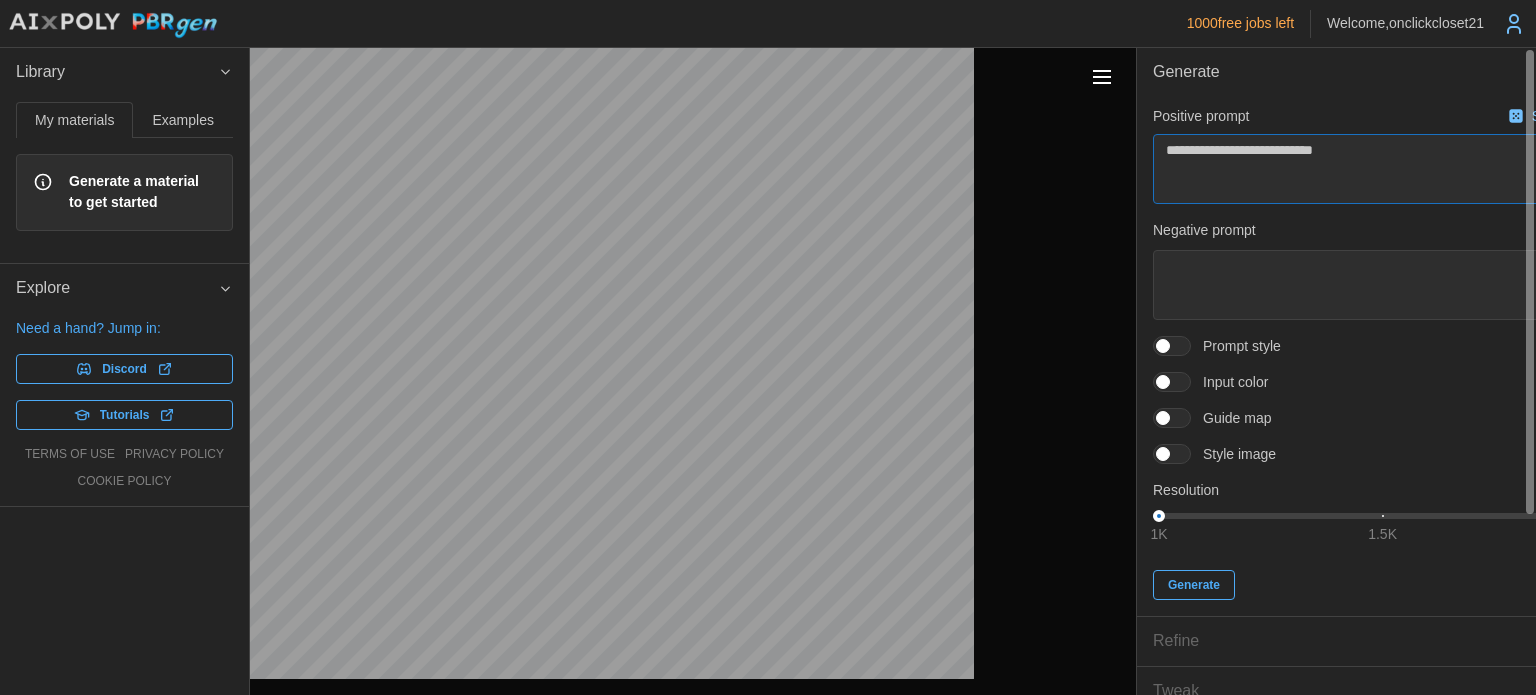 type on "**********" 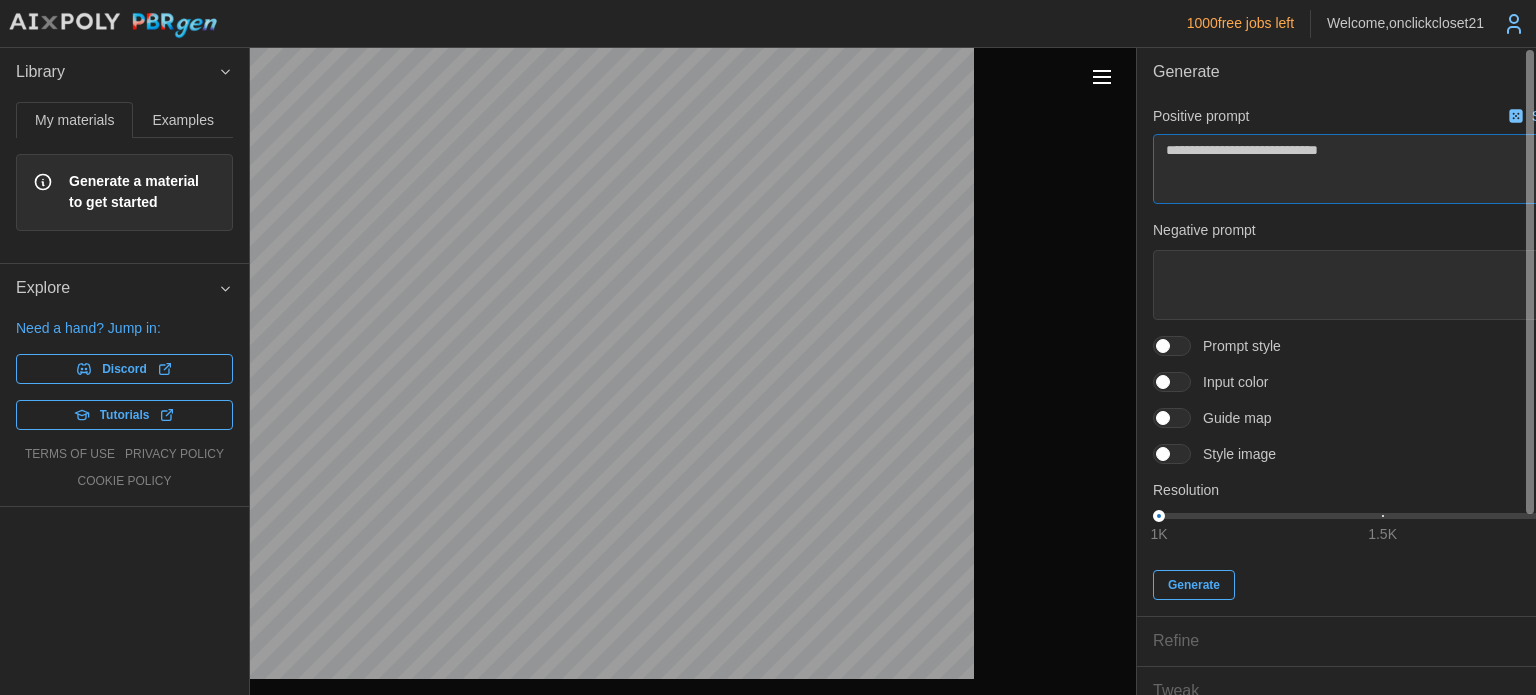 type on "*" 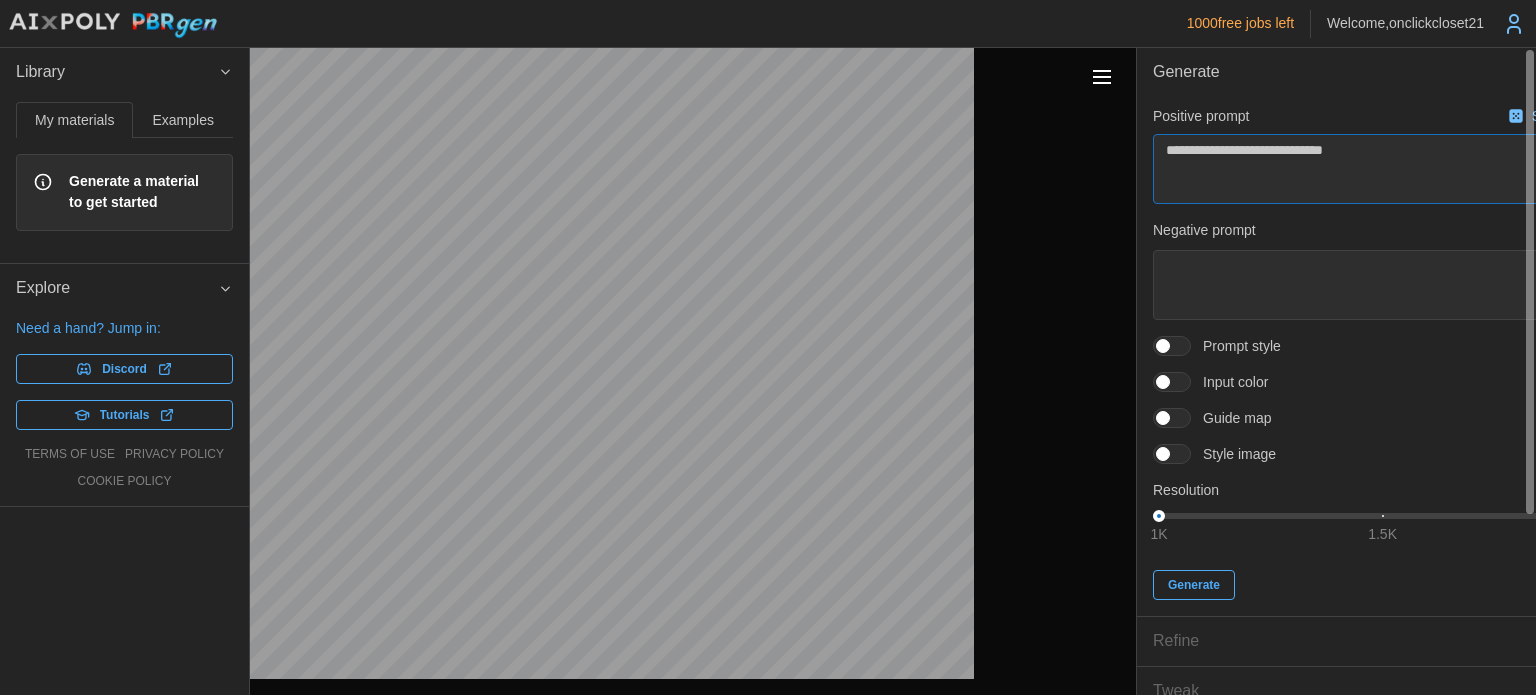 type on "*" 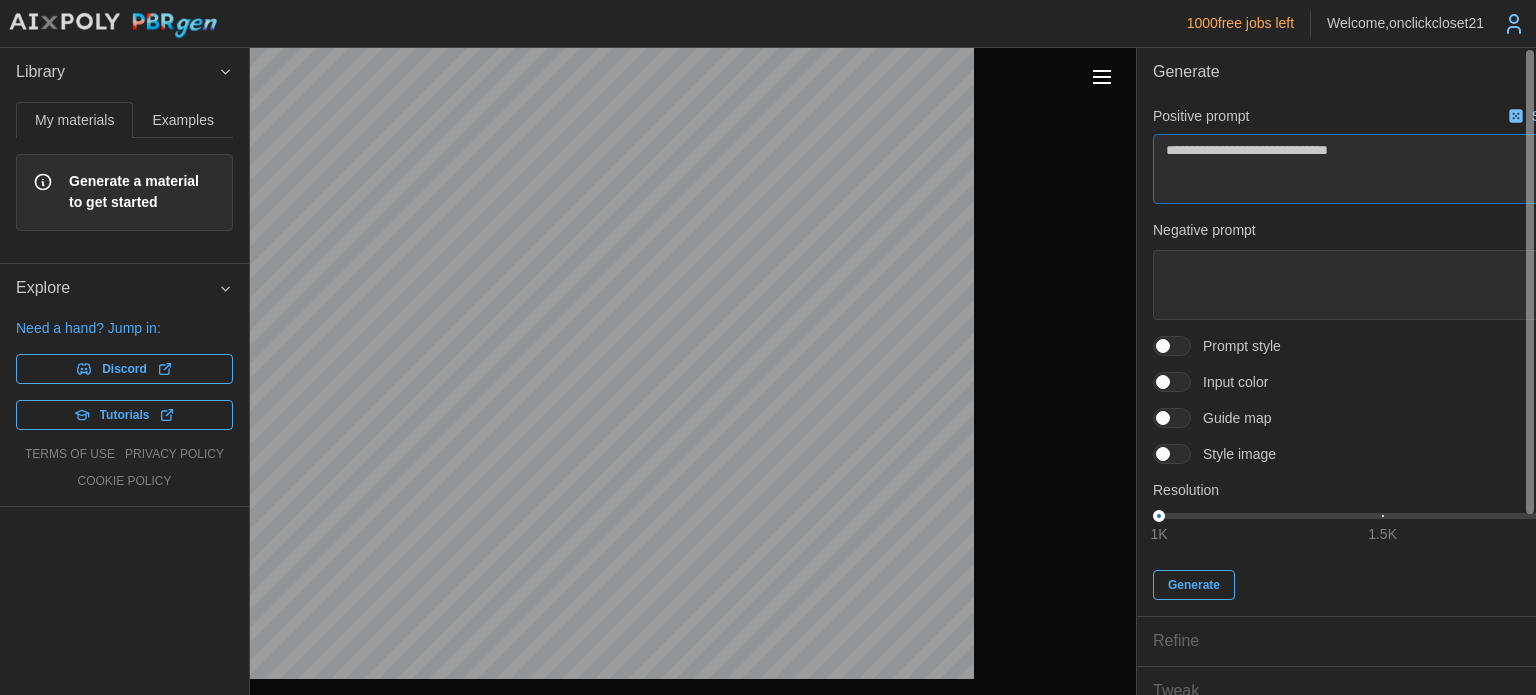 type on "*" 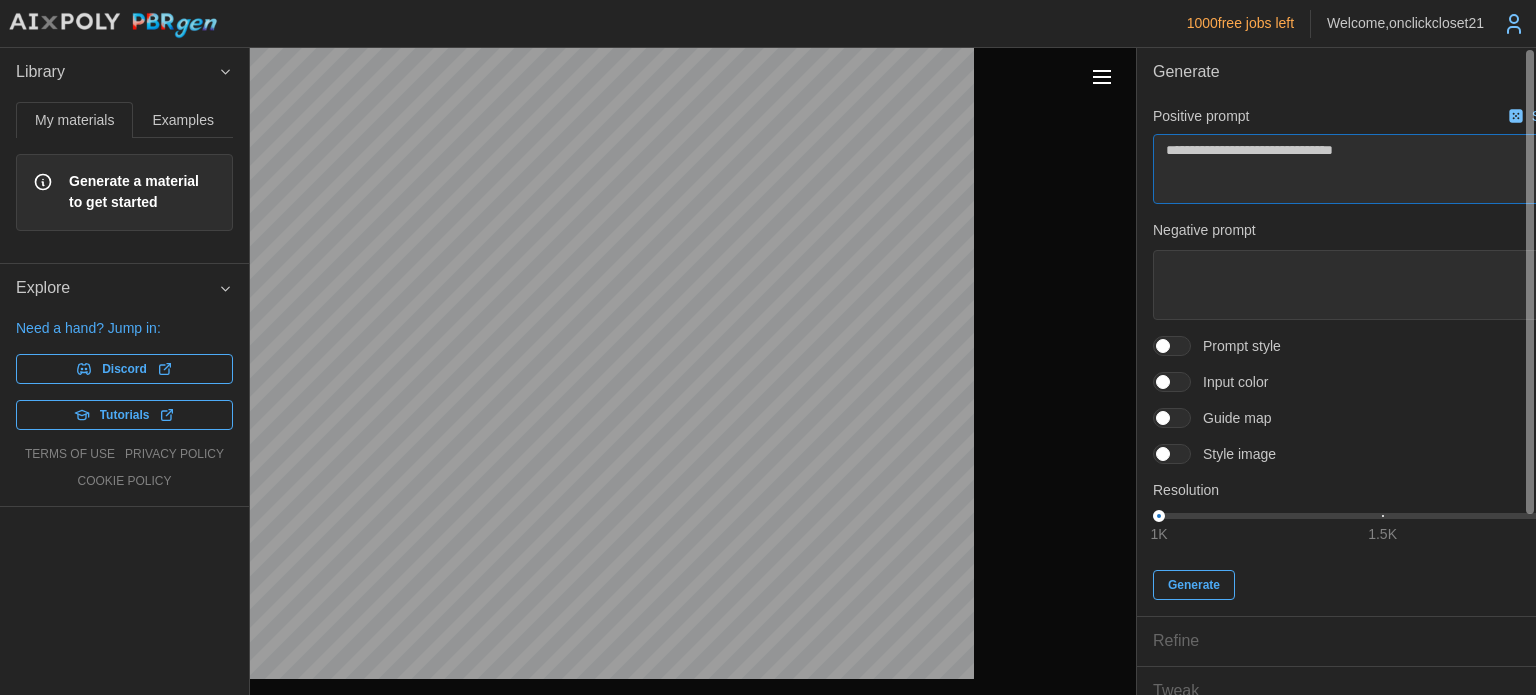 type on "*" 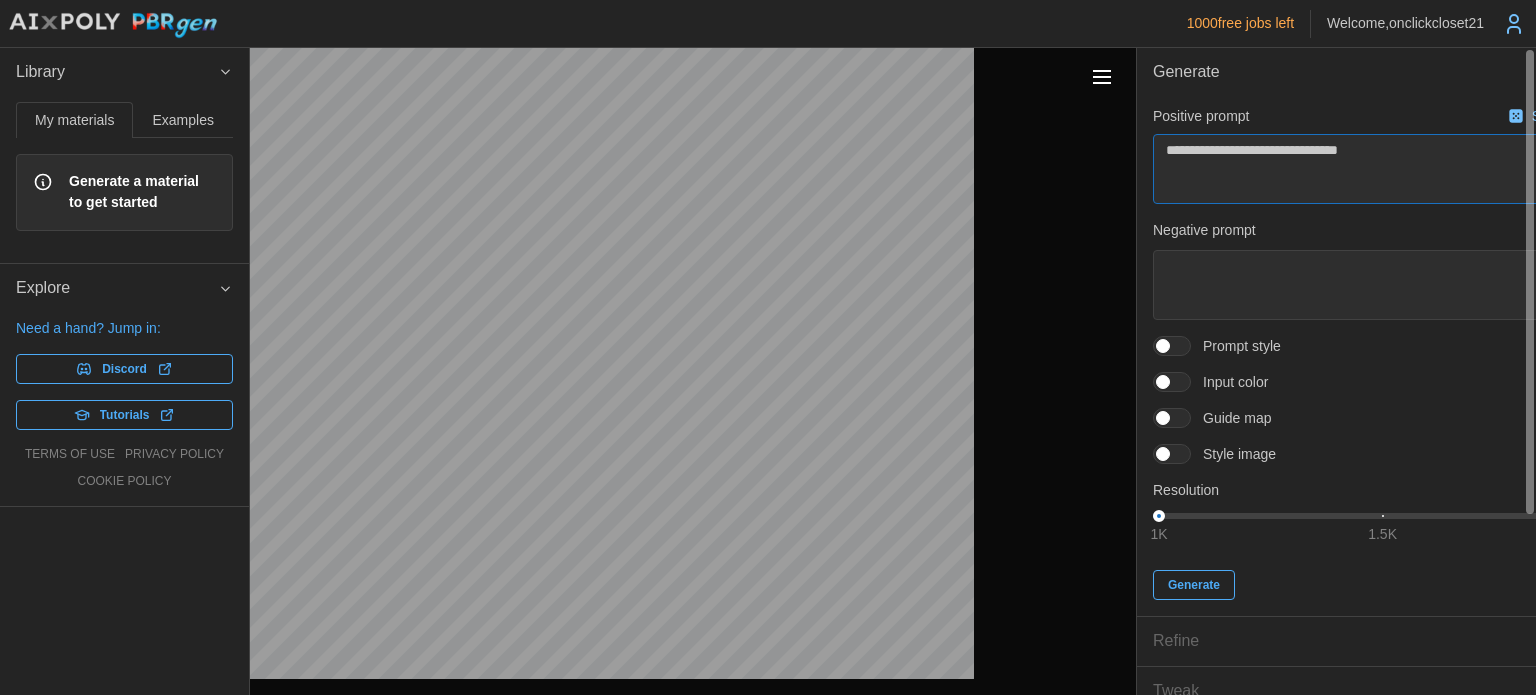 type on "*" 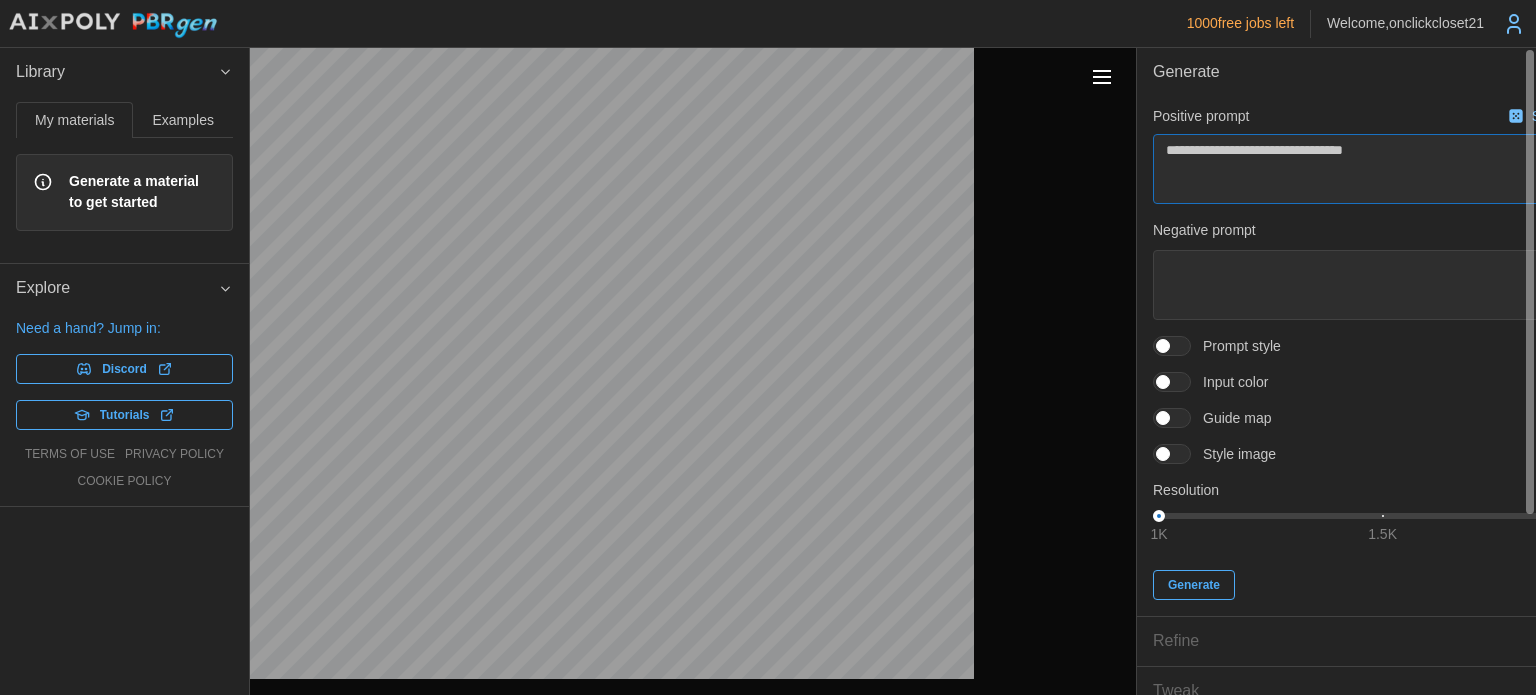 type on "*" 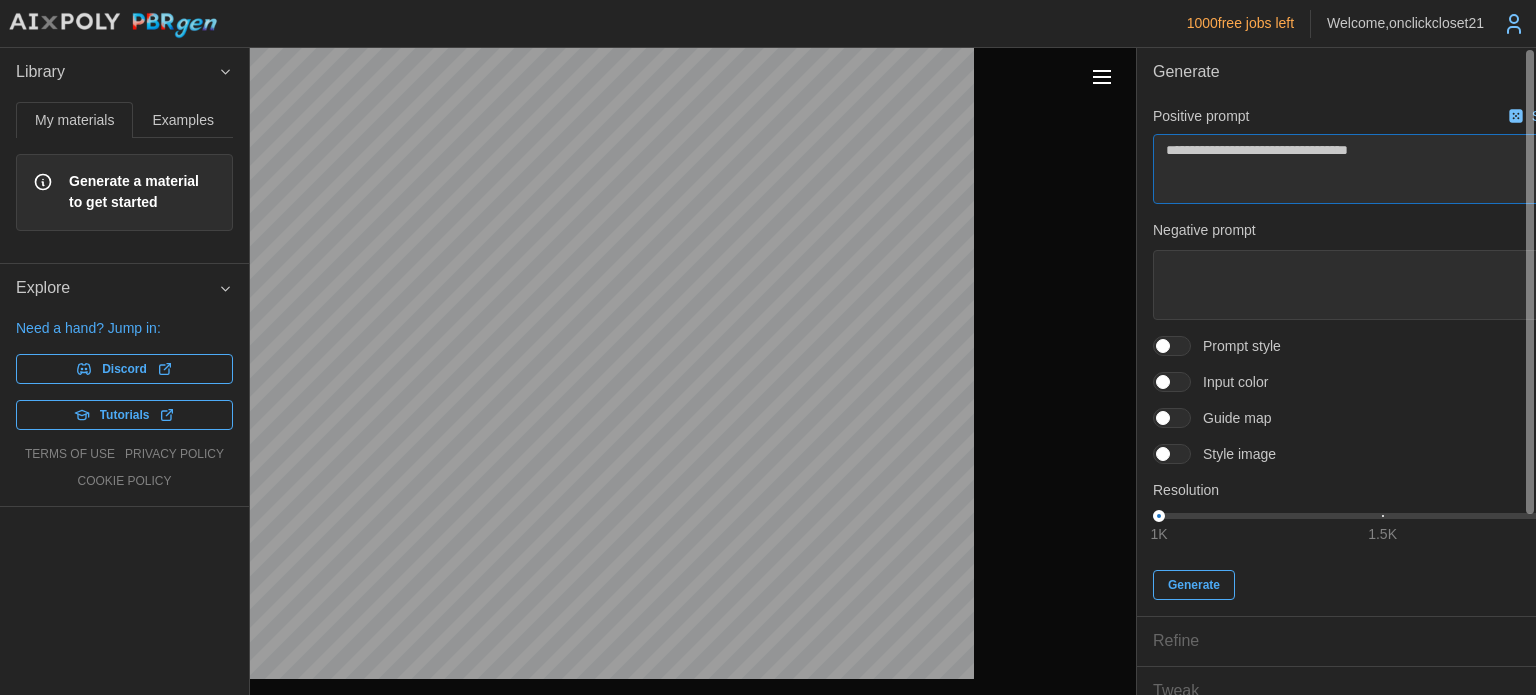 type on "*" 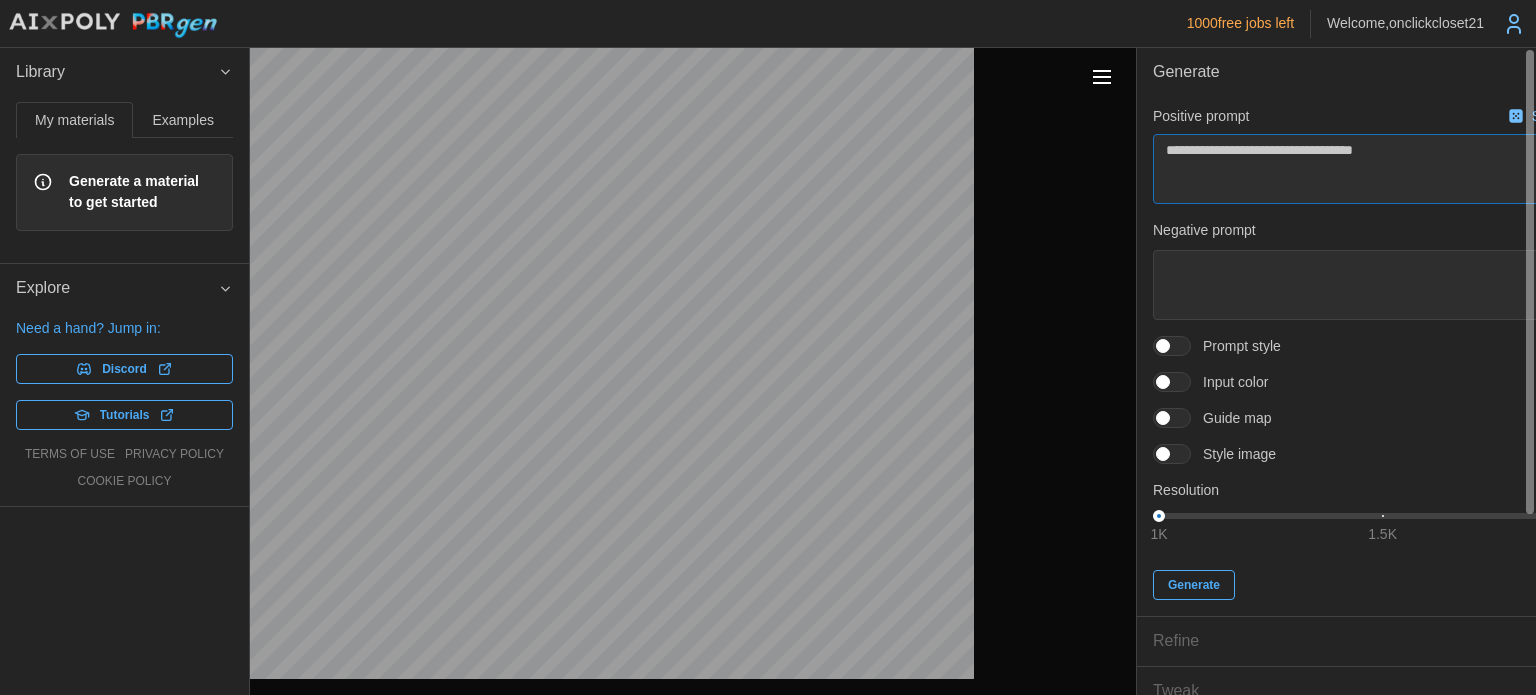 type on "**********" 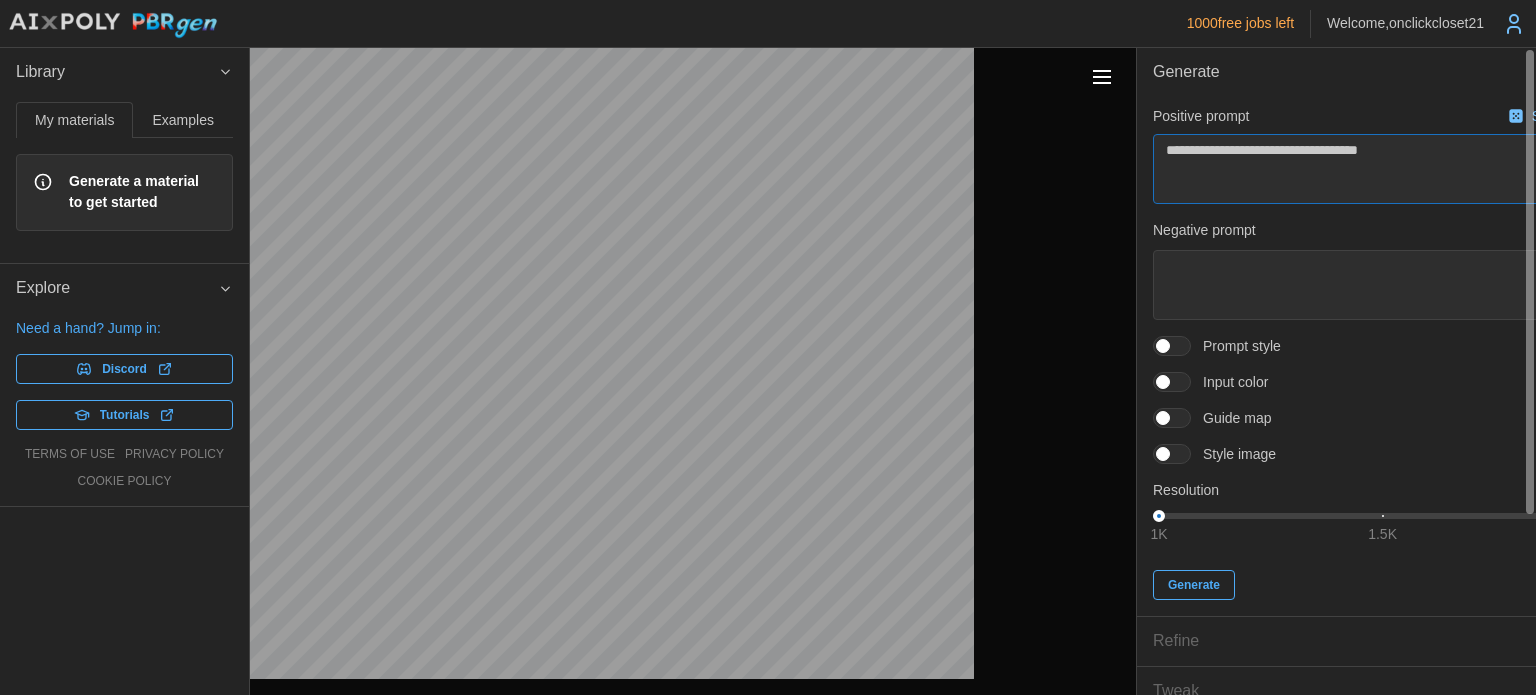 type on "*" 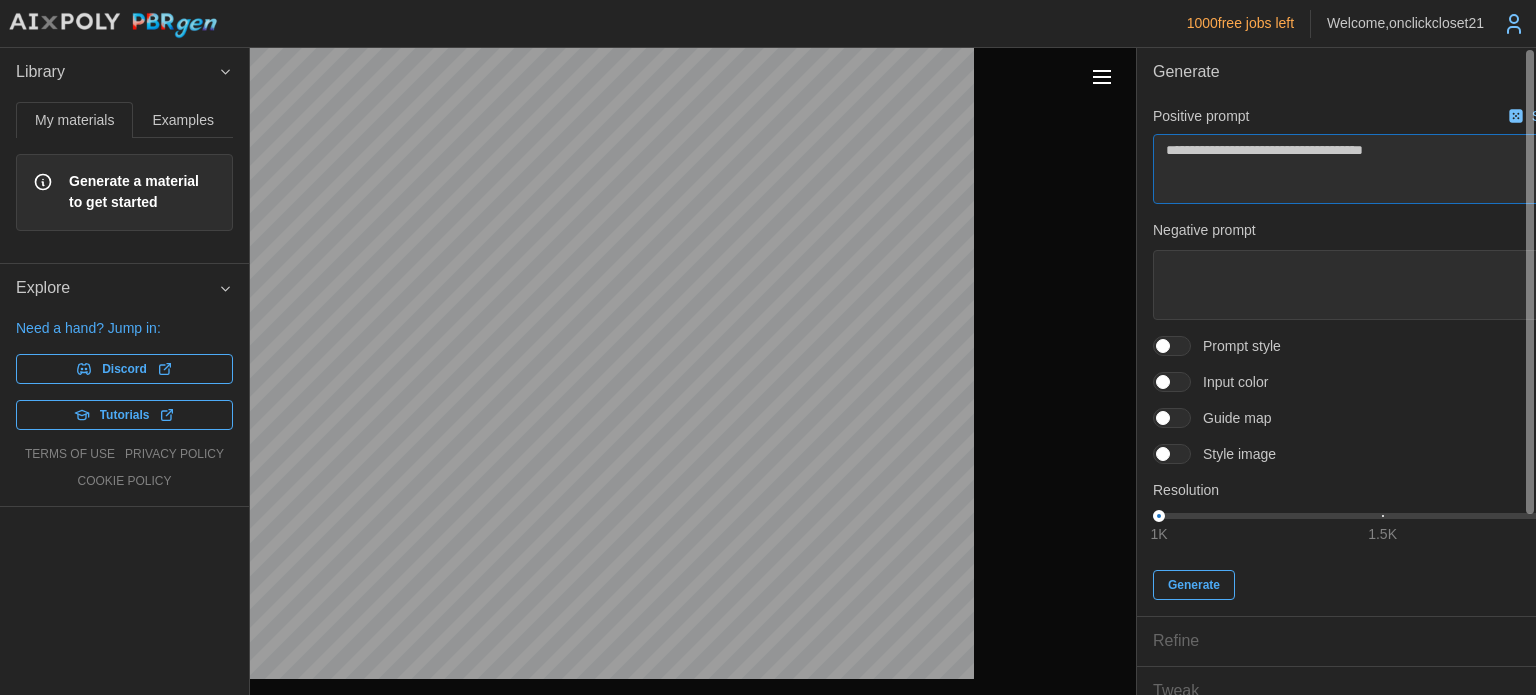 type on "*" 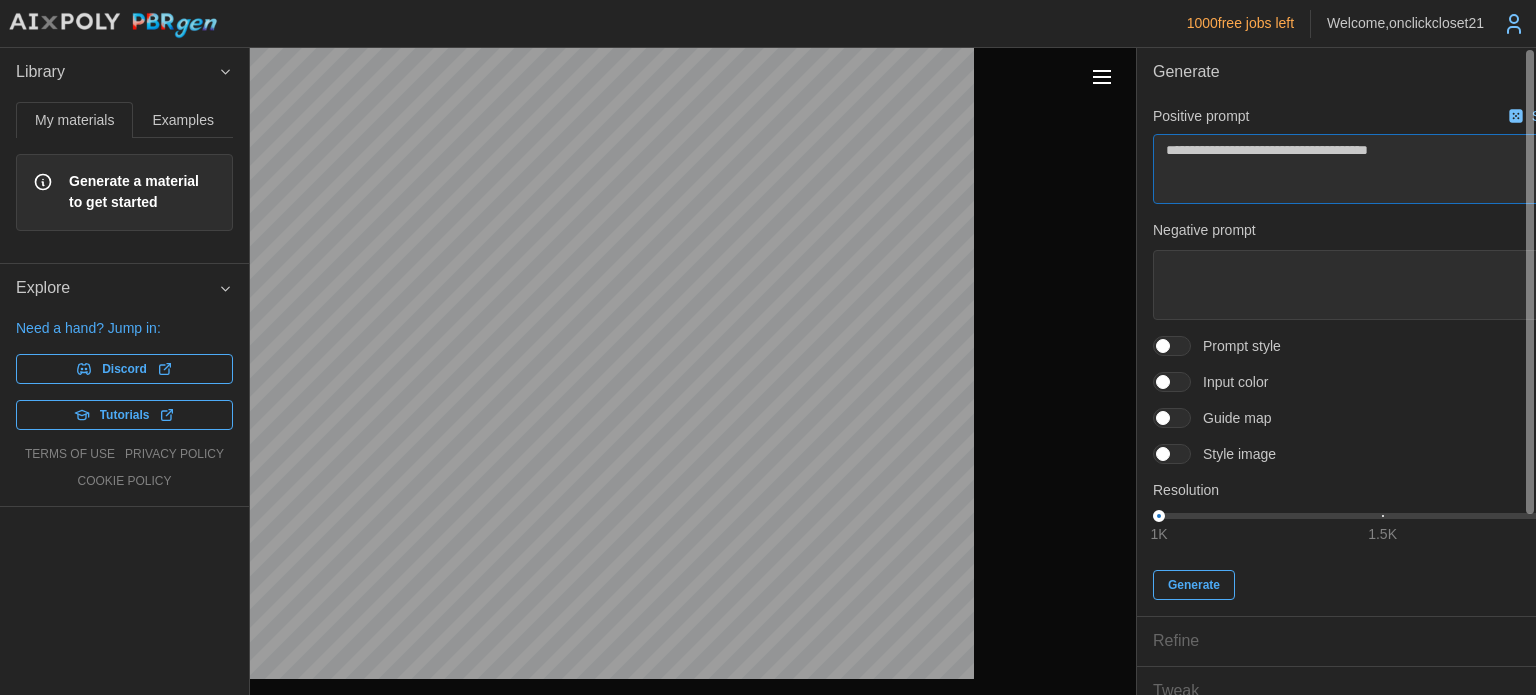 type on "*" 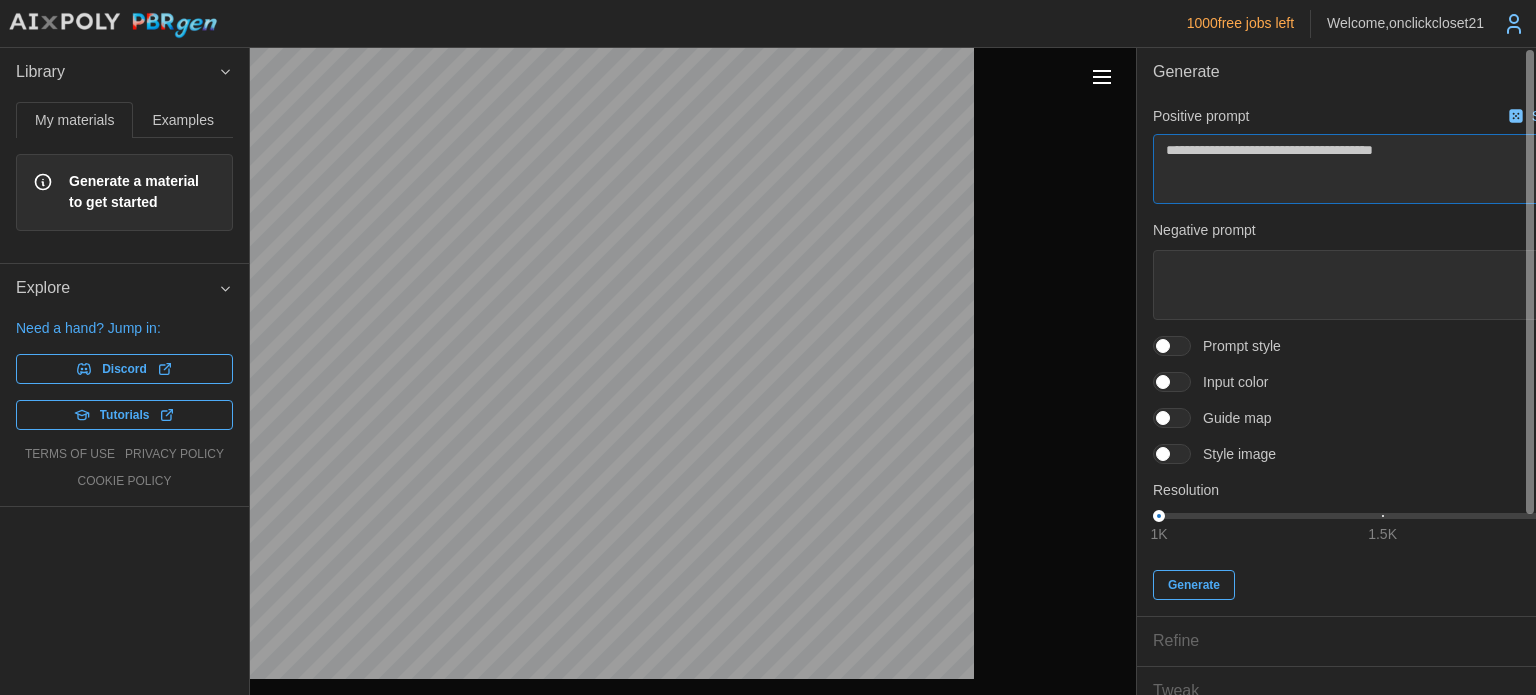 type on "*" 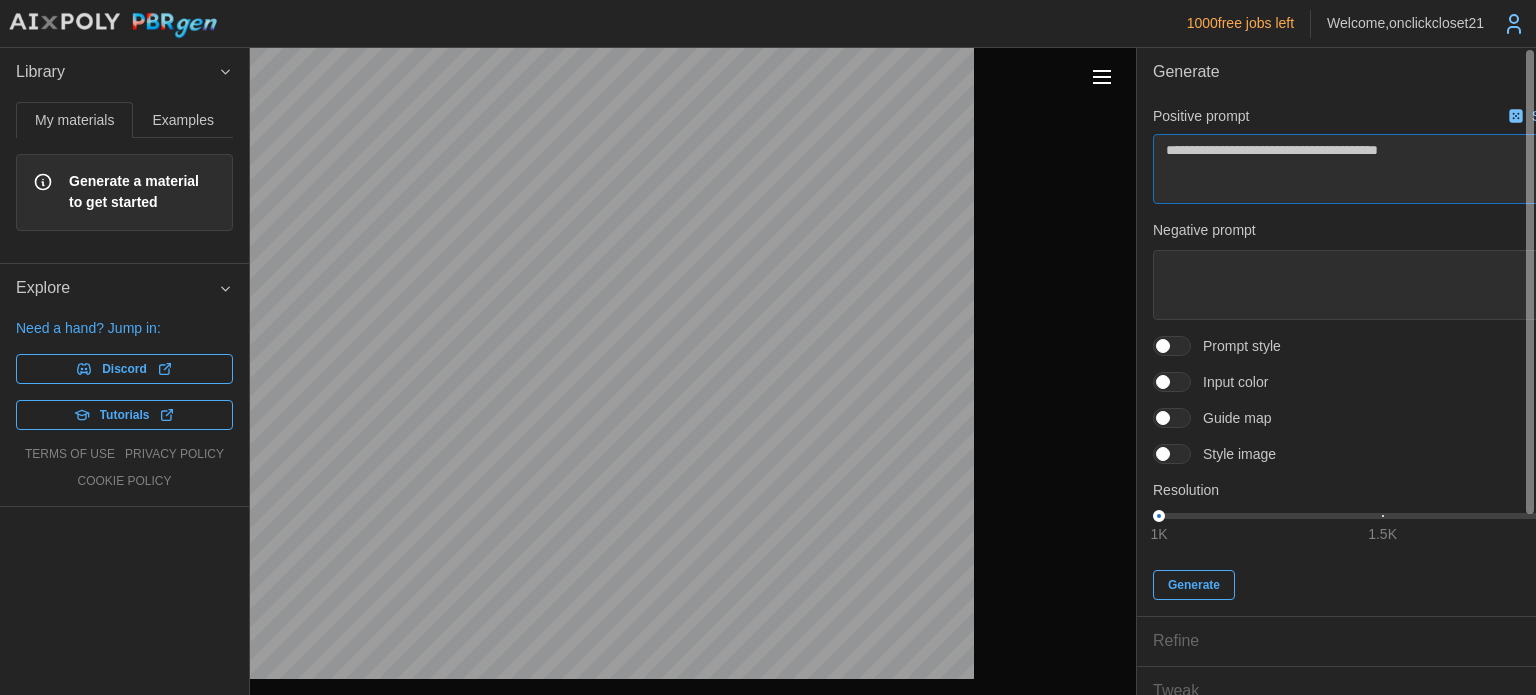 type on "*" 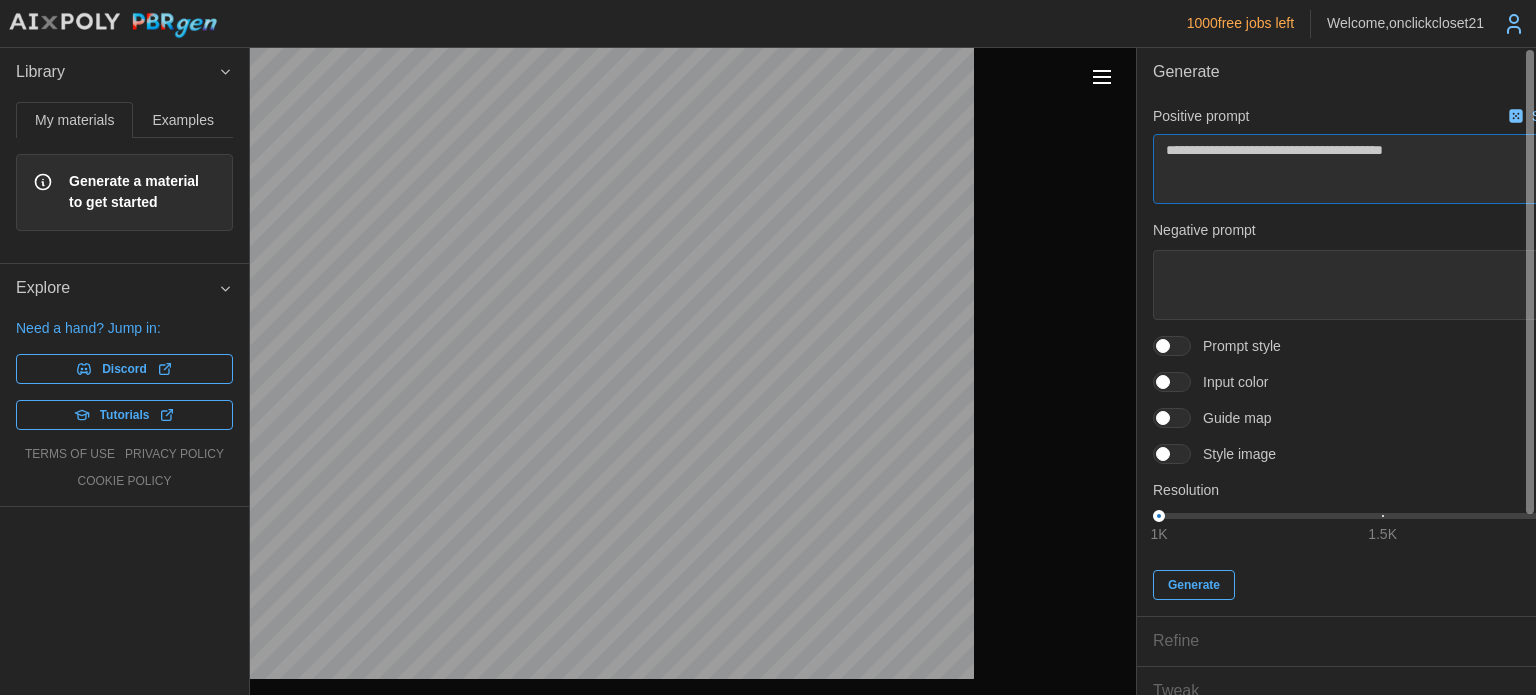 type on "*" 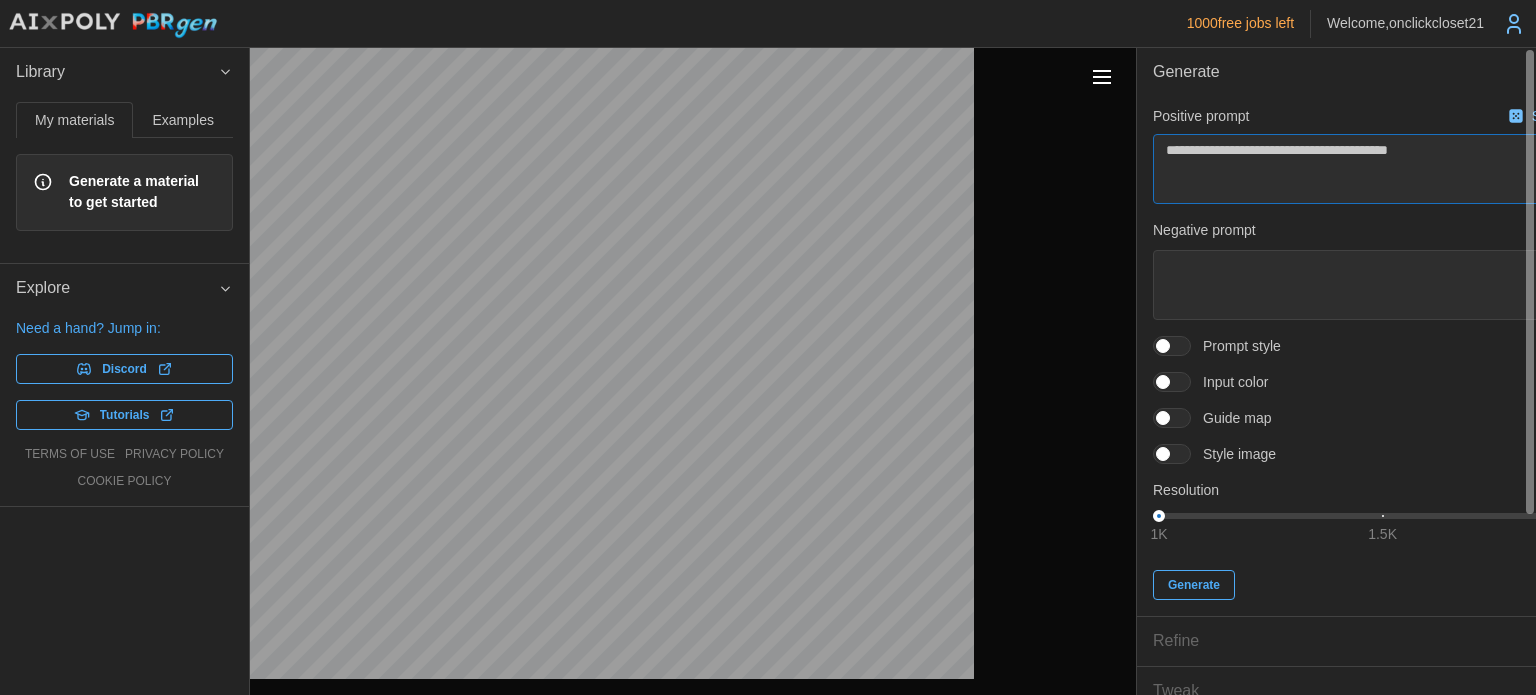 type on "*" 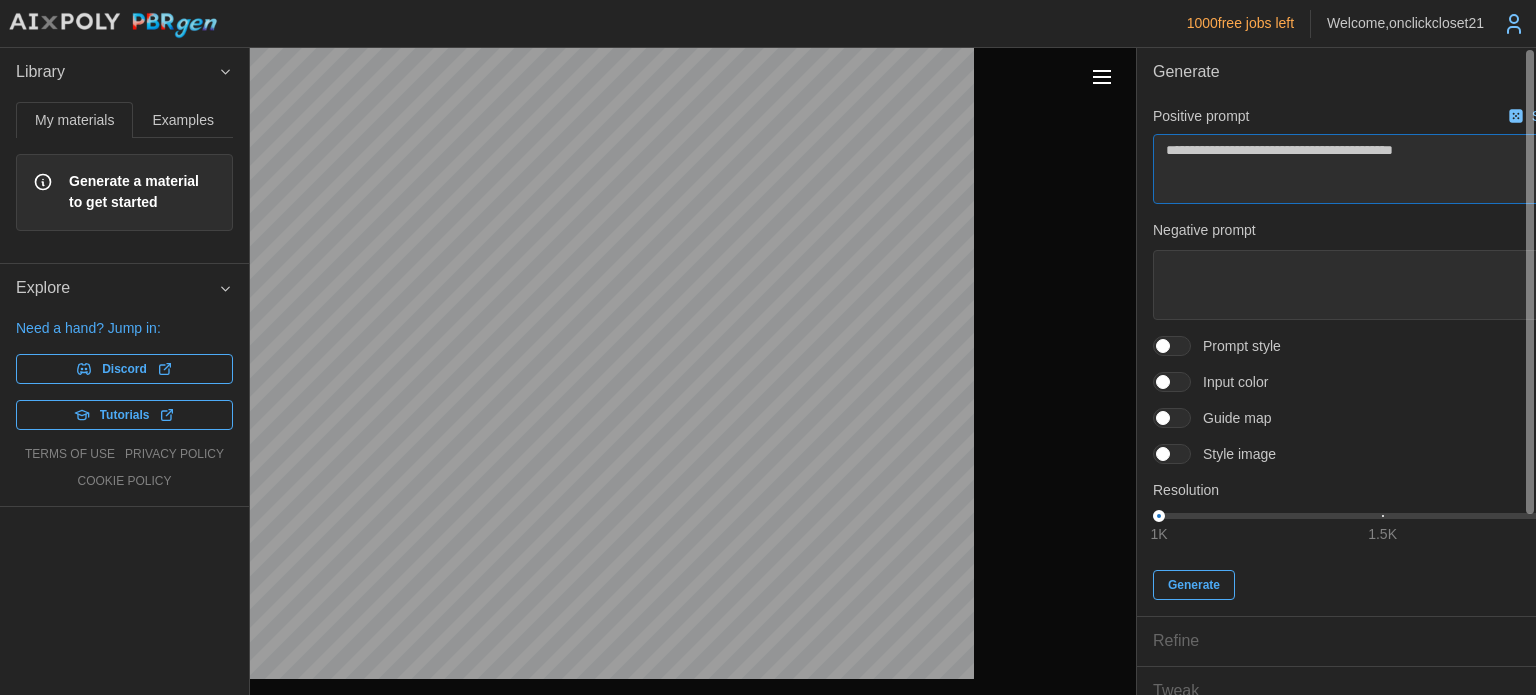 type on "*" 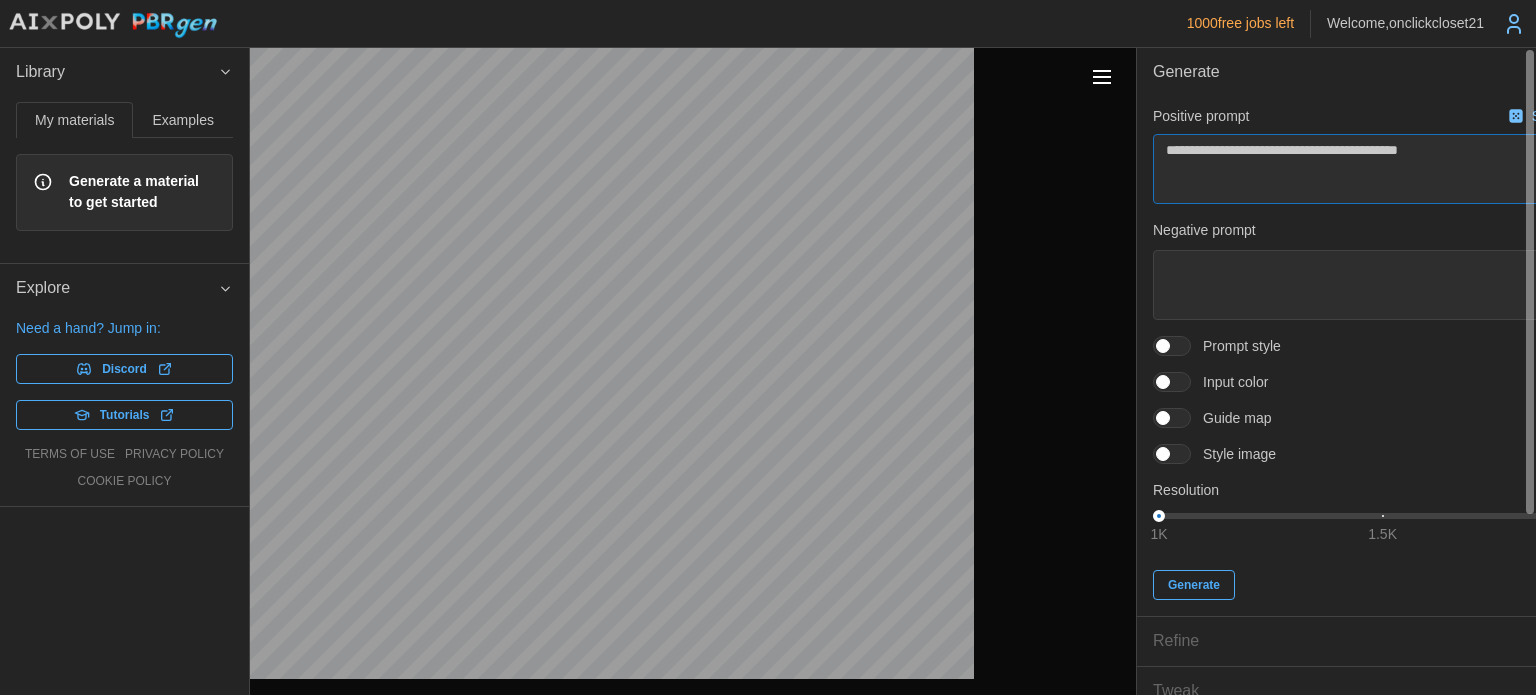 type on "*" 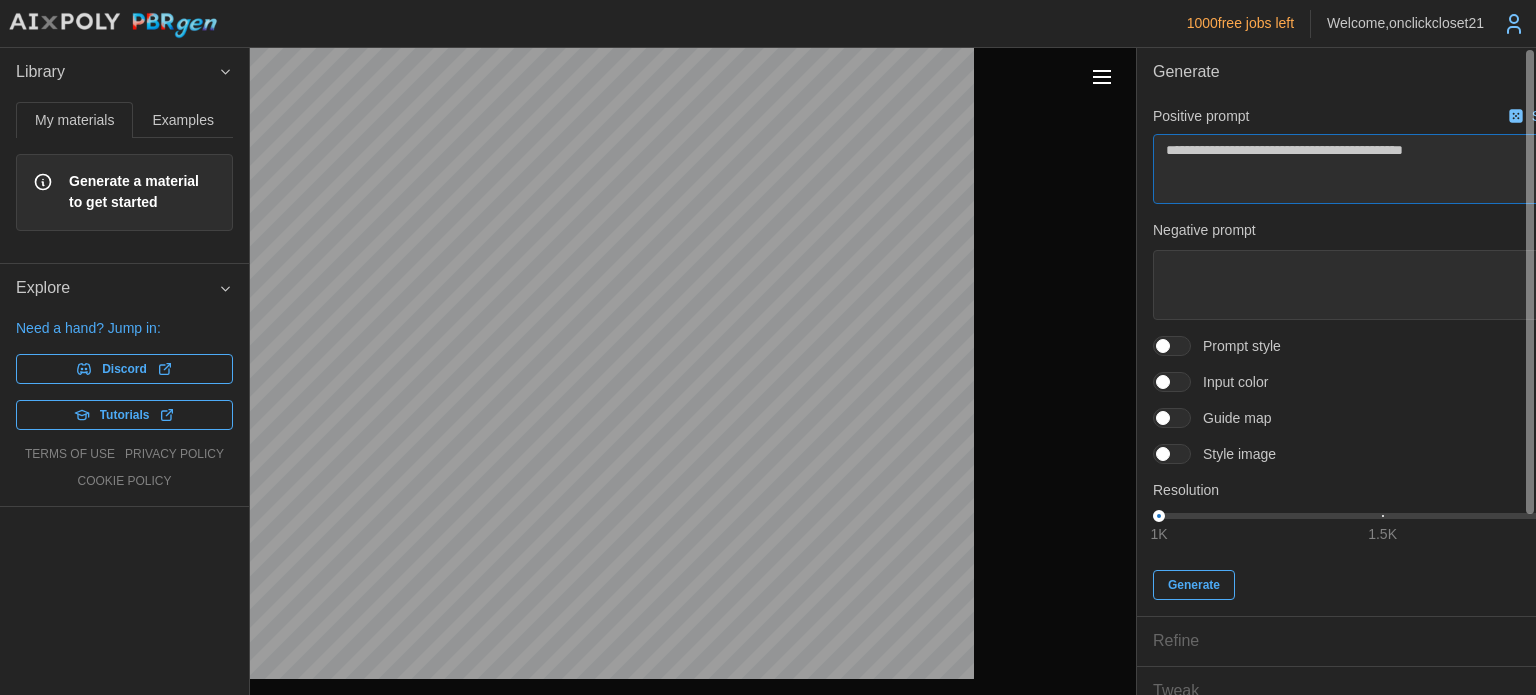 type on "*" 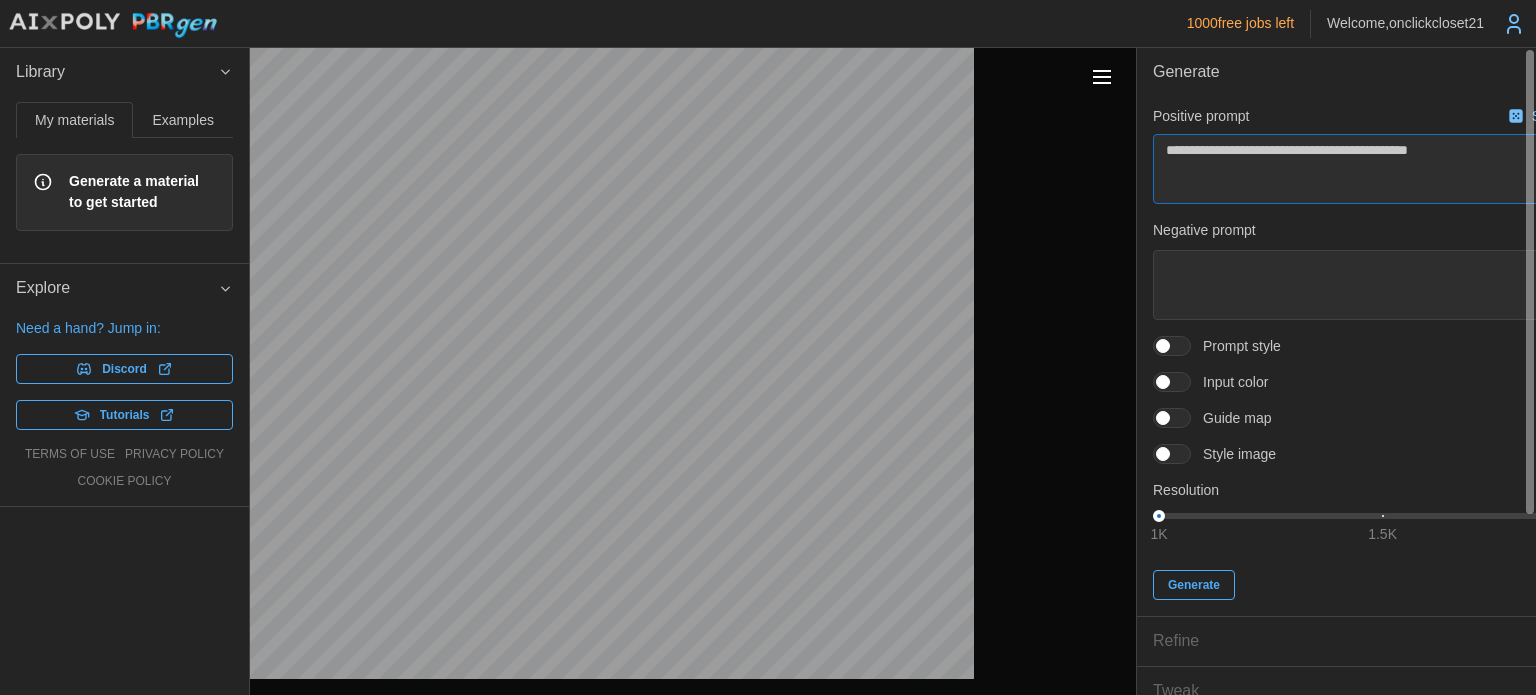 type on "*" 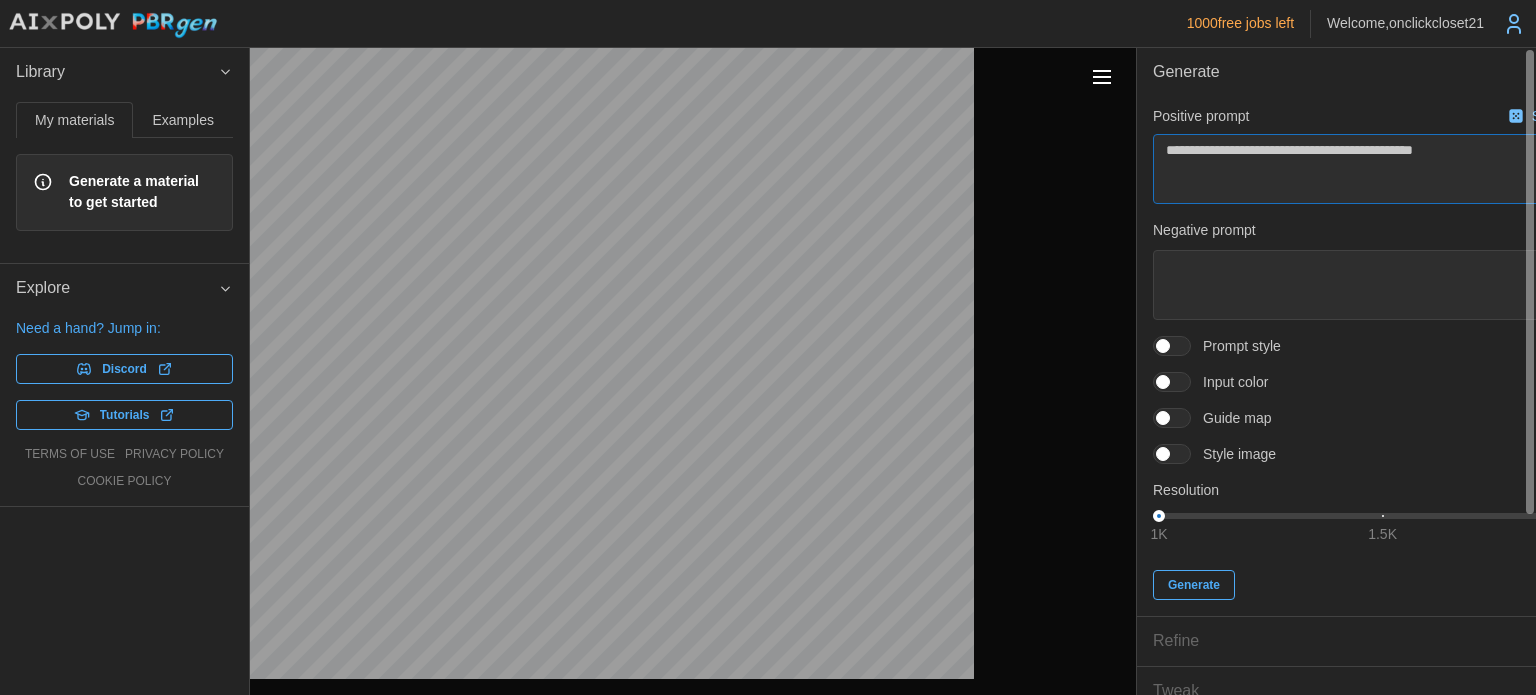 type on "*" 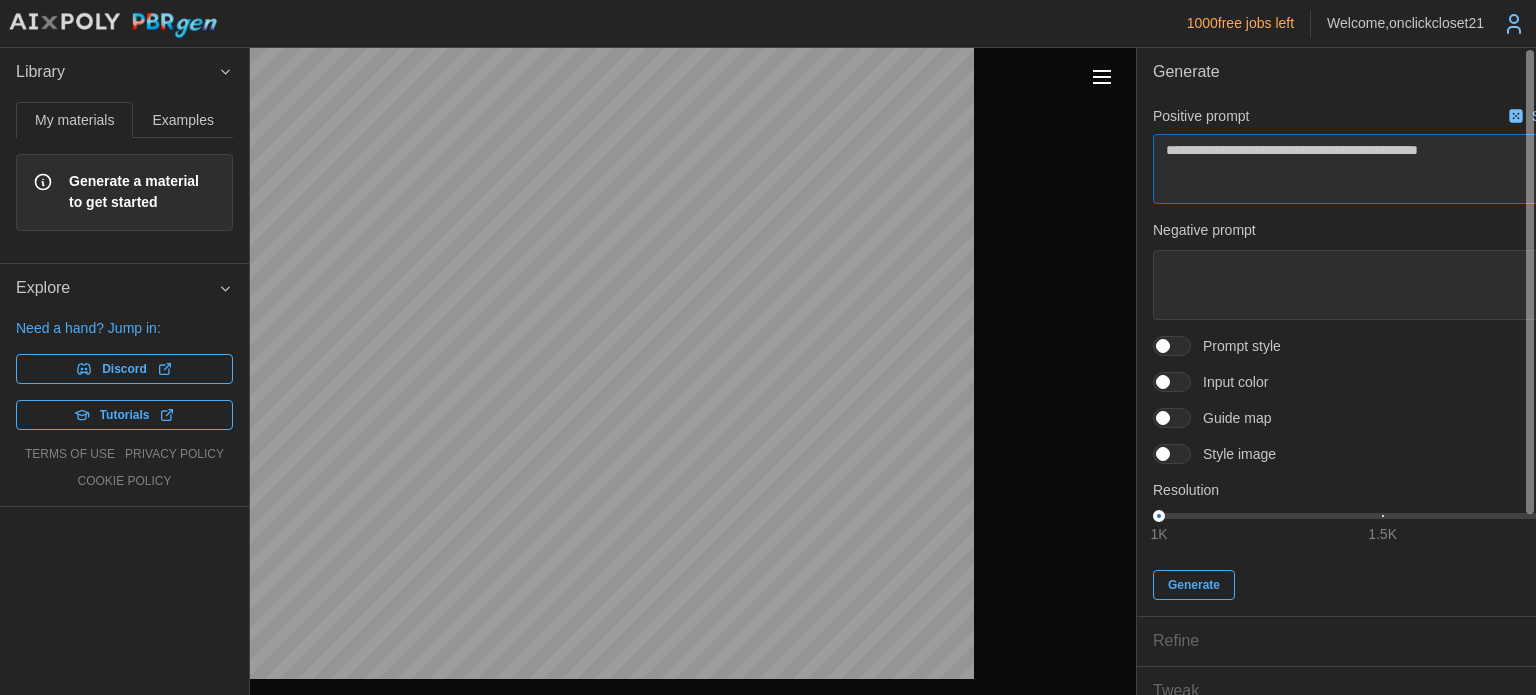 type on "*" 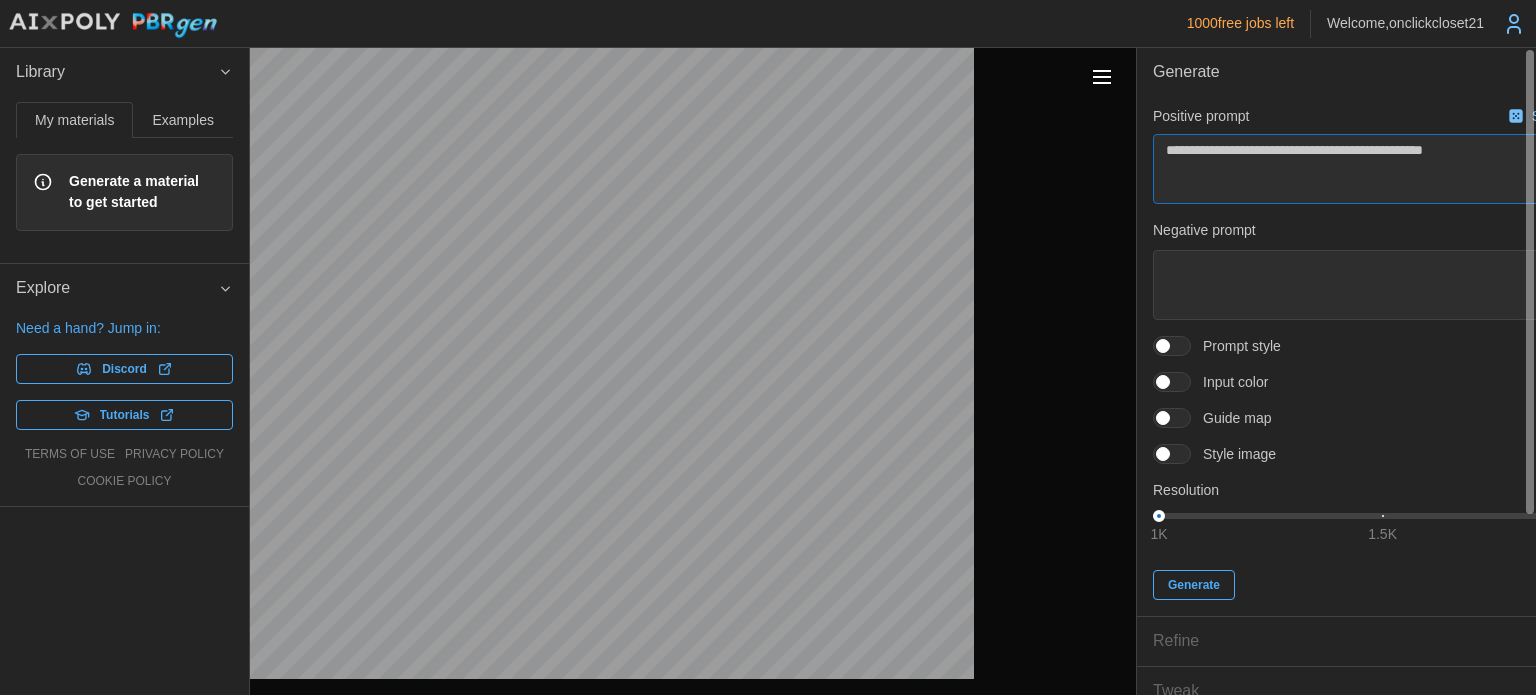 type on "*" 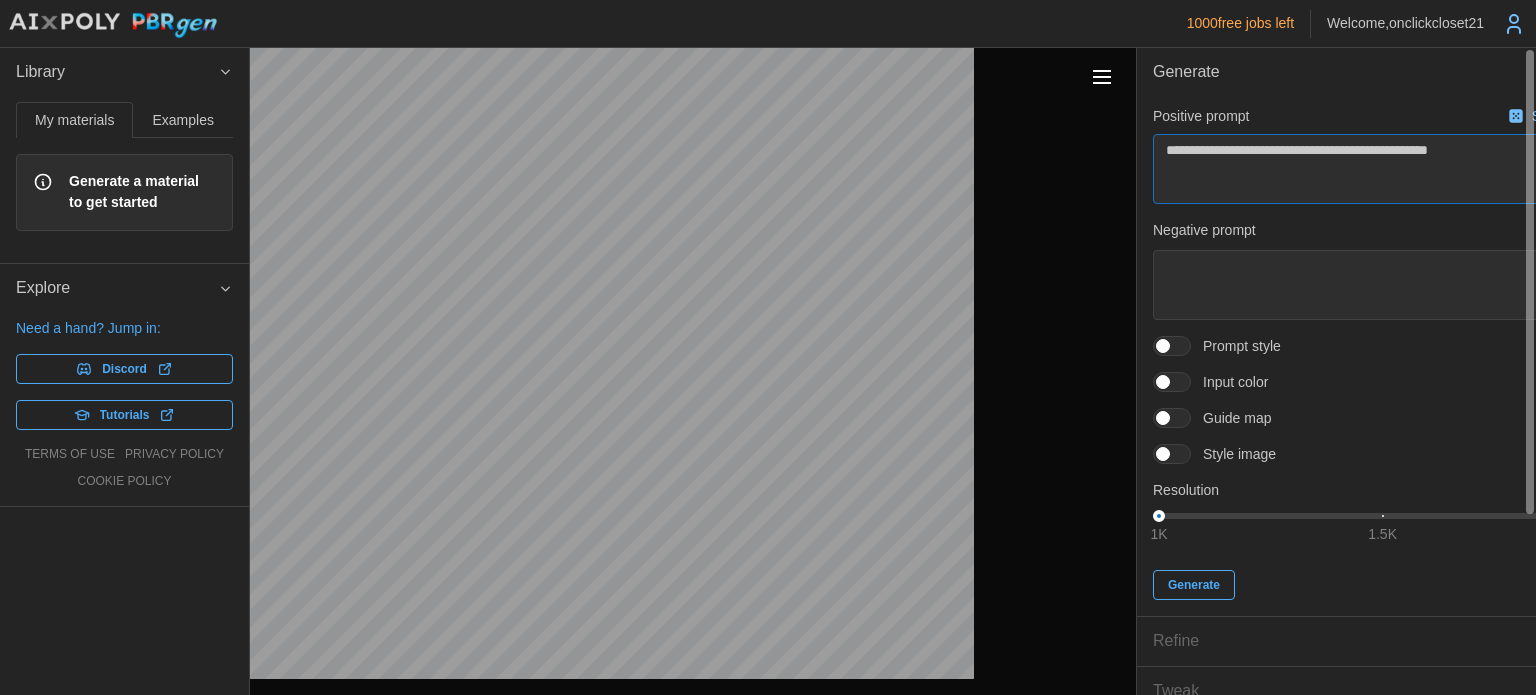 type on "*" 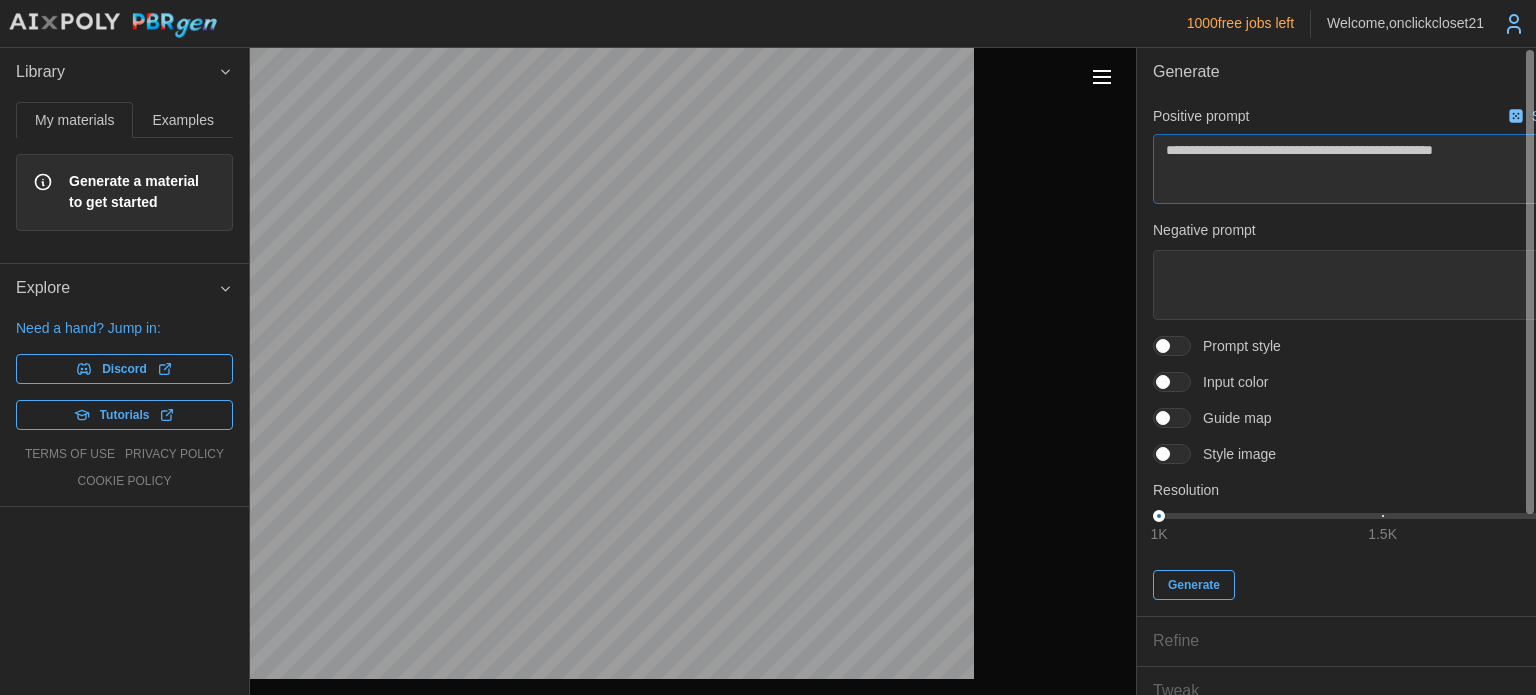 type on "*" 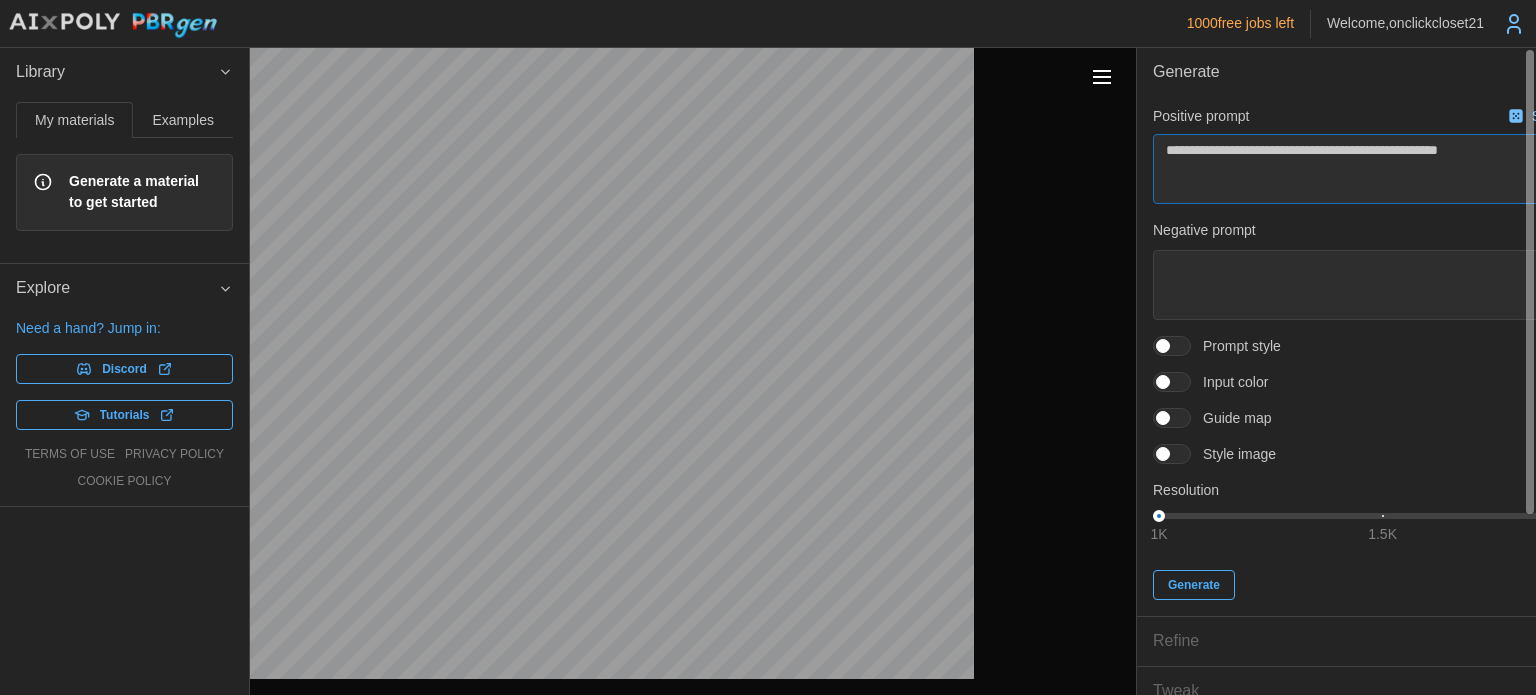 type on "*" 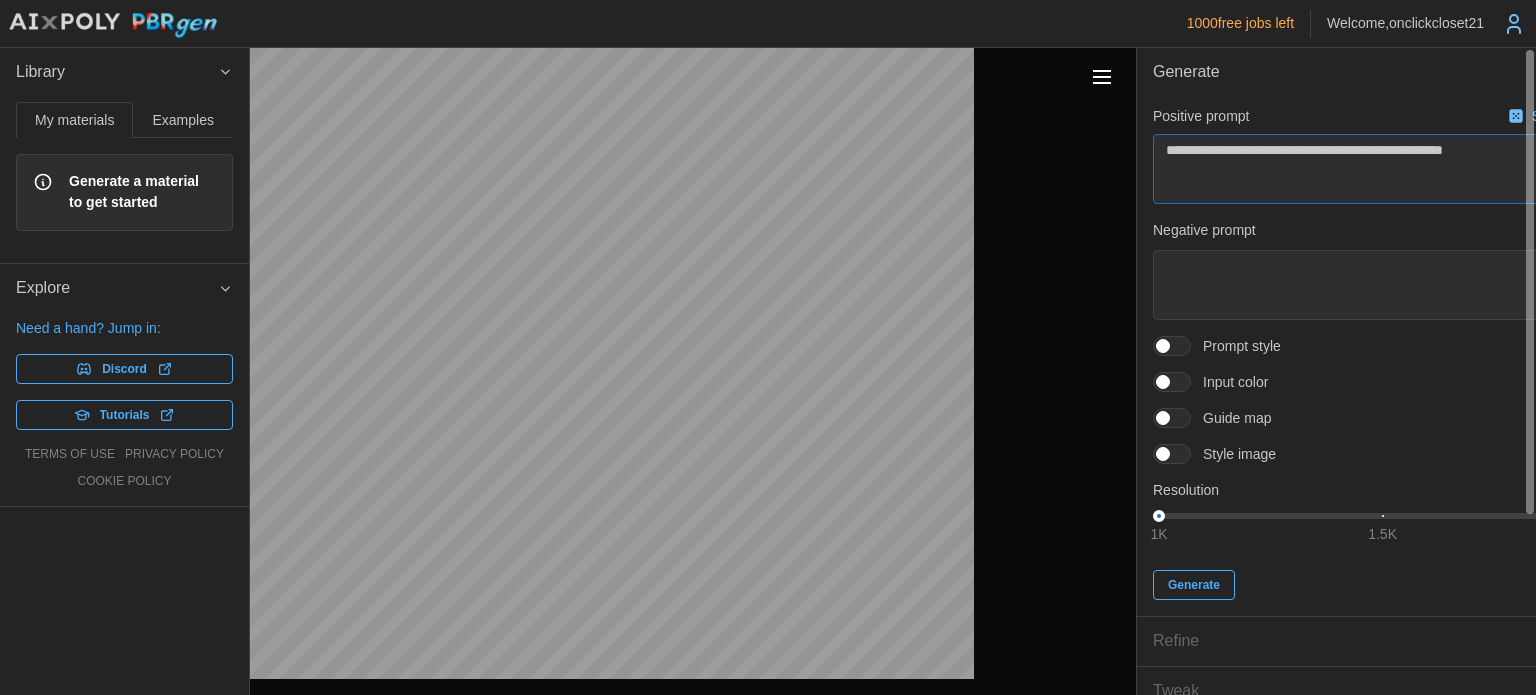 type on "*" 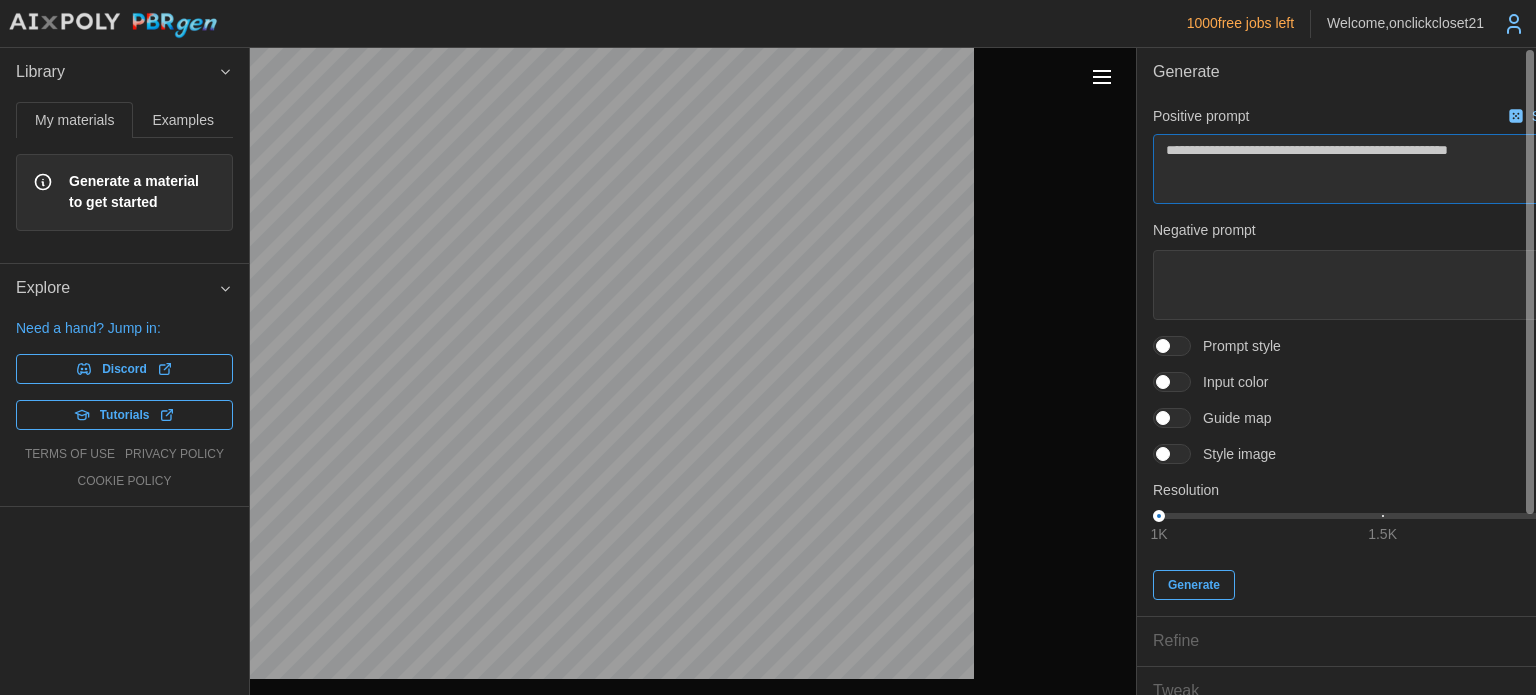 type on "*" 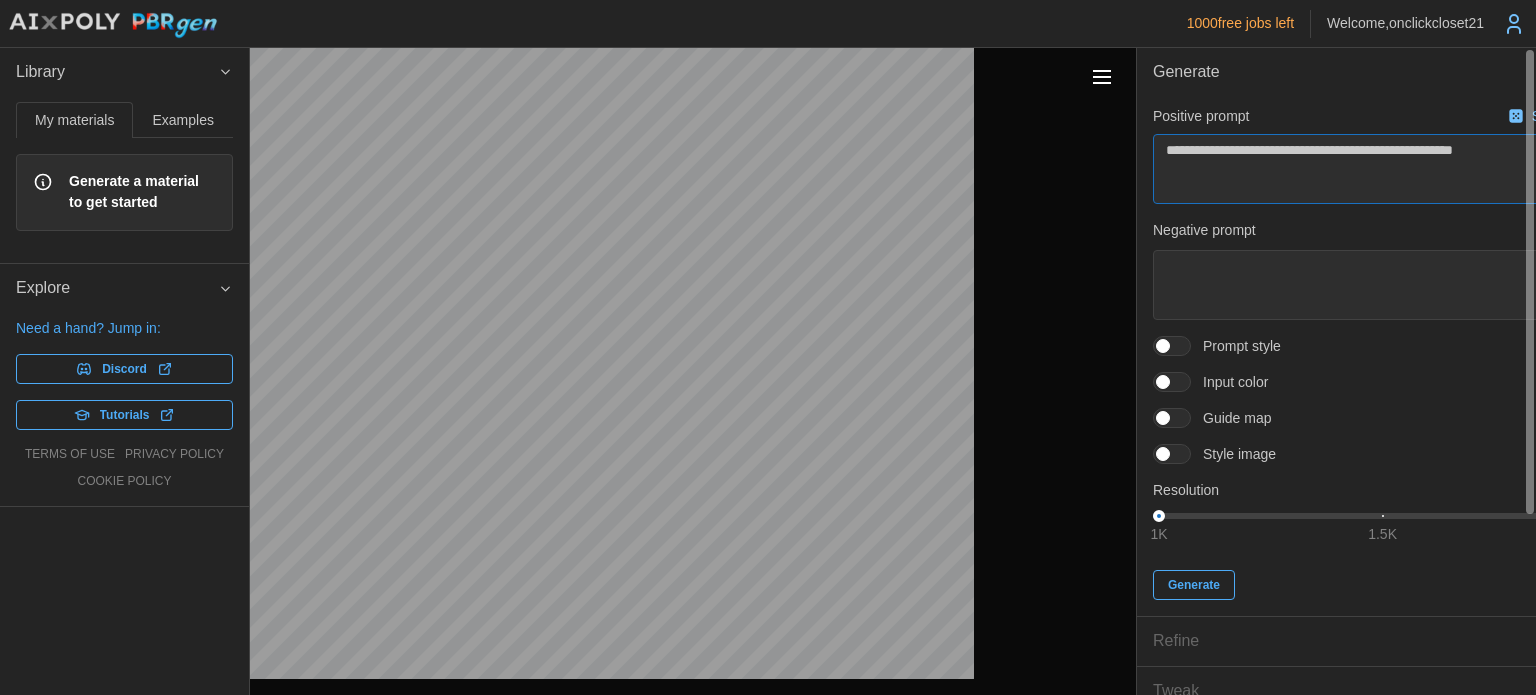 type on "*" 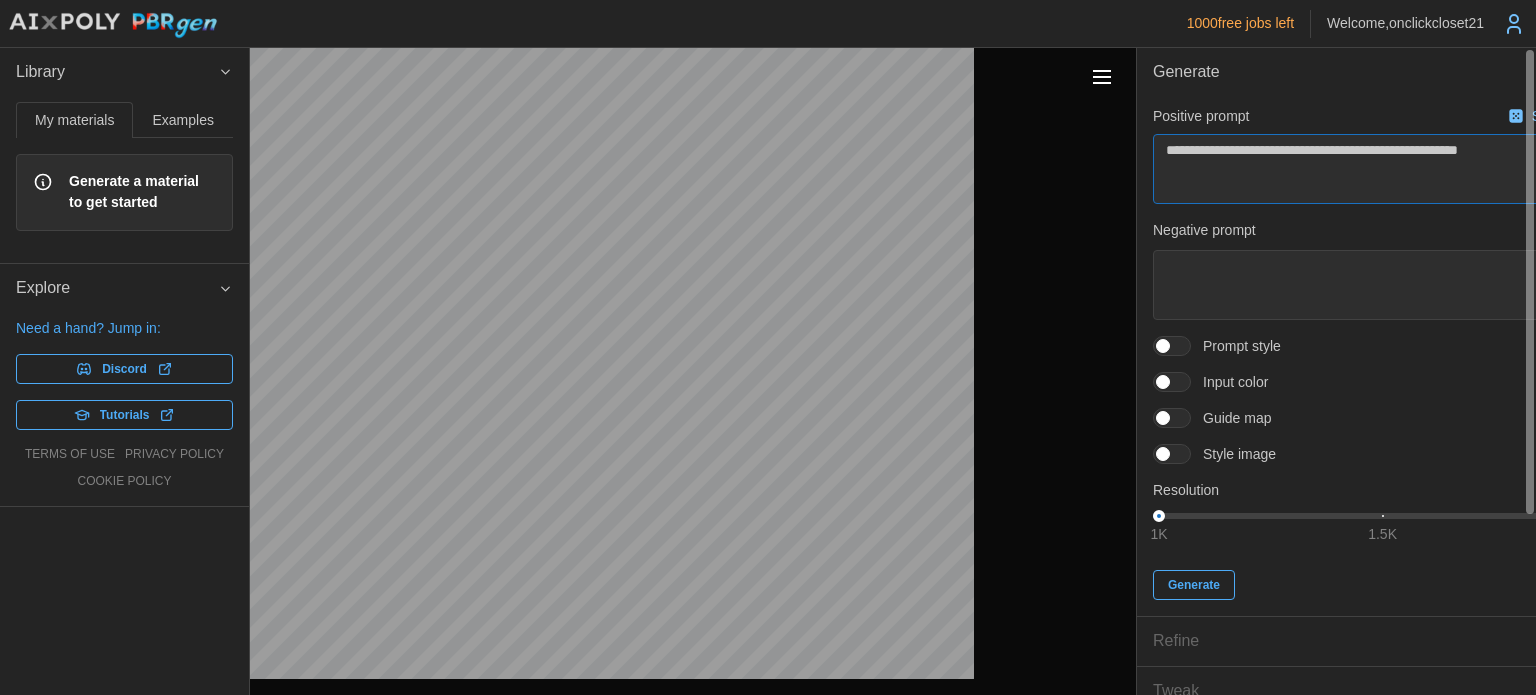 type on "*" 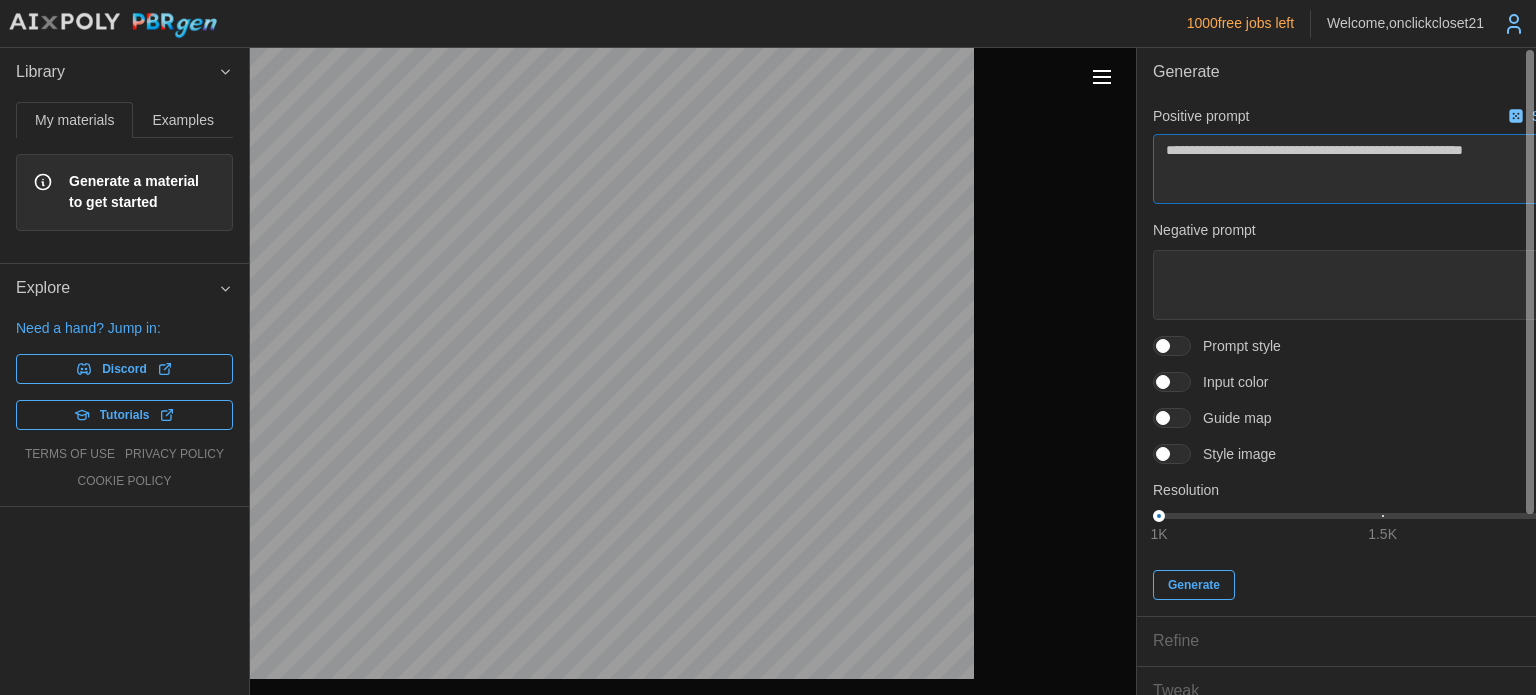 type on "*" 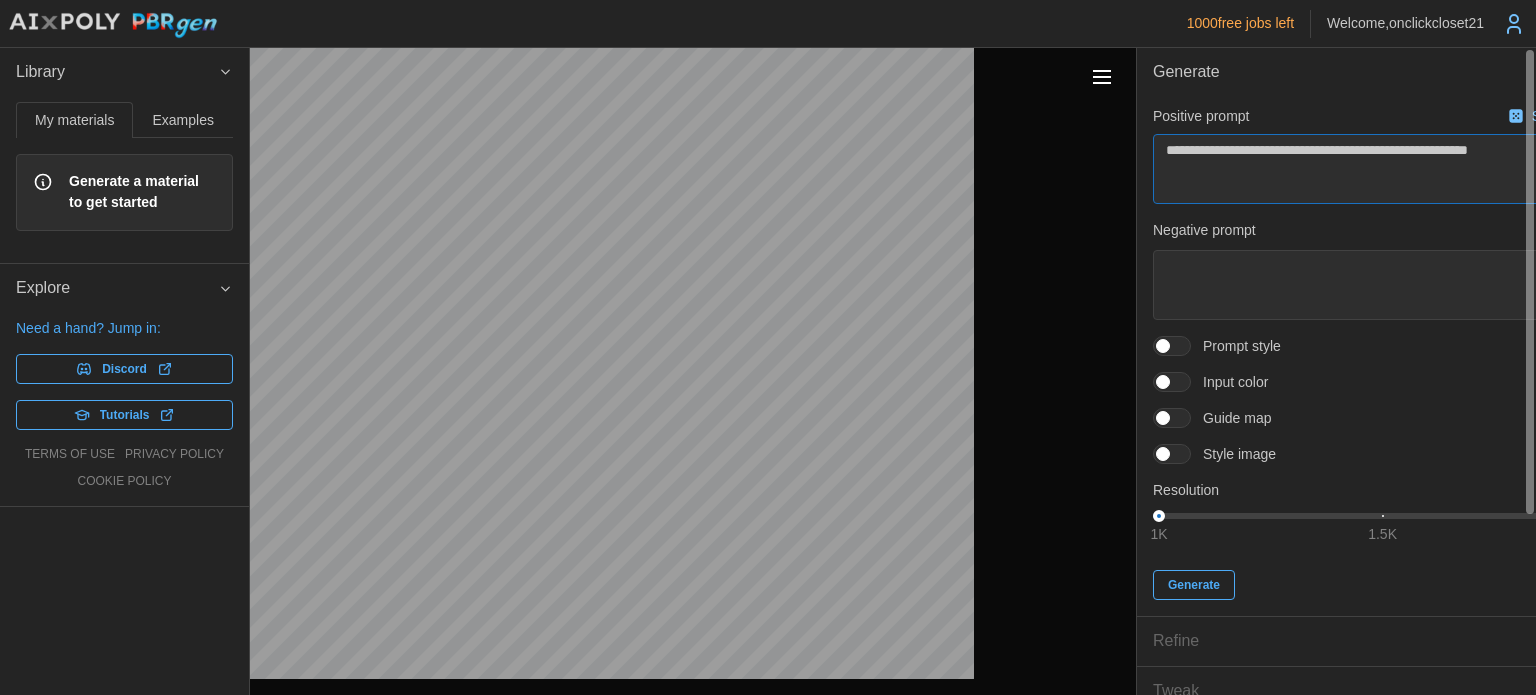type on "*" 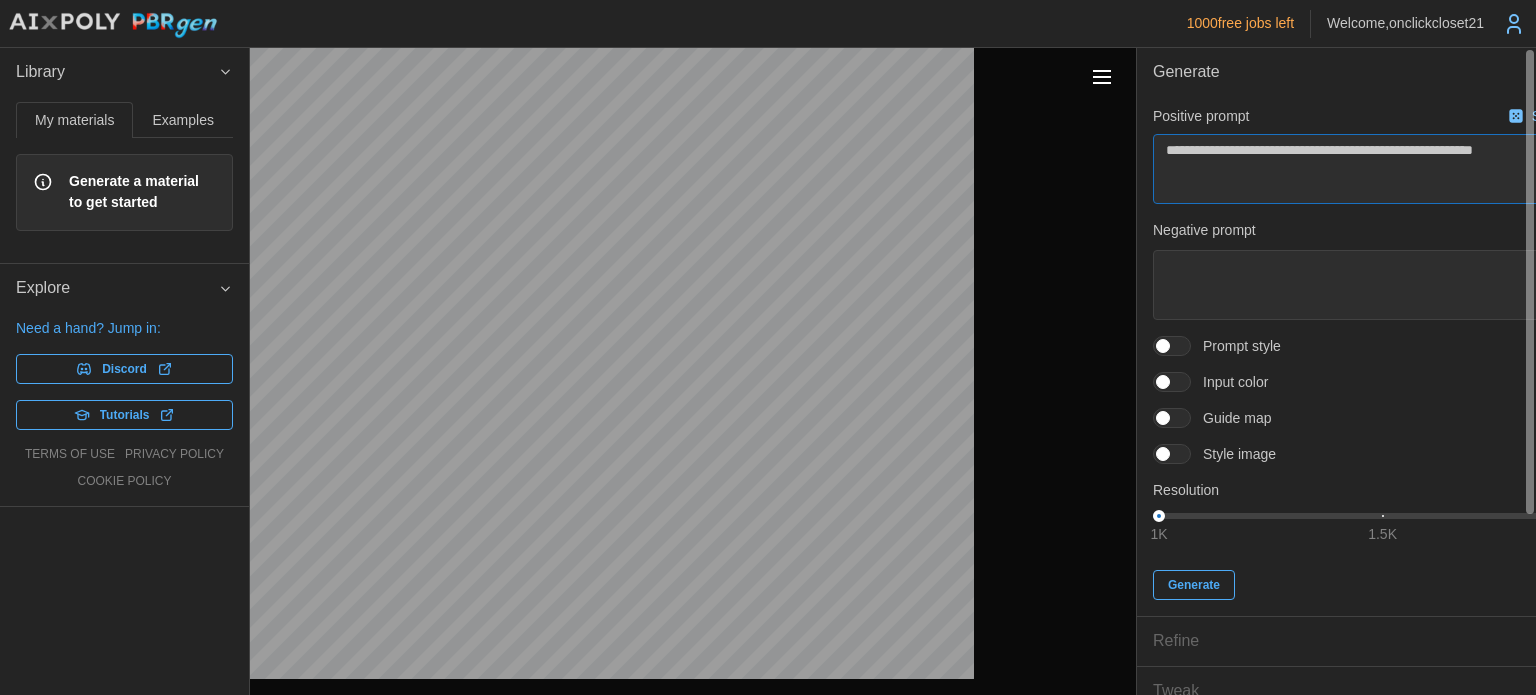 type on "*" 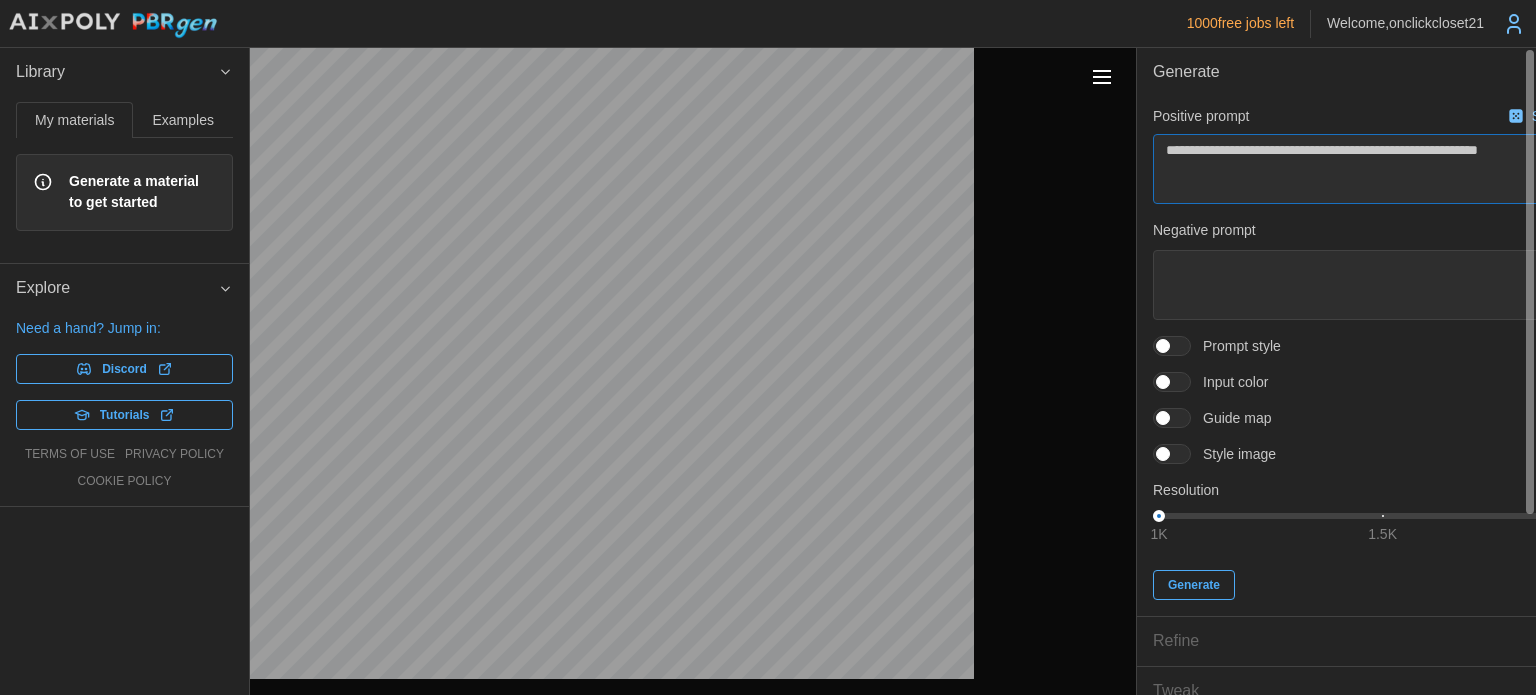 type on "*" 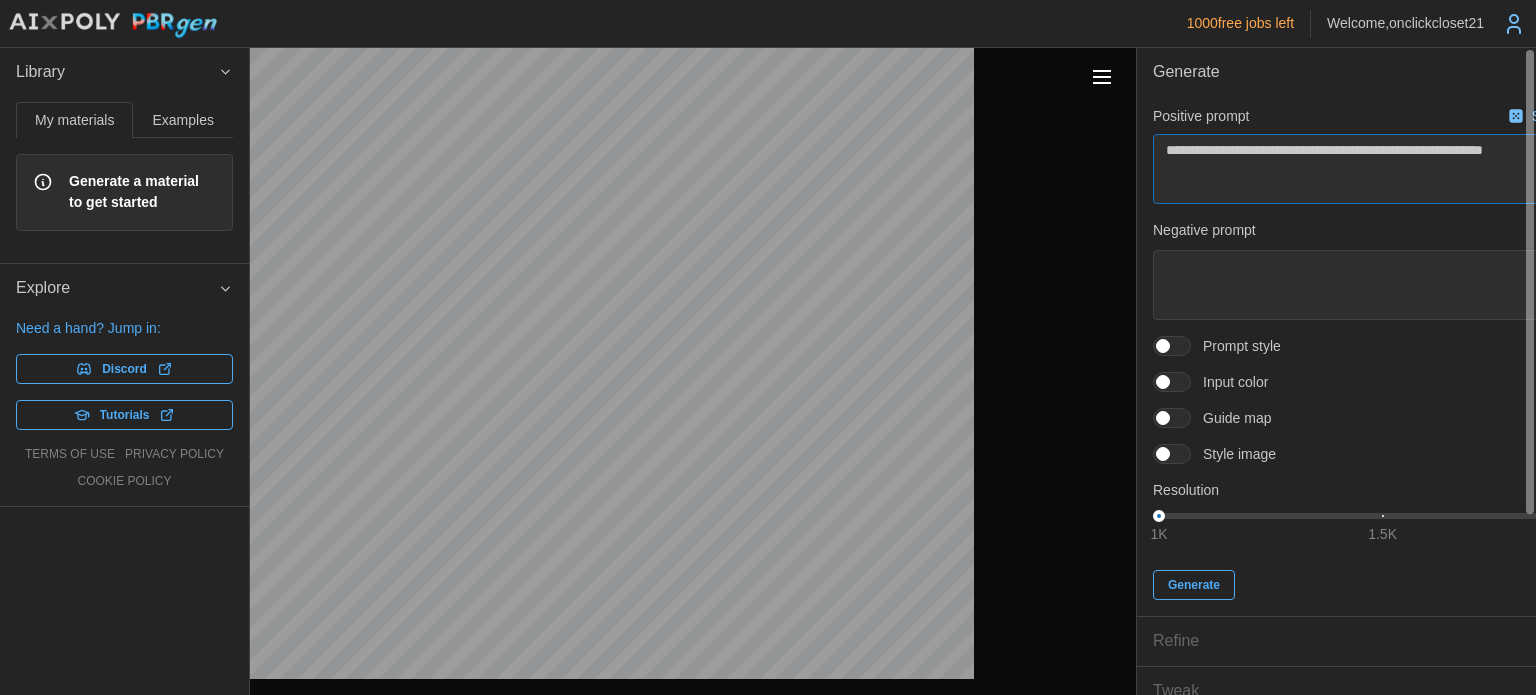 type on "*" 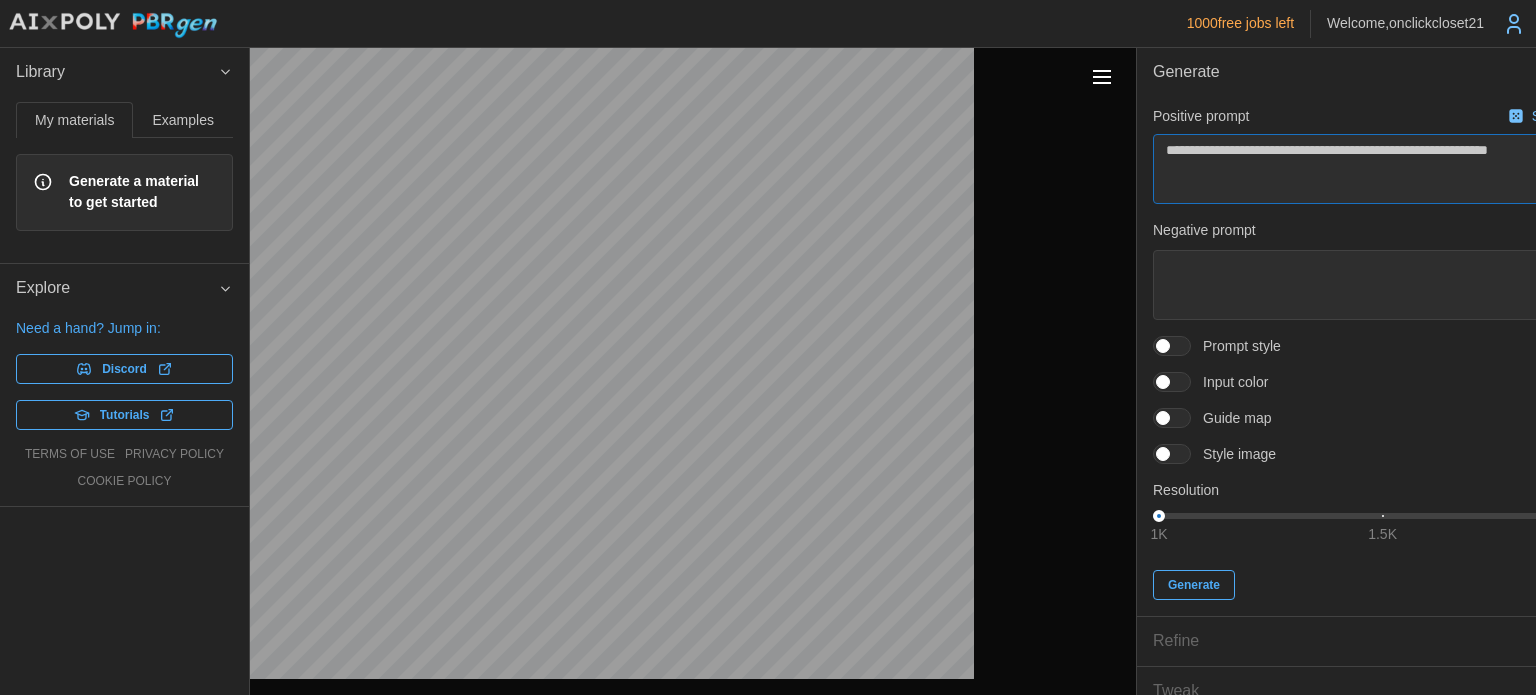 type on "*" 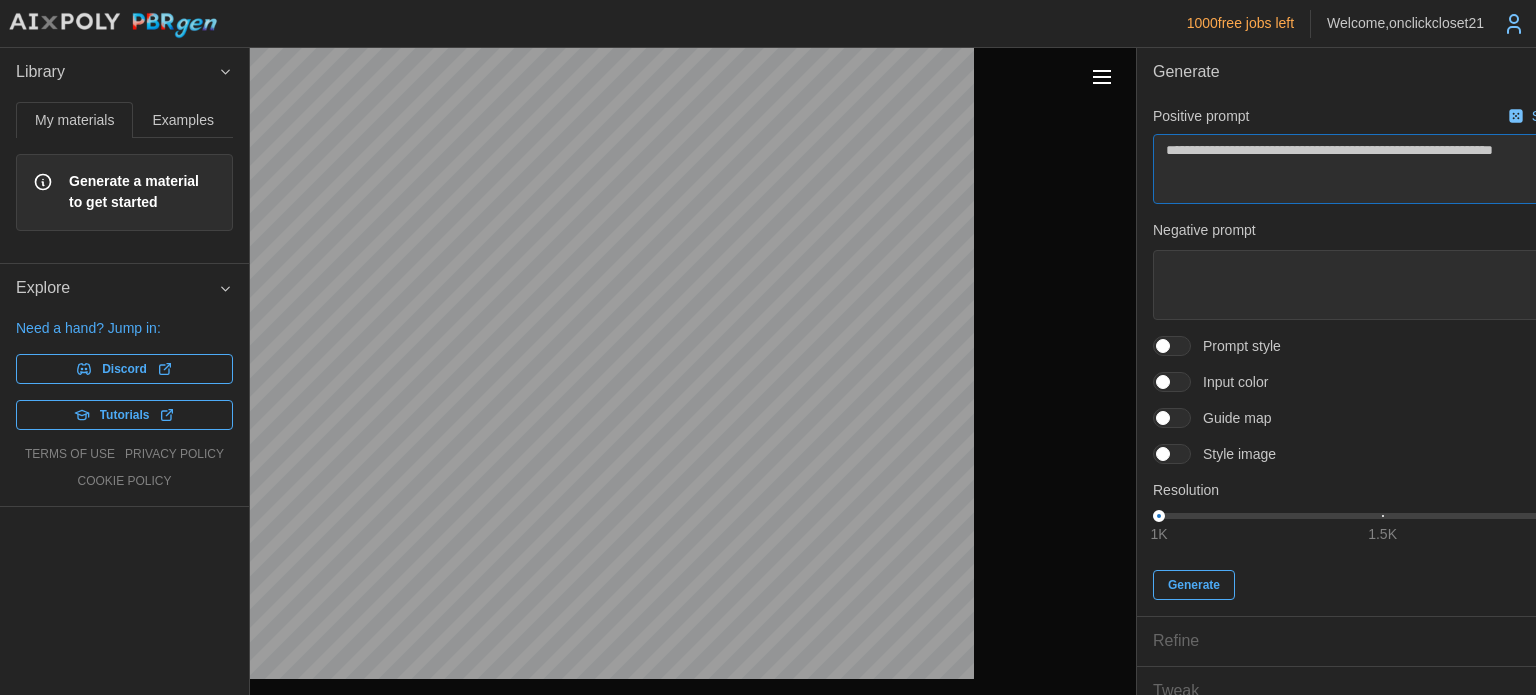 type on "*" 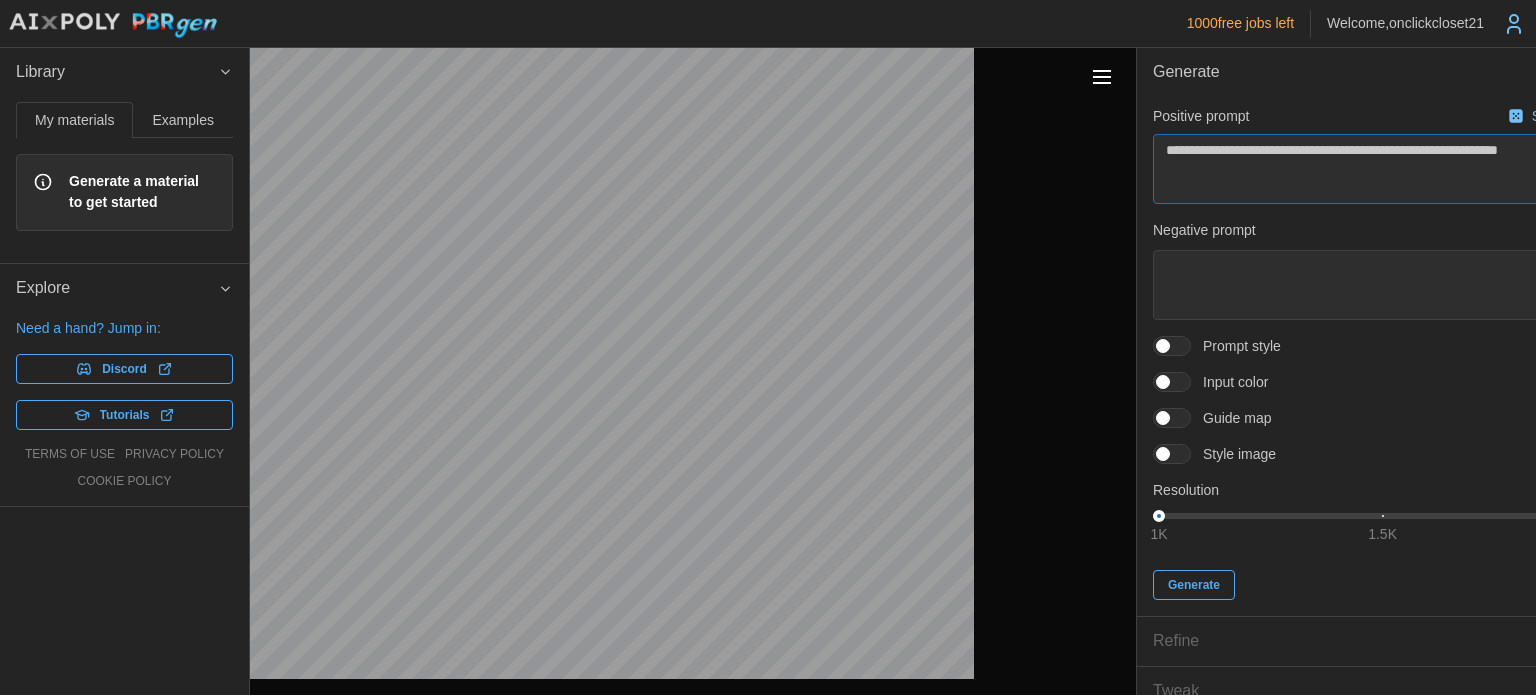 type on "*" 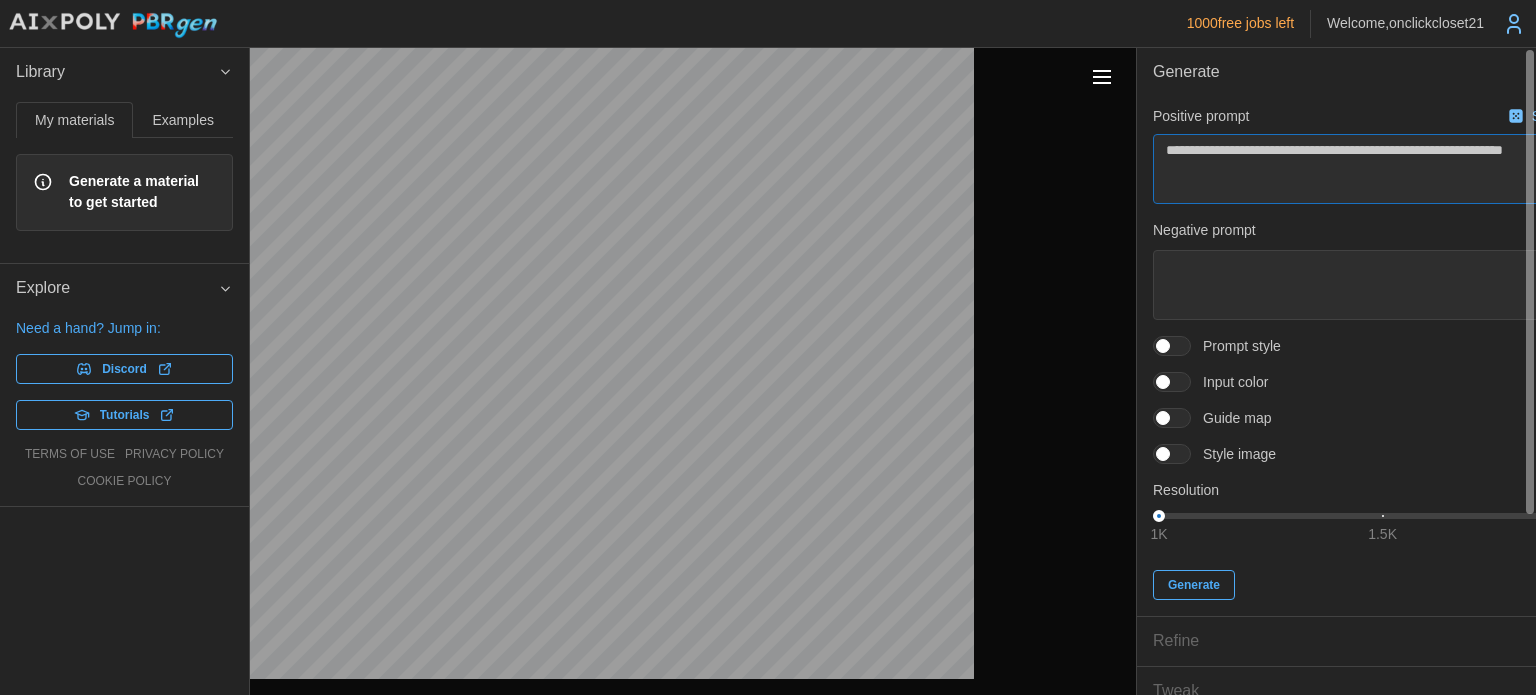 type on "**********" 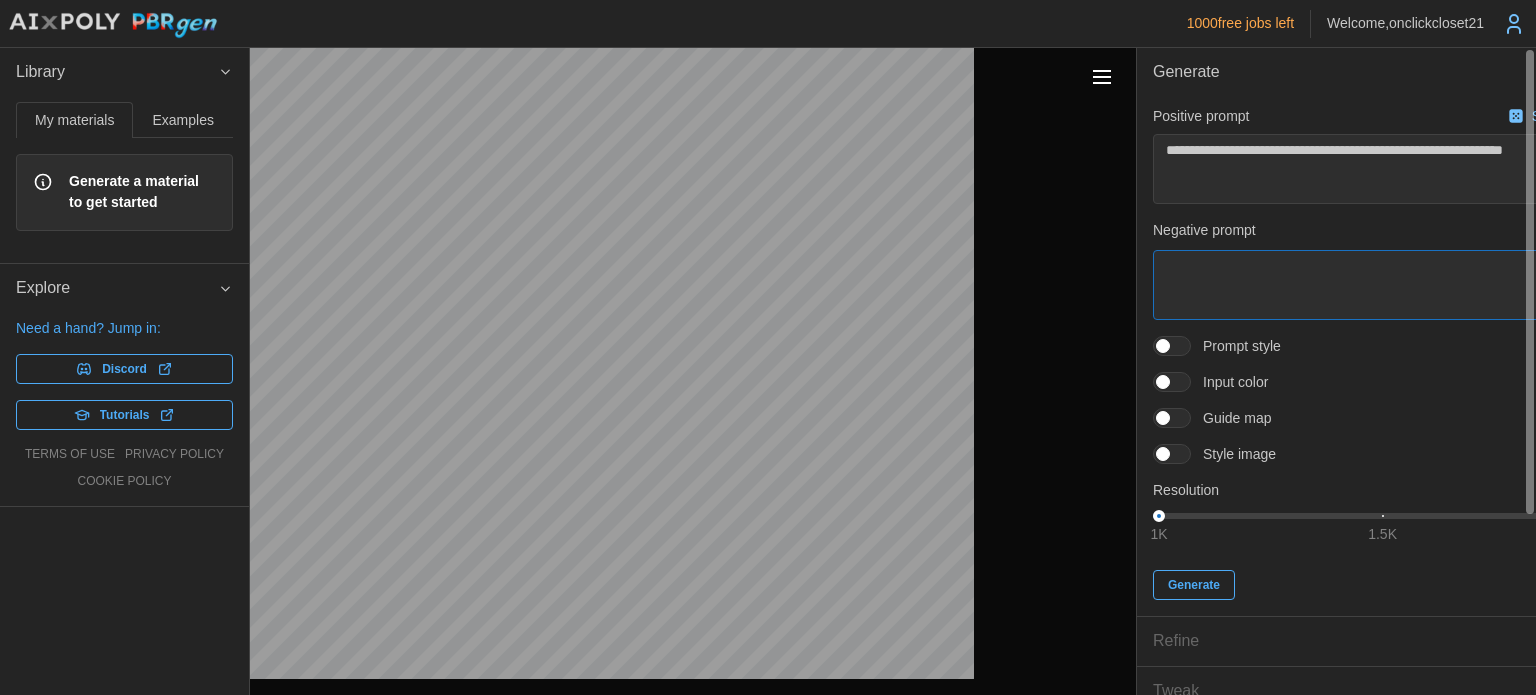 click at bounding box center (1382, 285) 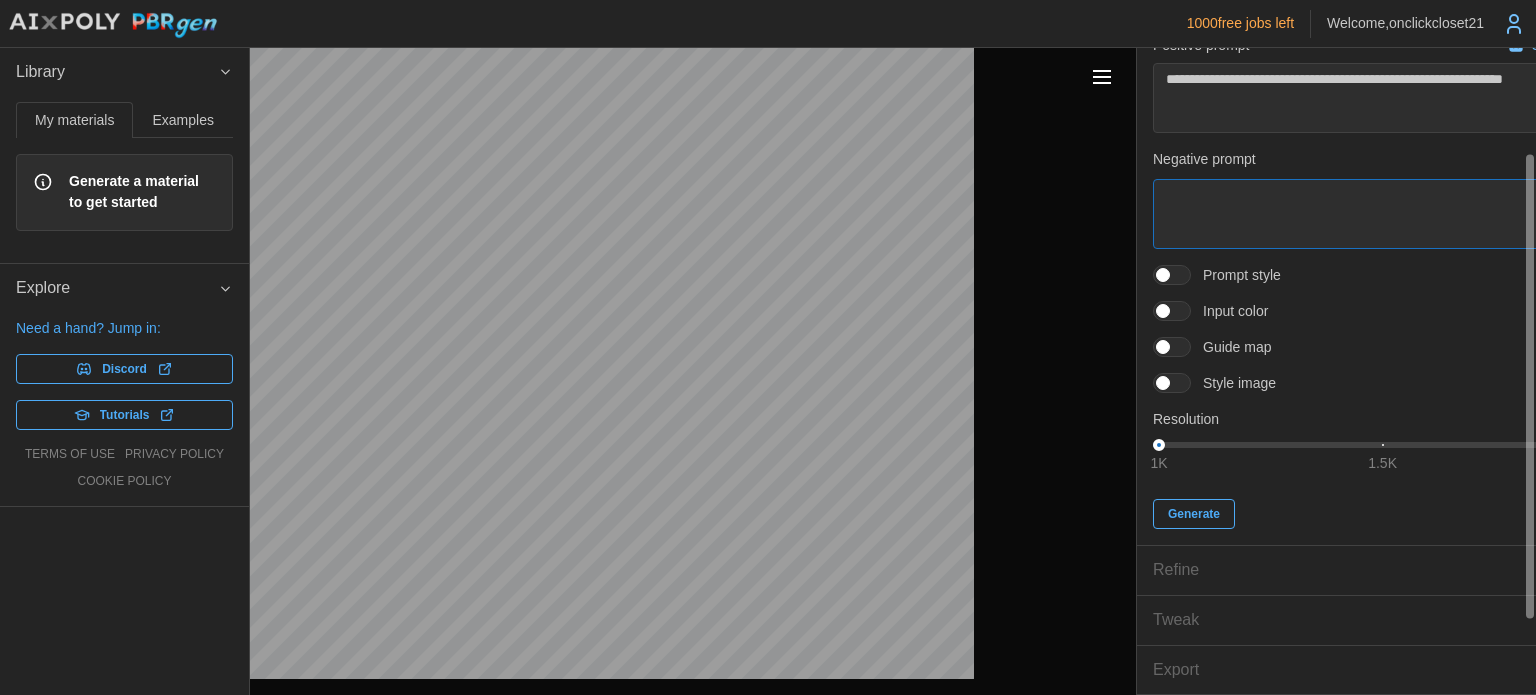 scroll, scrollTop: 144, scrollLeft: 0, axis: vertical 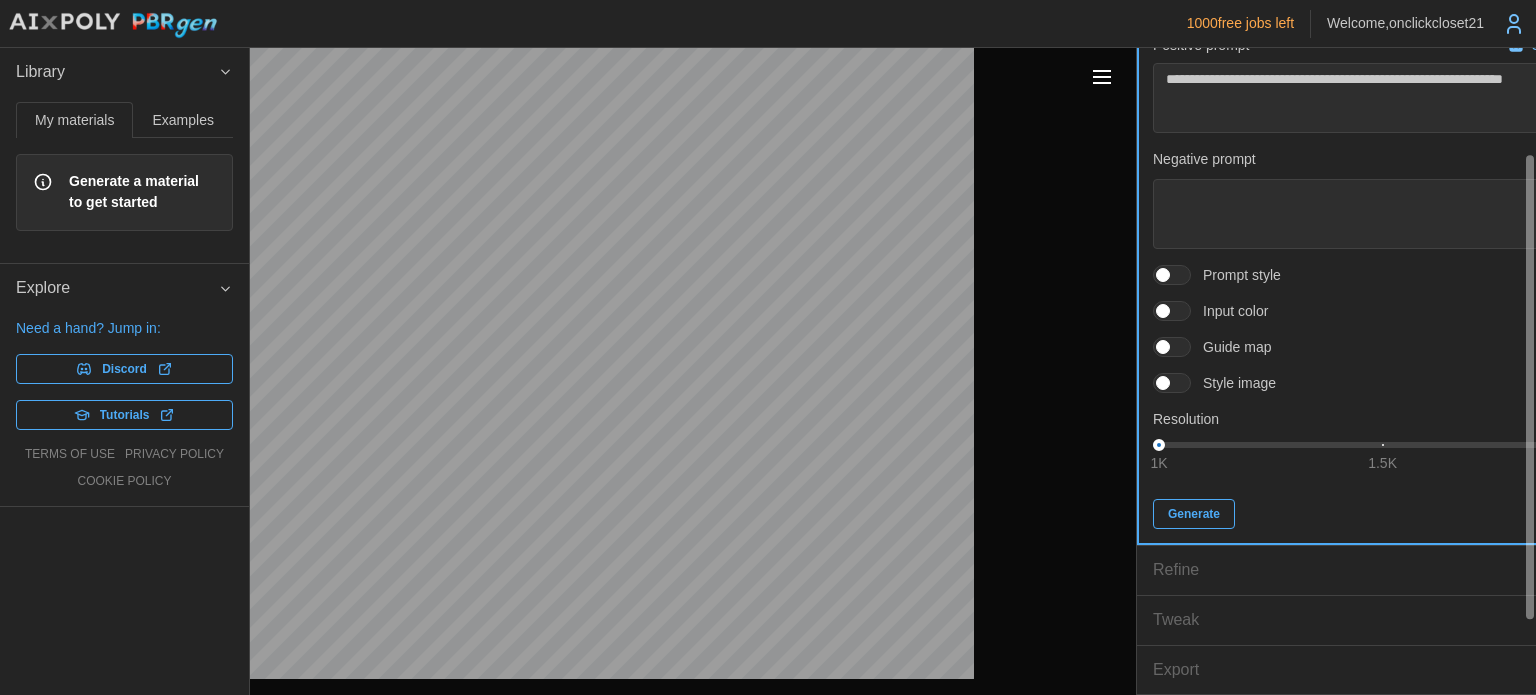 click on "Generate" at bounding box center (1194, 514) 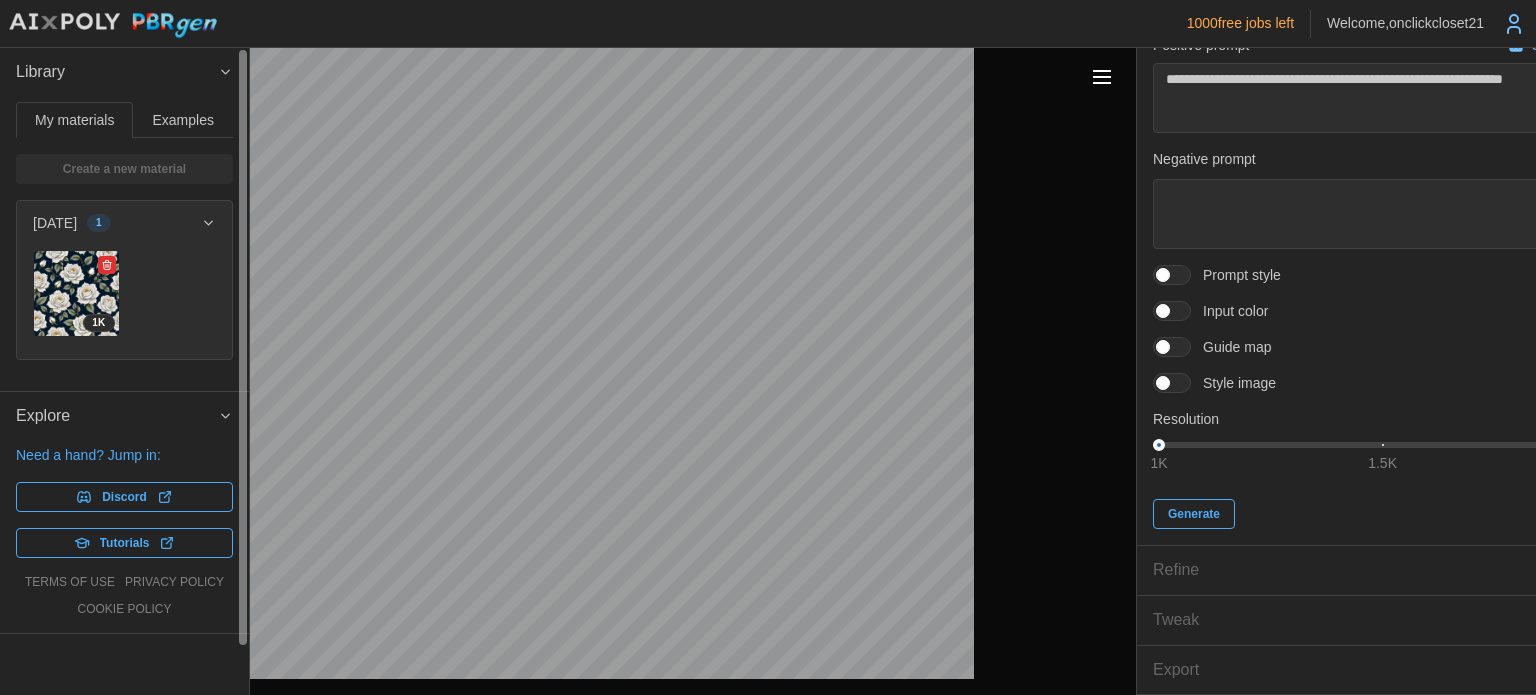 drag, startPoint x: 105, startPoint y: 361, endPoint x: 109, endPoint y: 379, distance: 18.439089 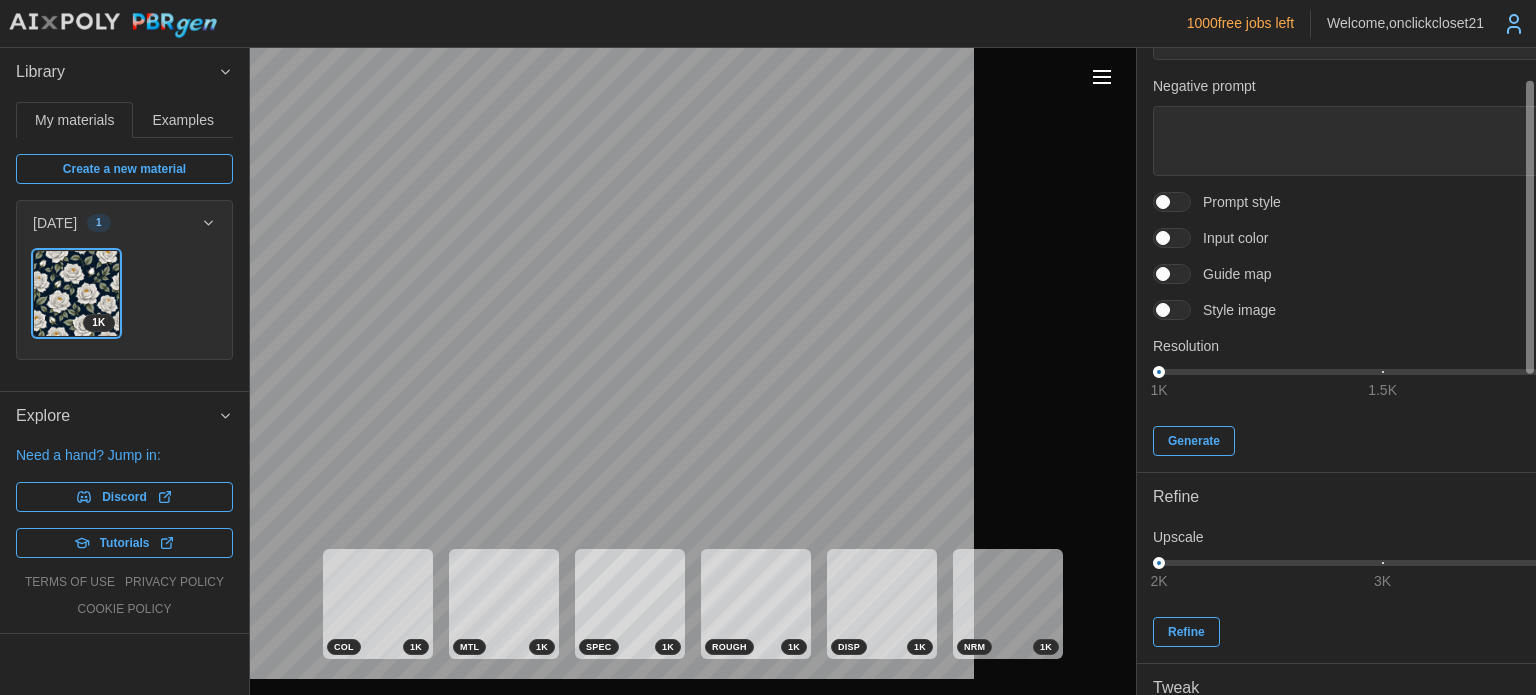 scroll, scrollTop: 0, scrollLeft: 0, axis: both 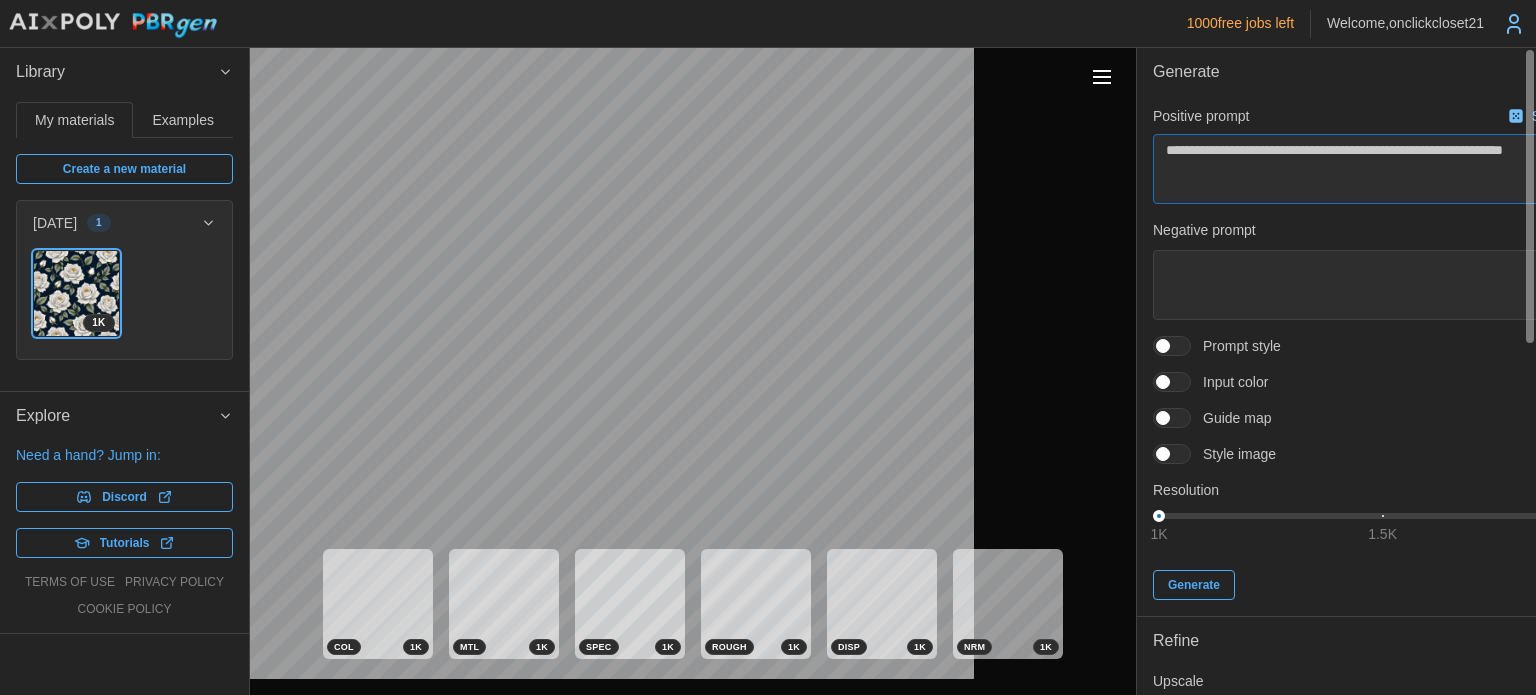 click on "**********" at bounding box center (1382, 169) 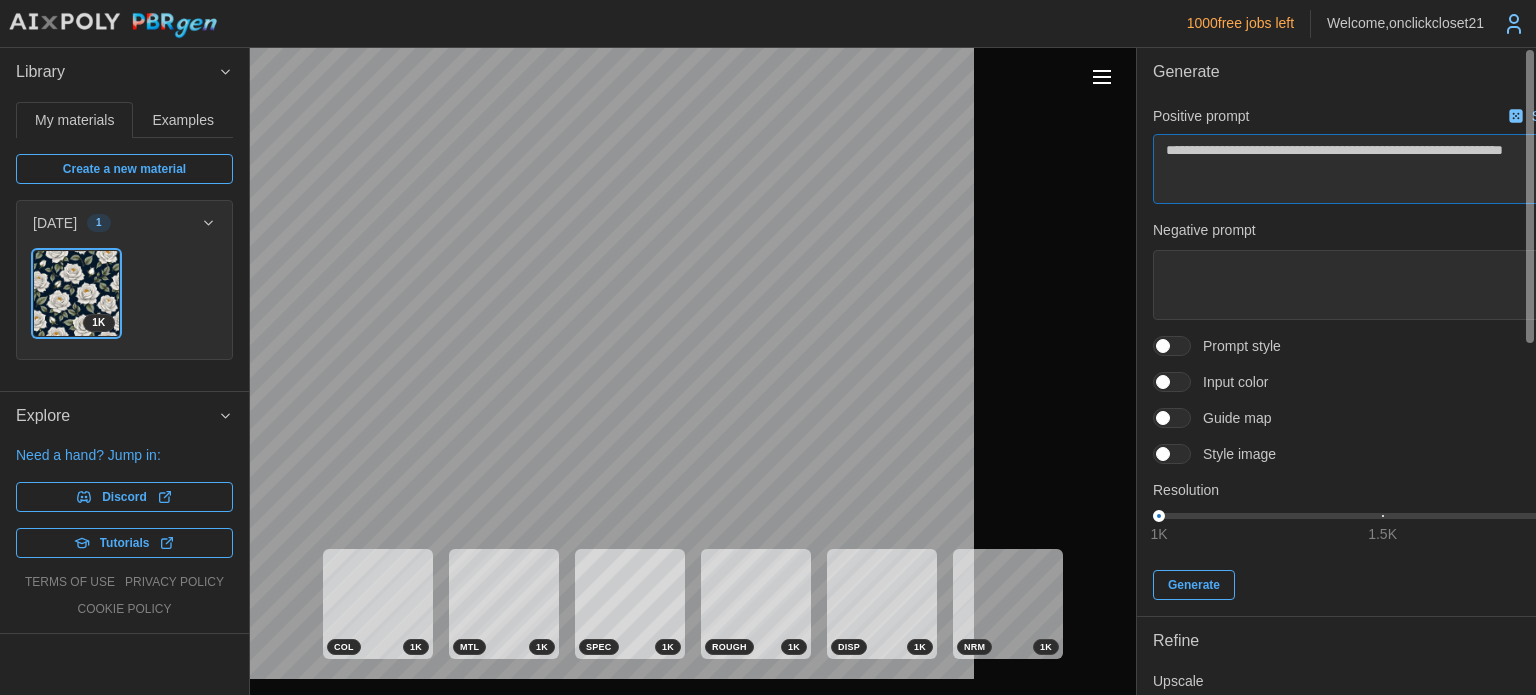 click on "**********" at bounding box center (1382, 169) 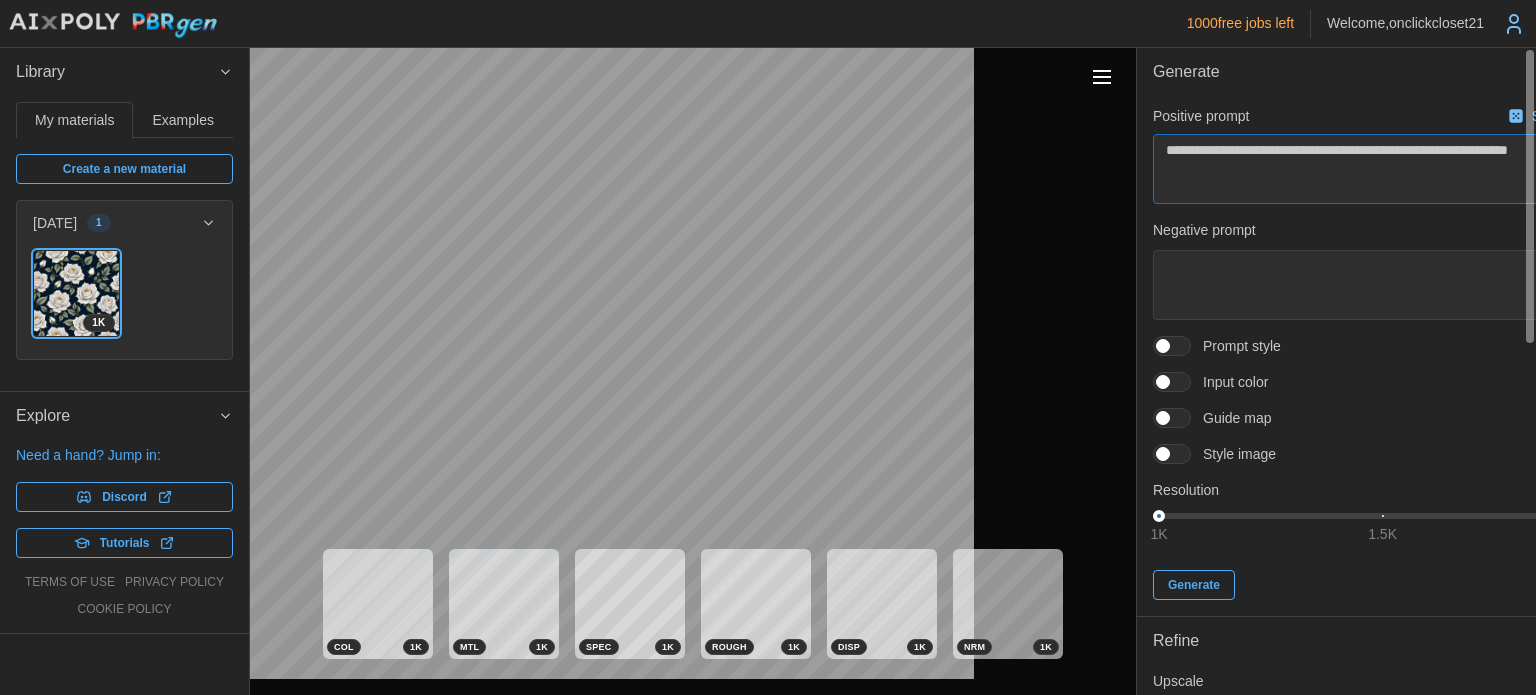 type on "*" 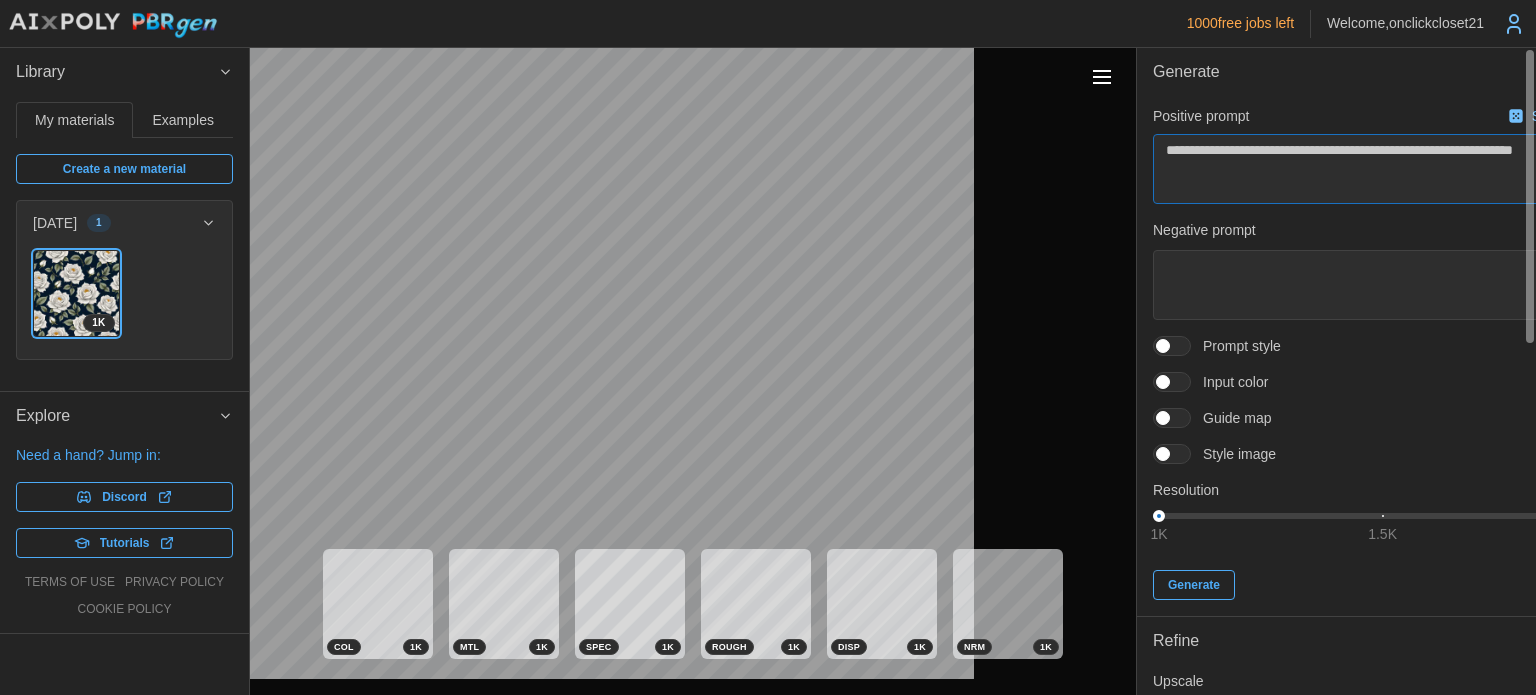 type on "*" 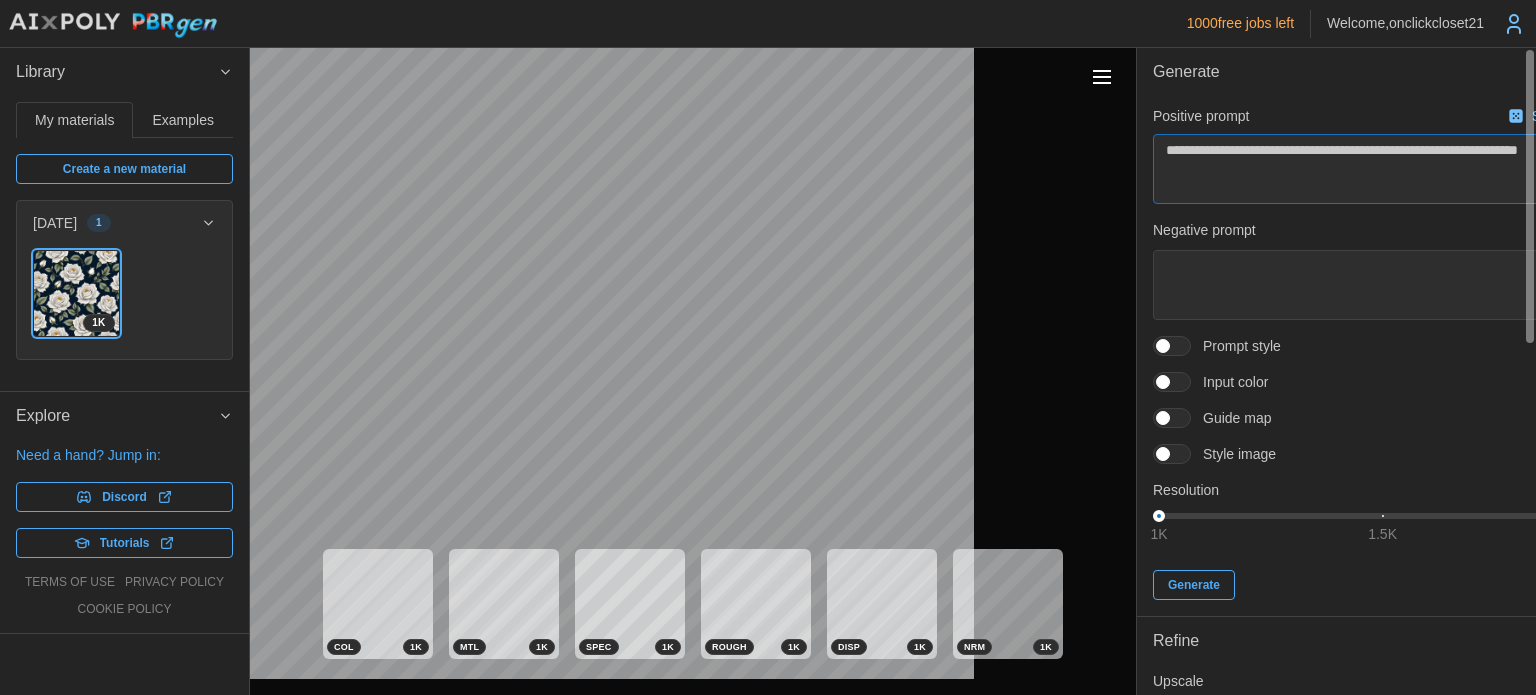 type on "**********" 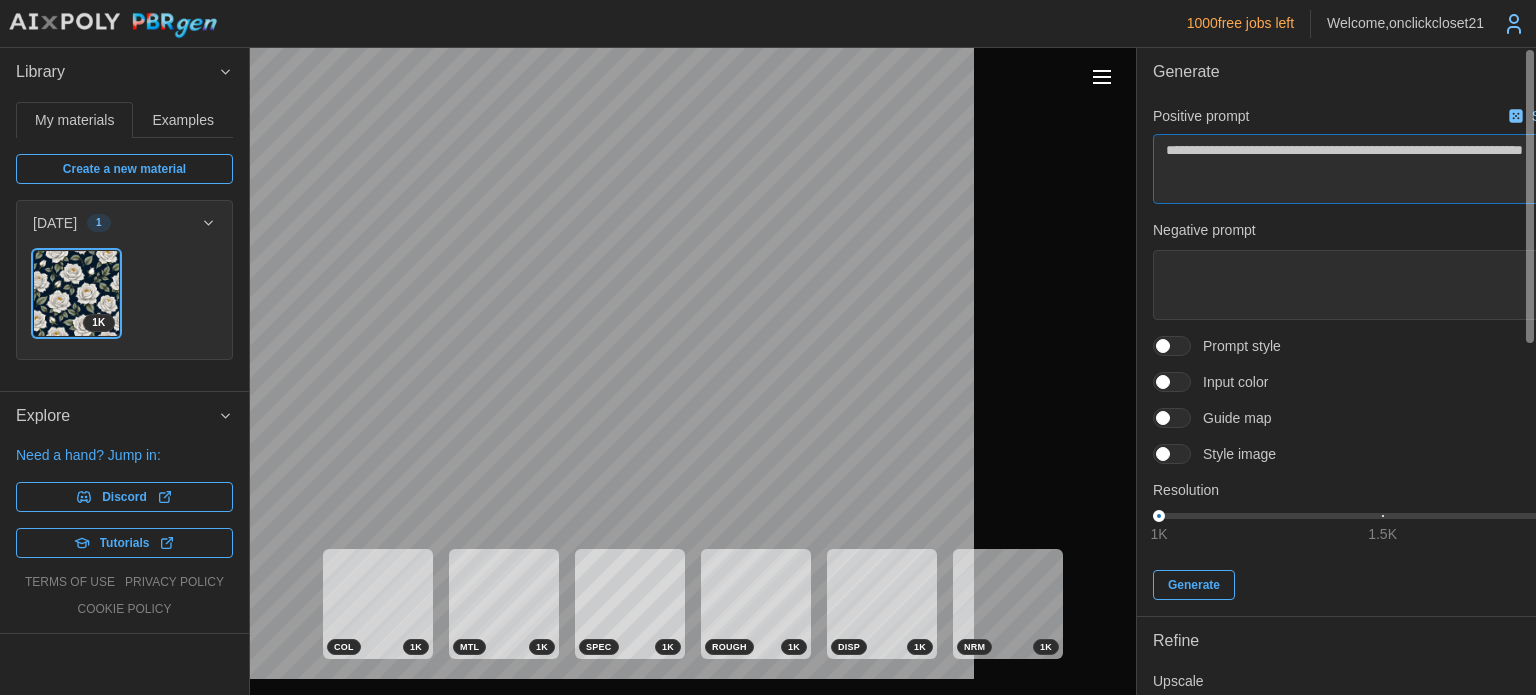 type on "*" 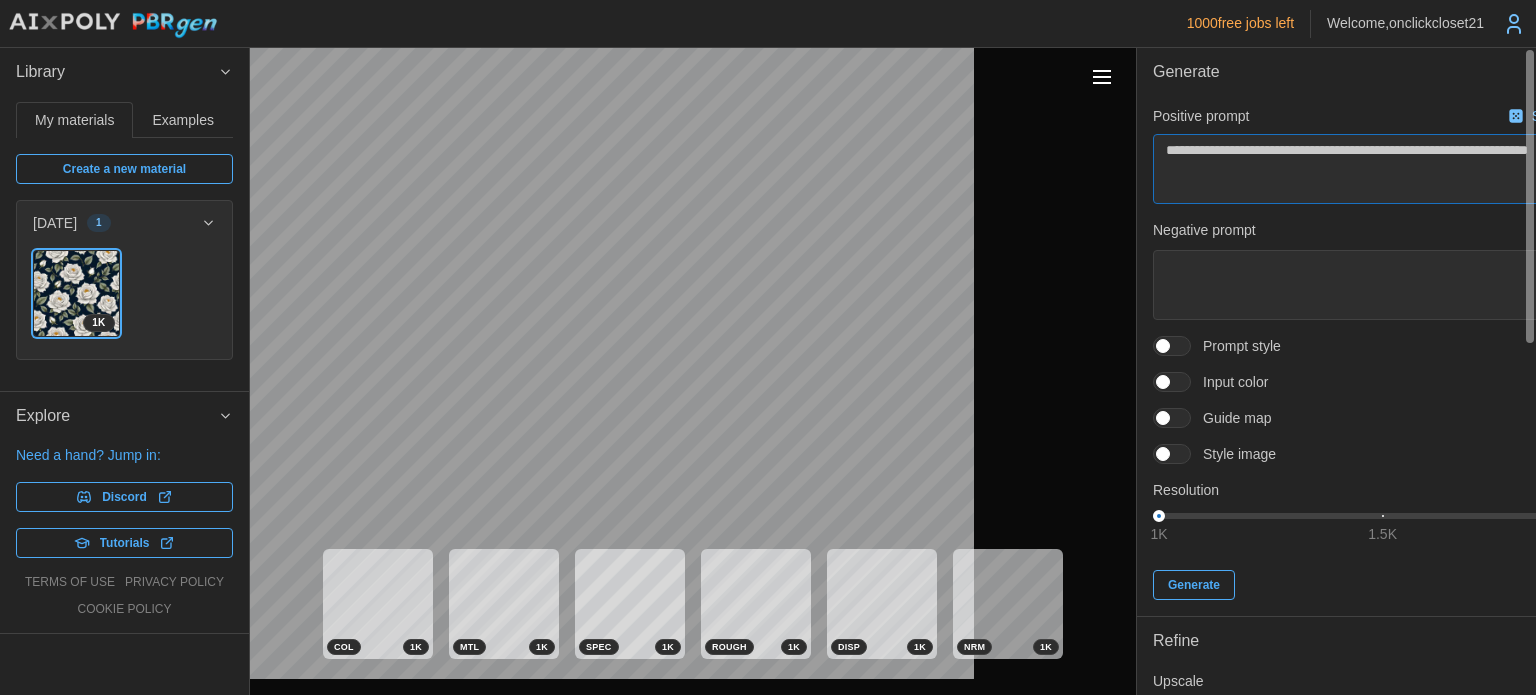 type on "*" 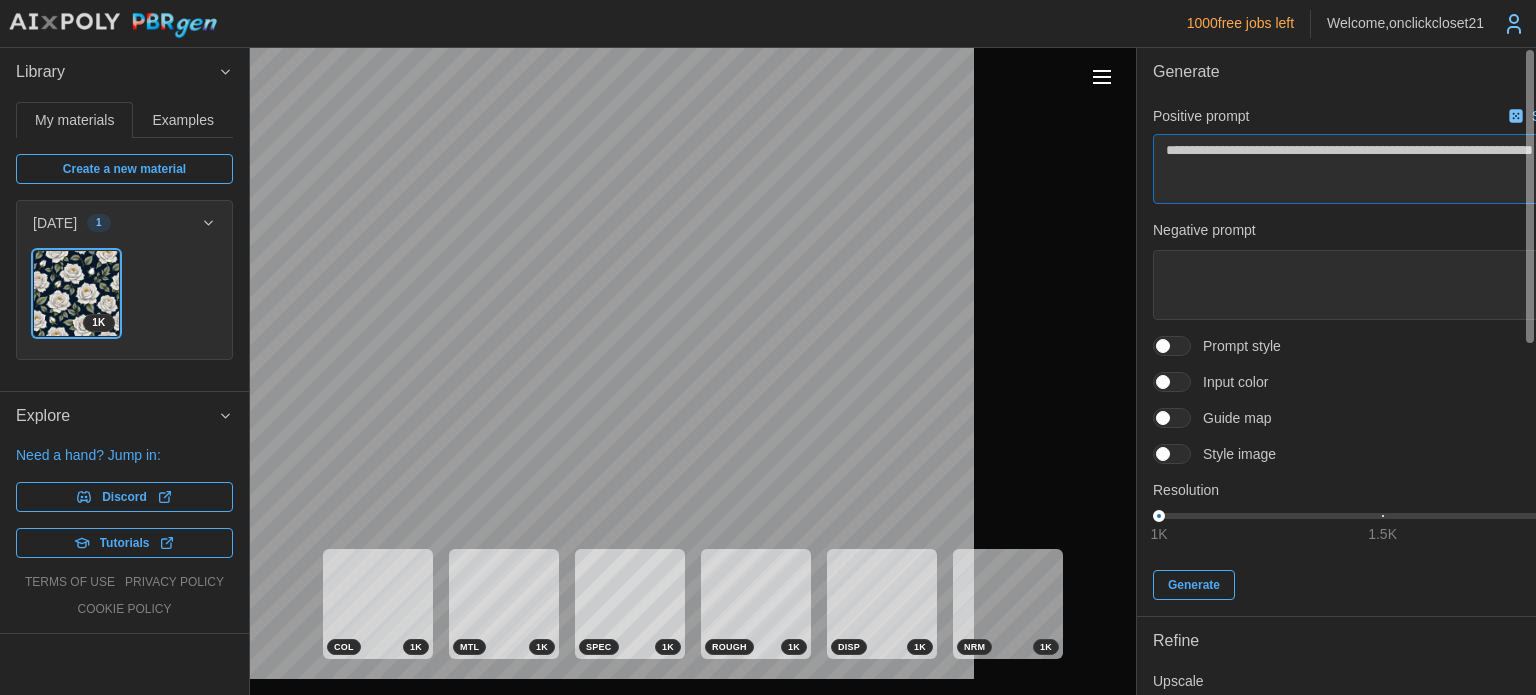 click on "**********" at bounding box center [1382, 169] 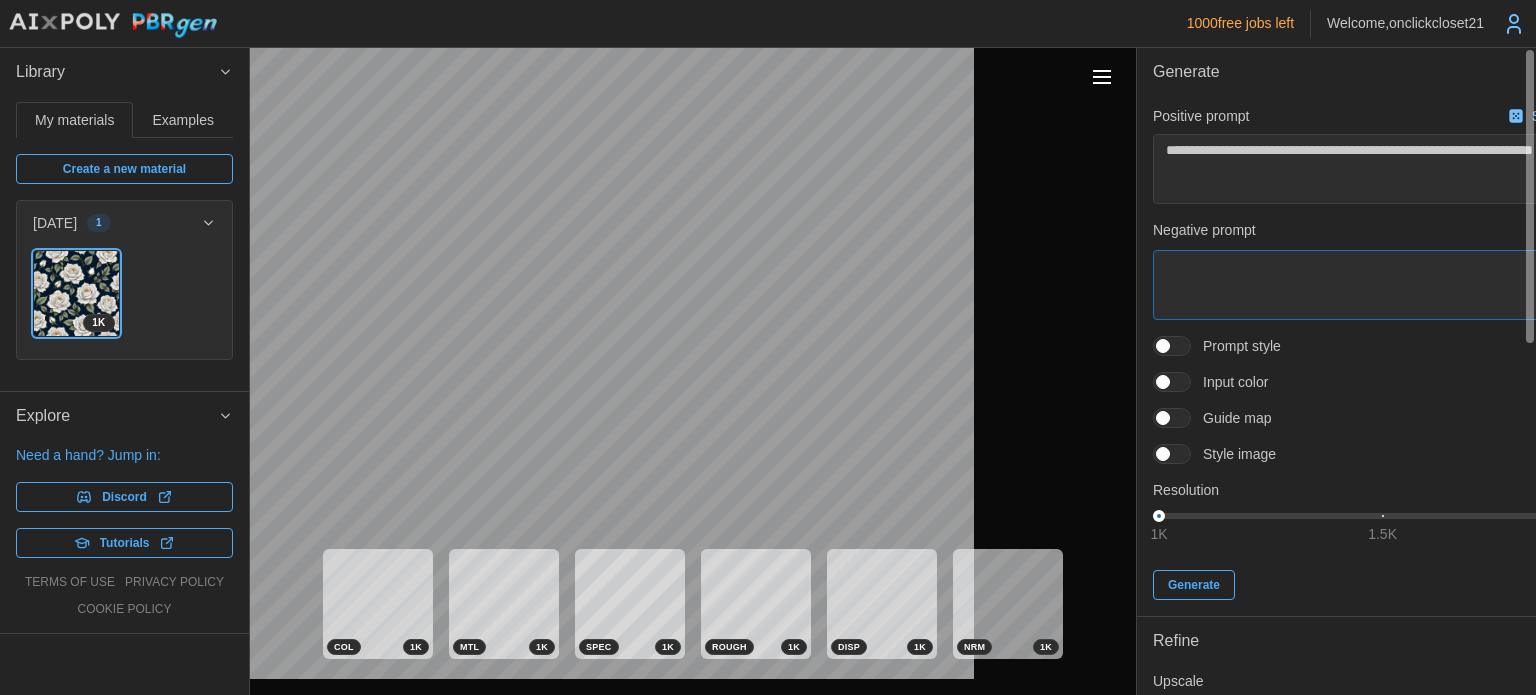 click at bounding box center (1382, 285) 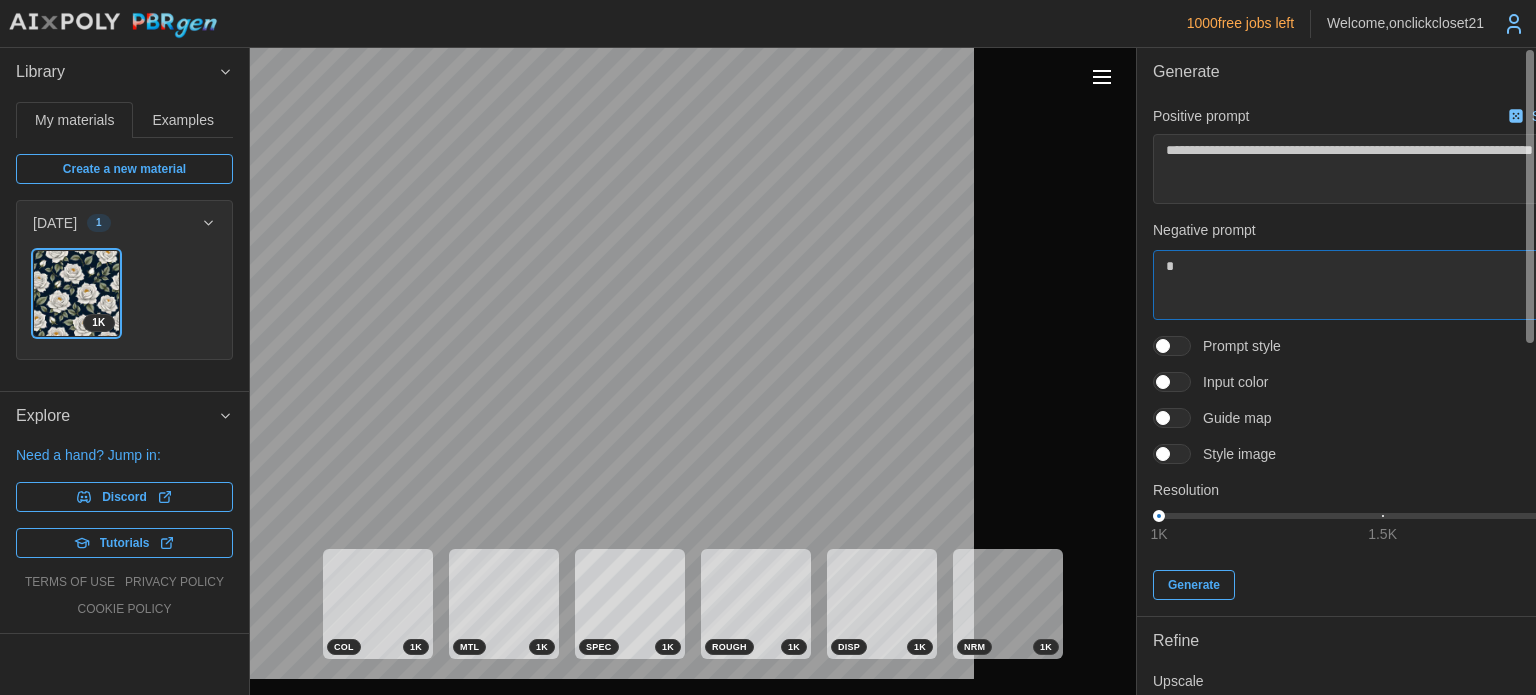 type on "**" 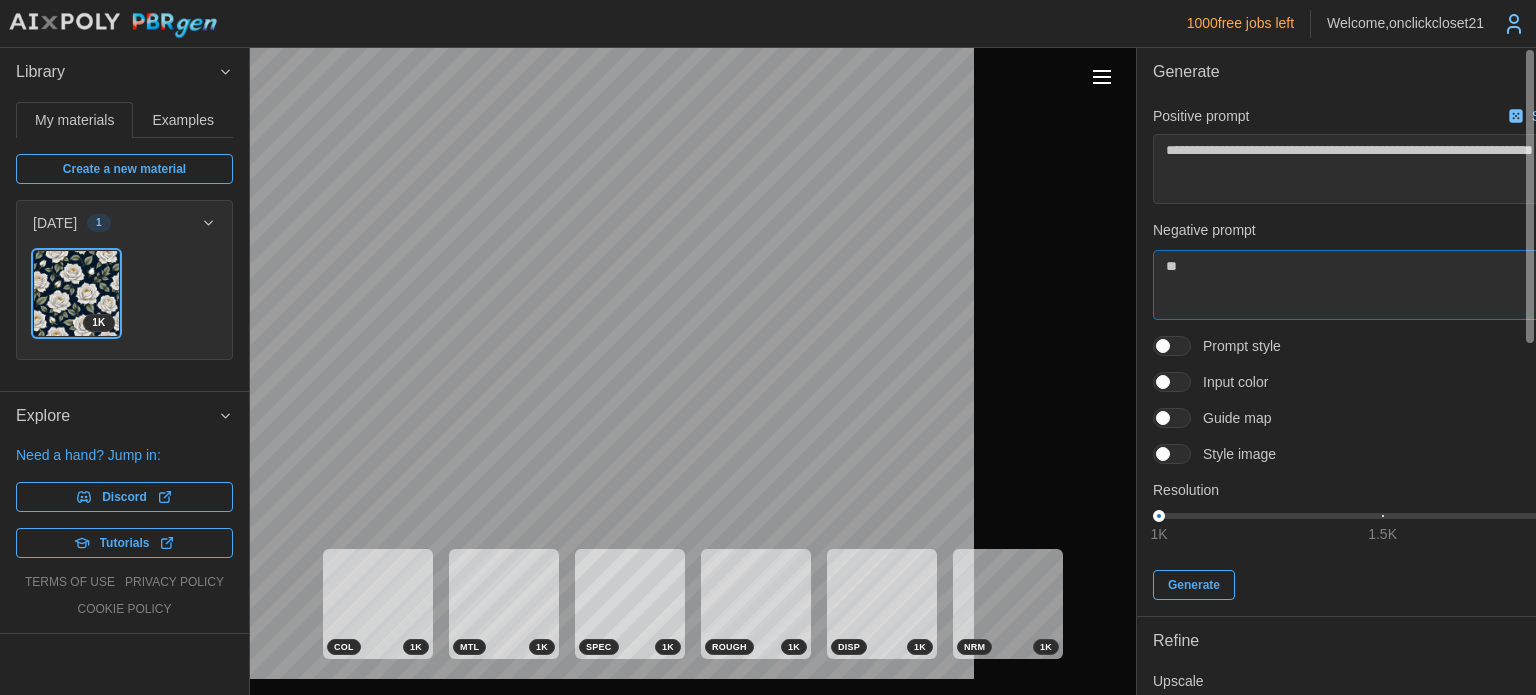 type on "*" 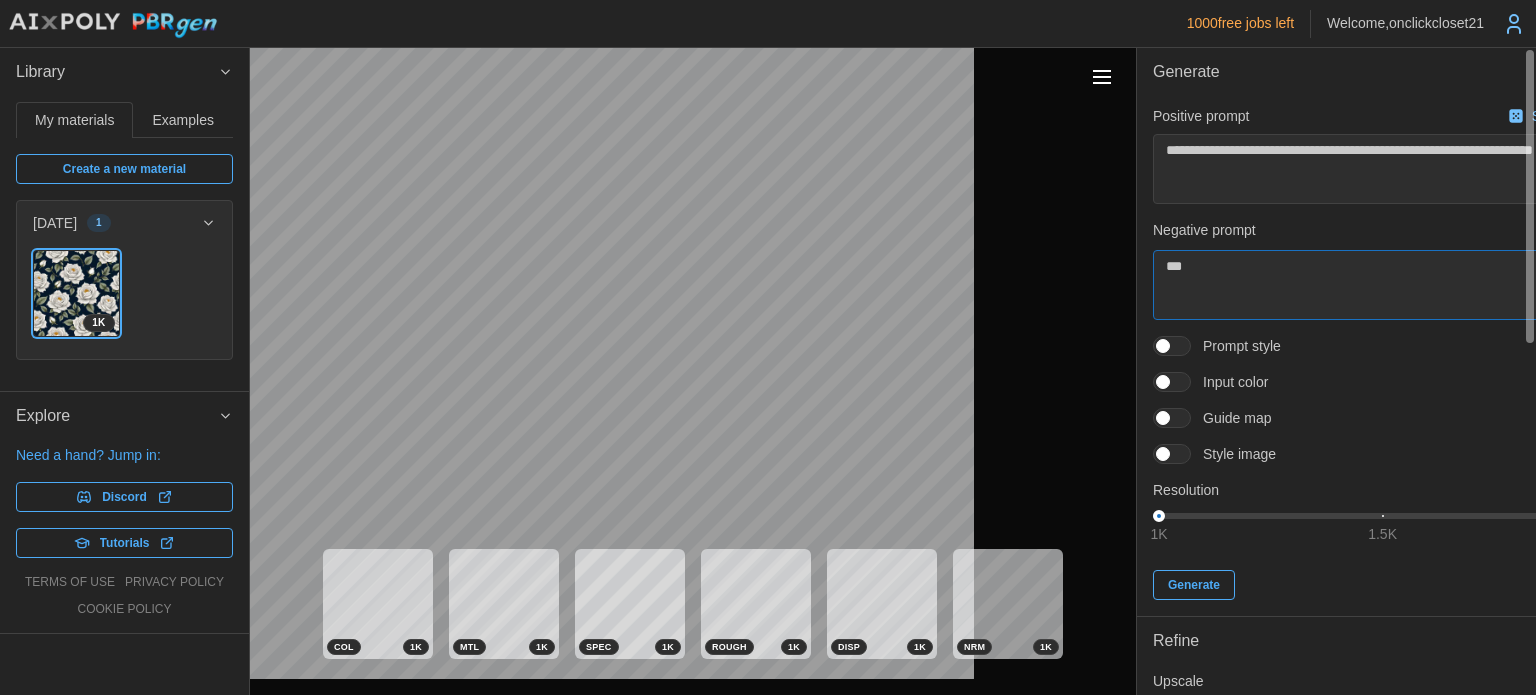 type on "*" 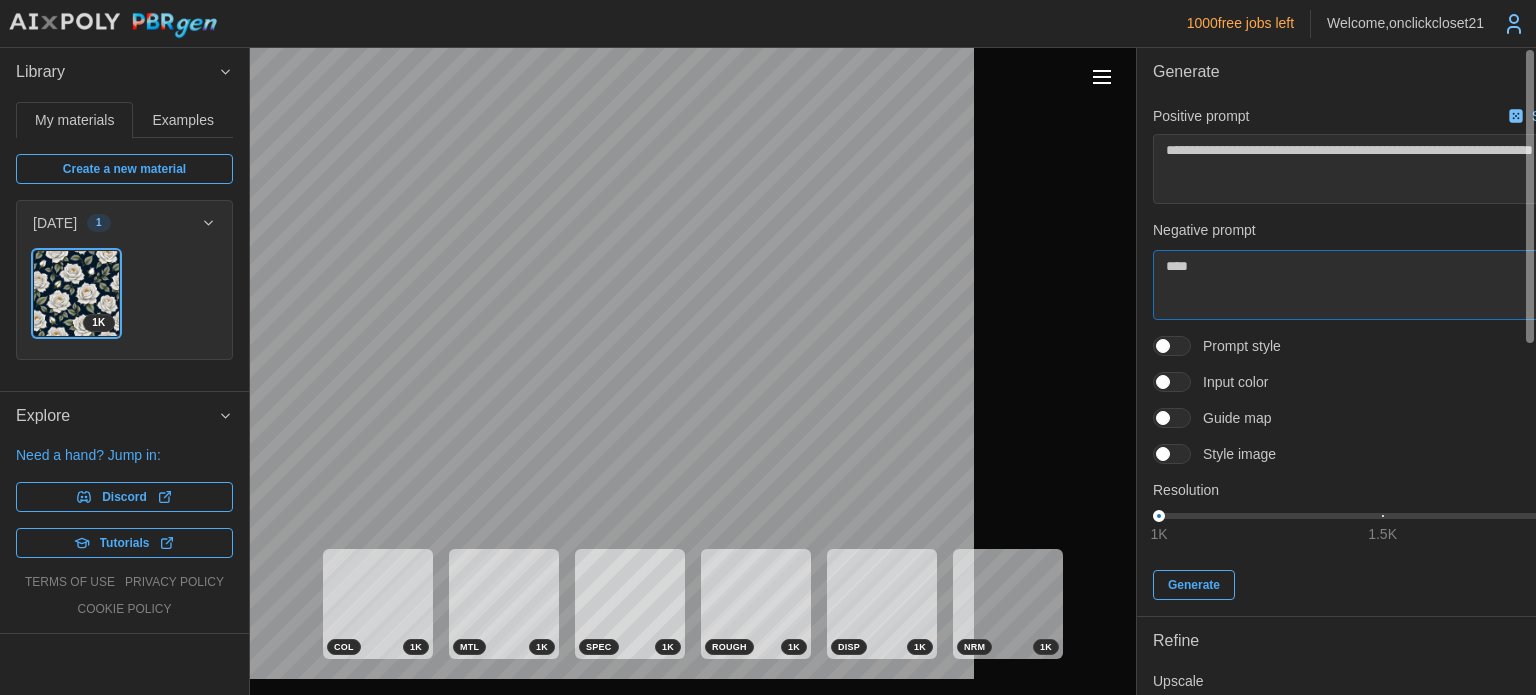 type on "*" 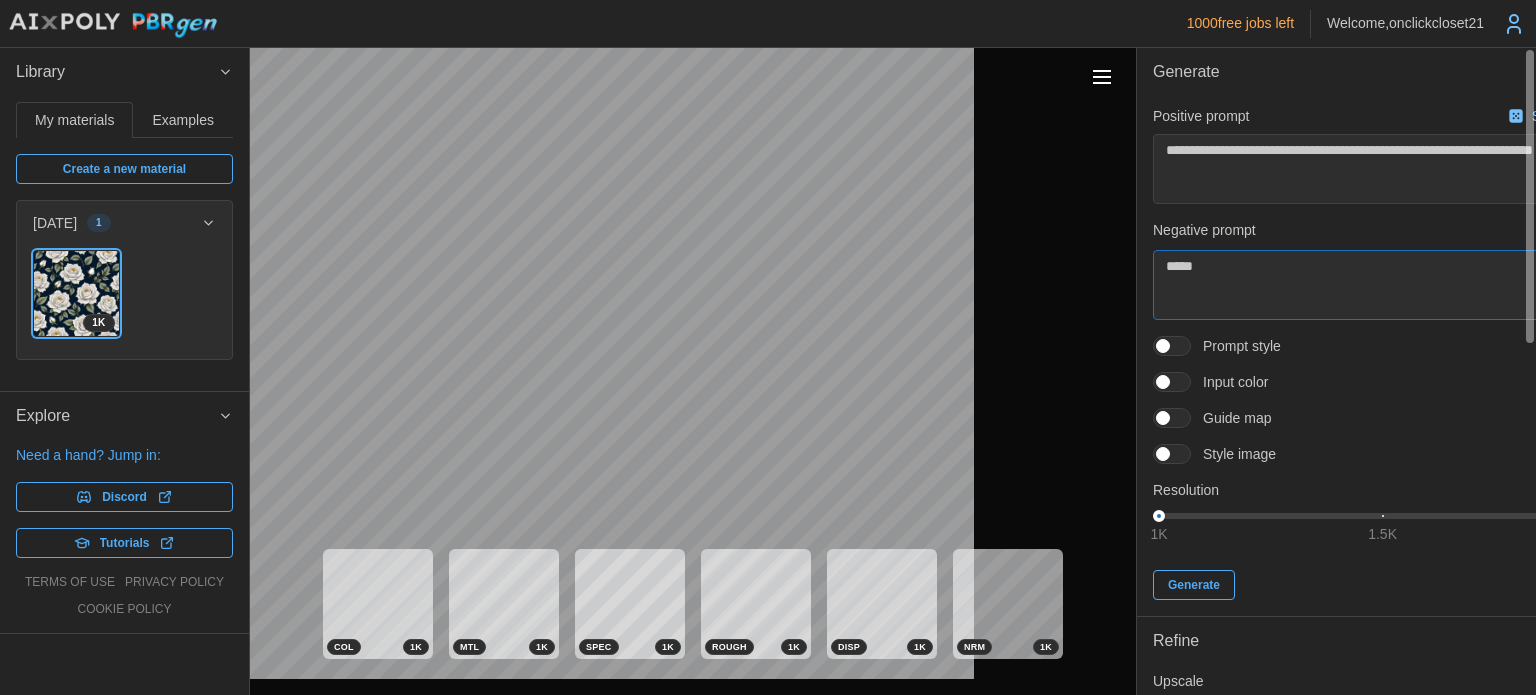type on "*" 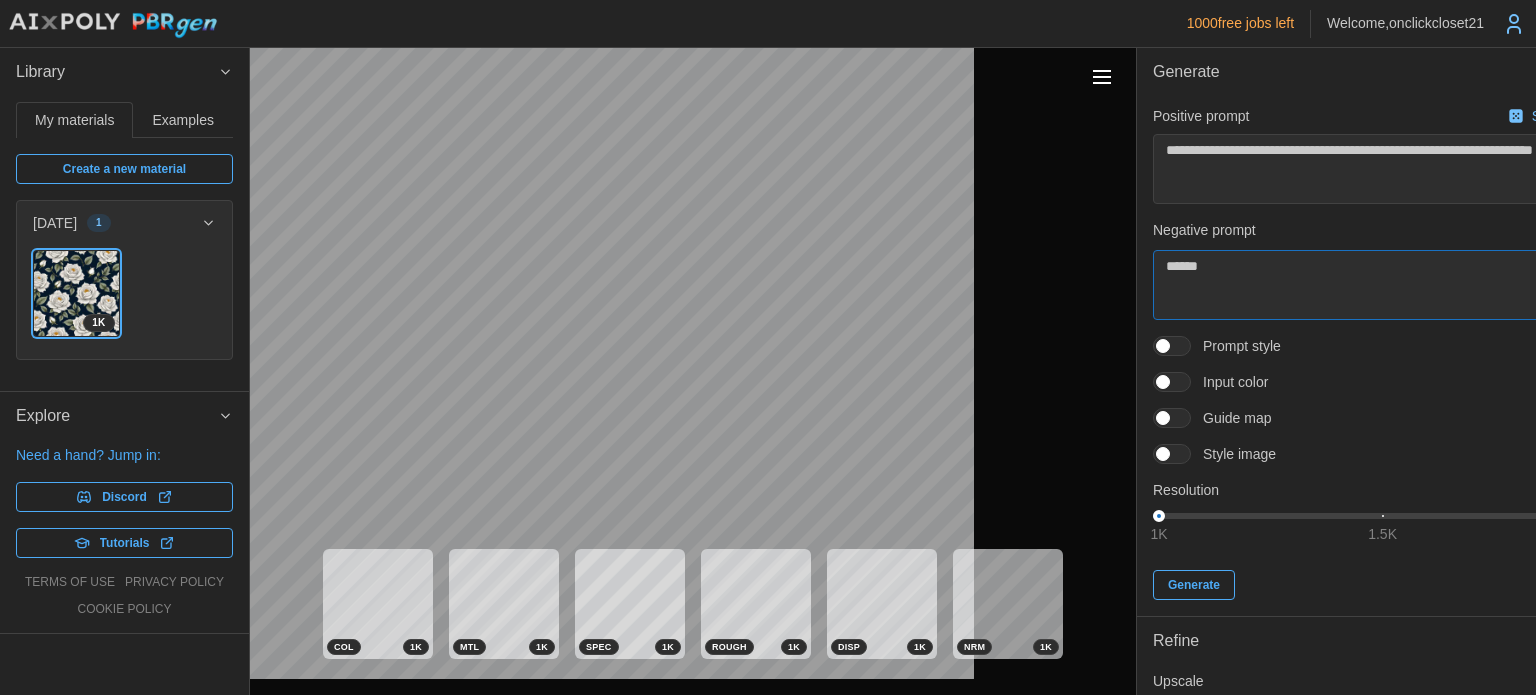type on "*" 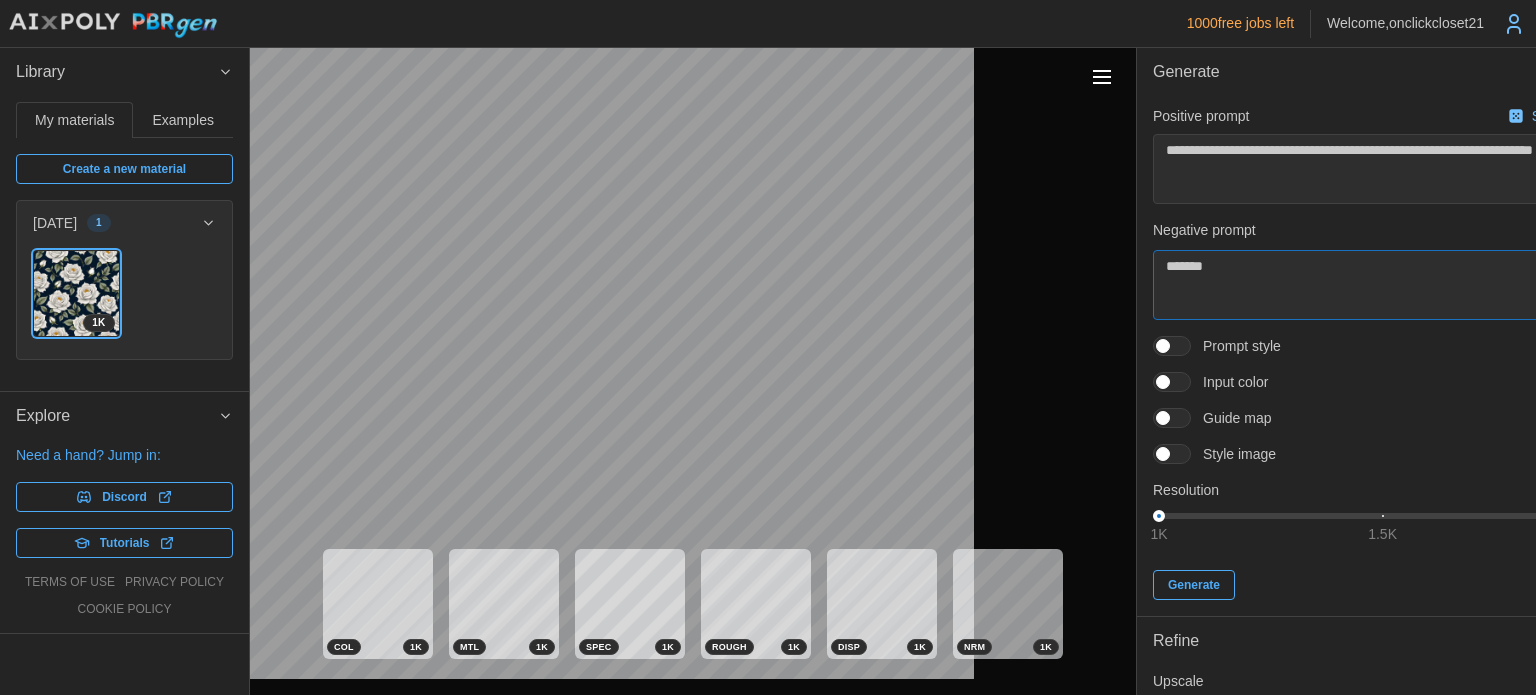type on "*" 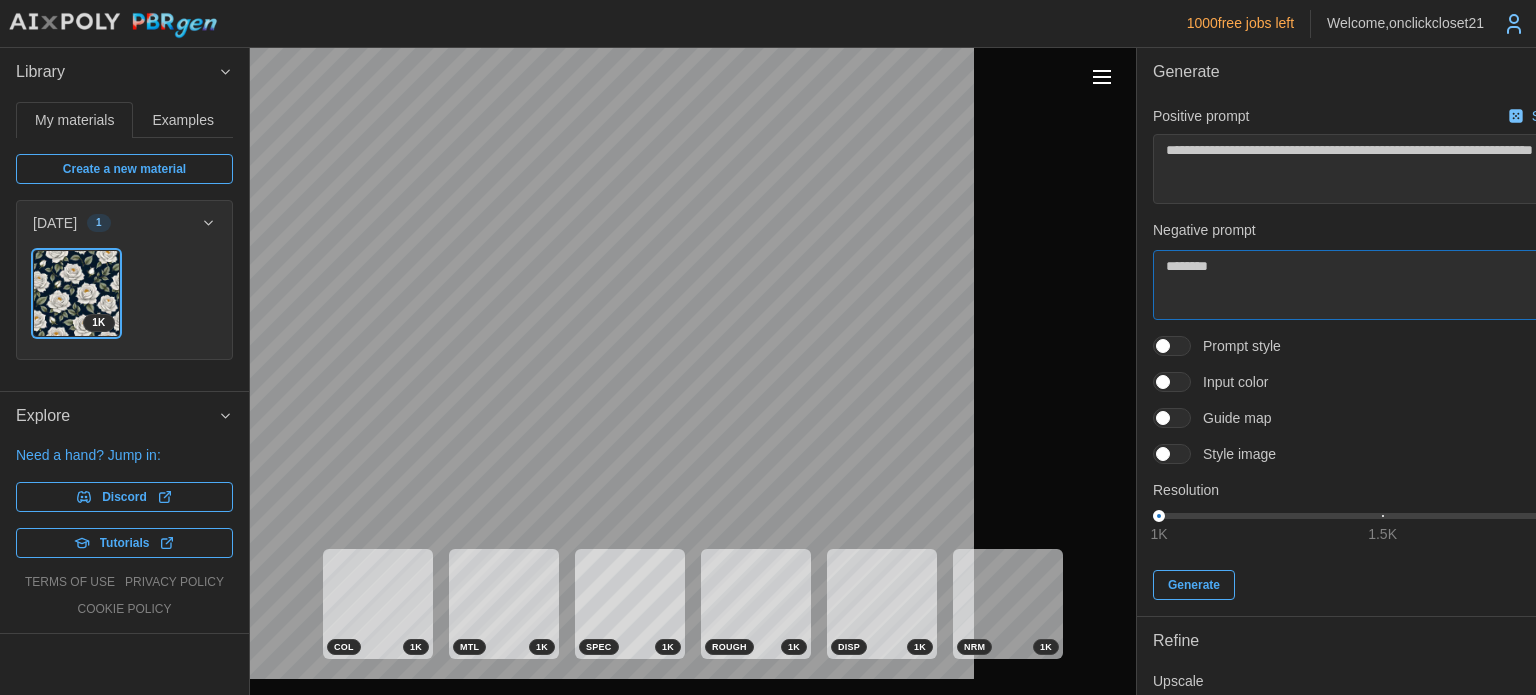 type on "*" 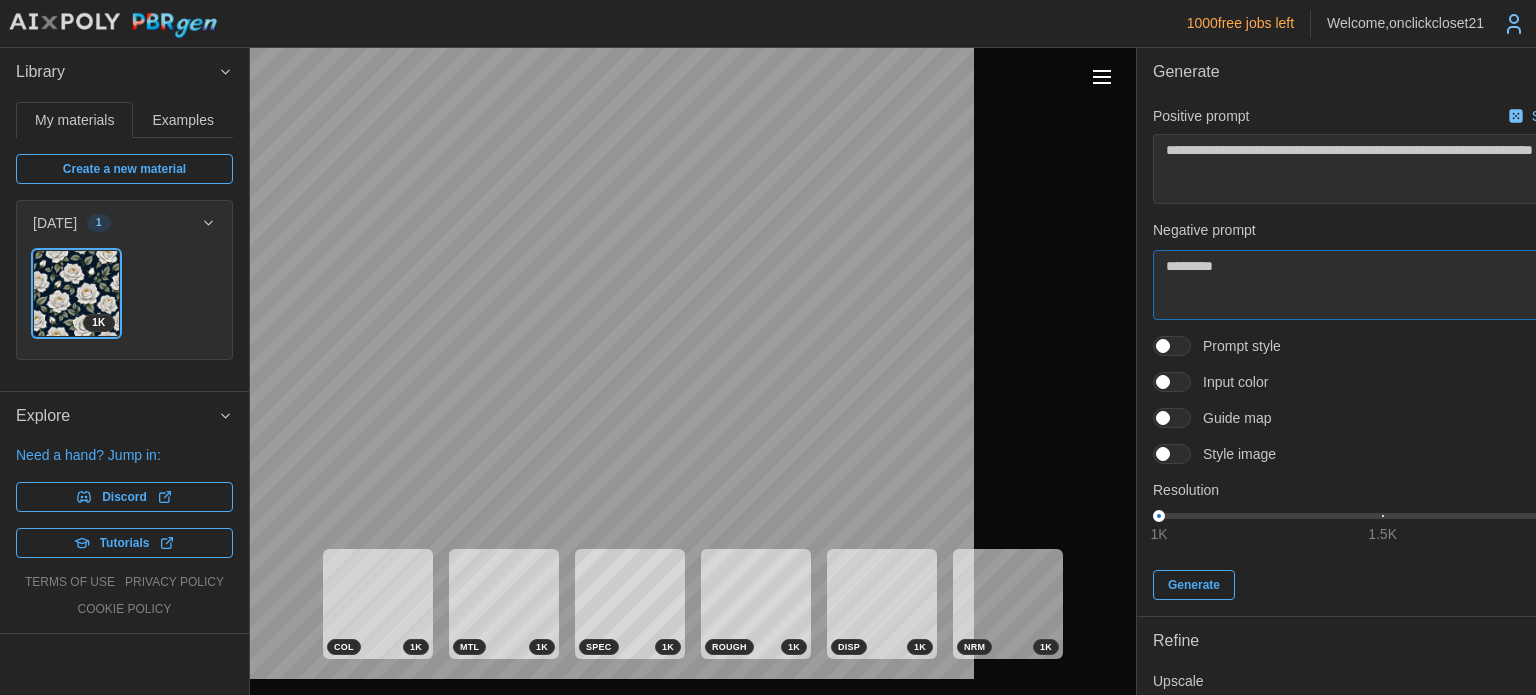 type on "*" 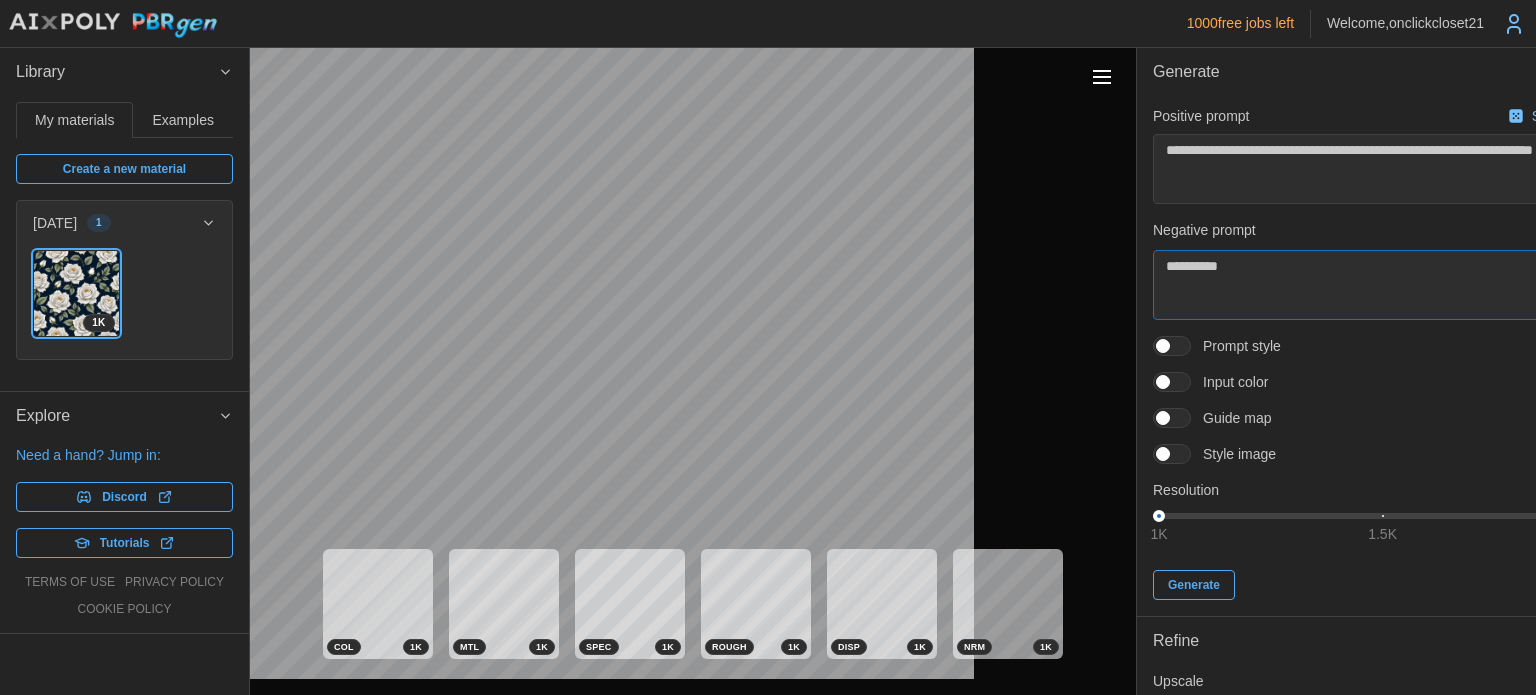 type on "*" 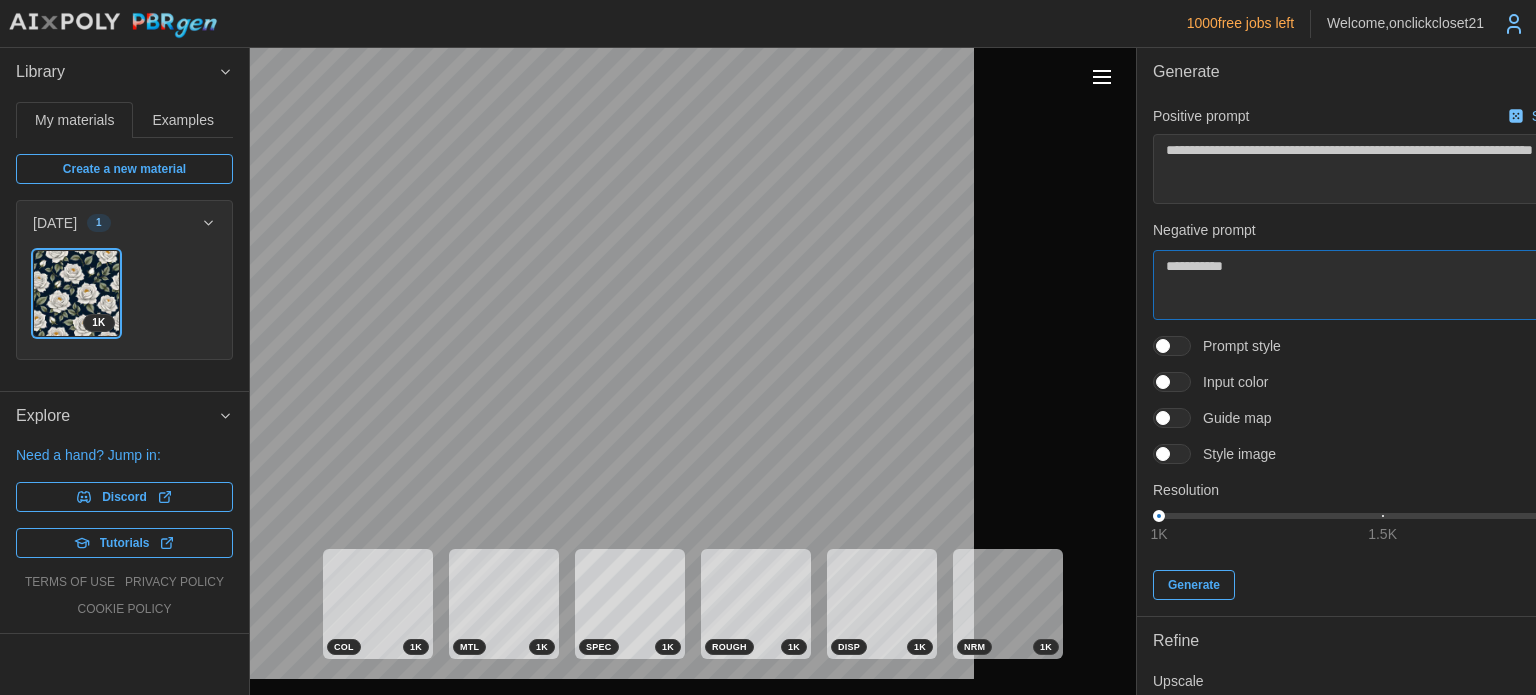 type on "*" 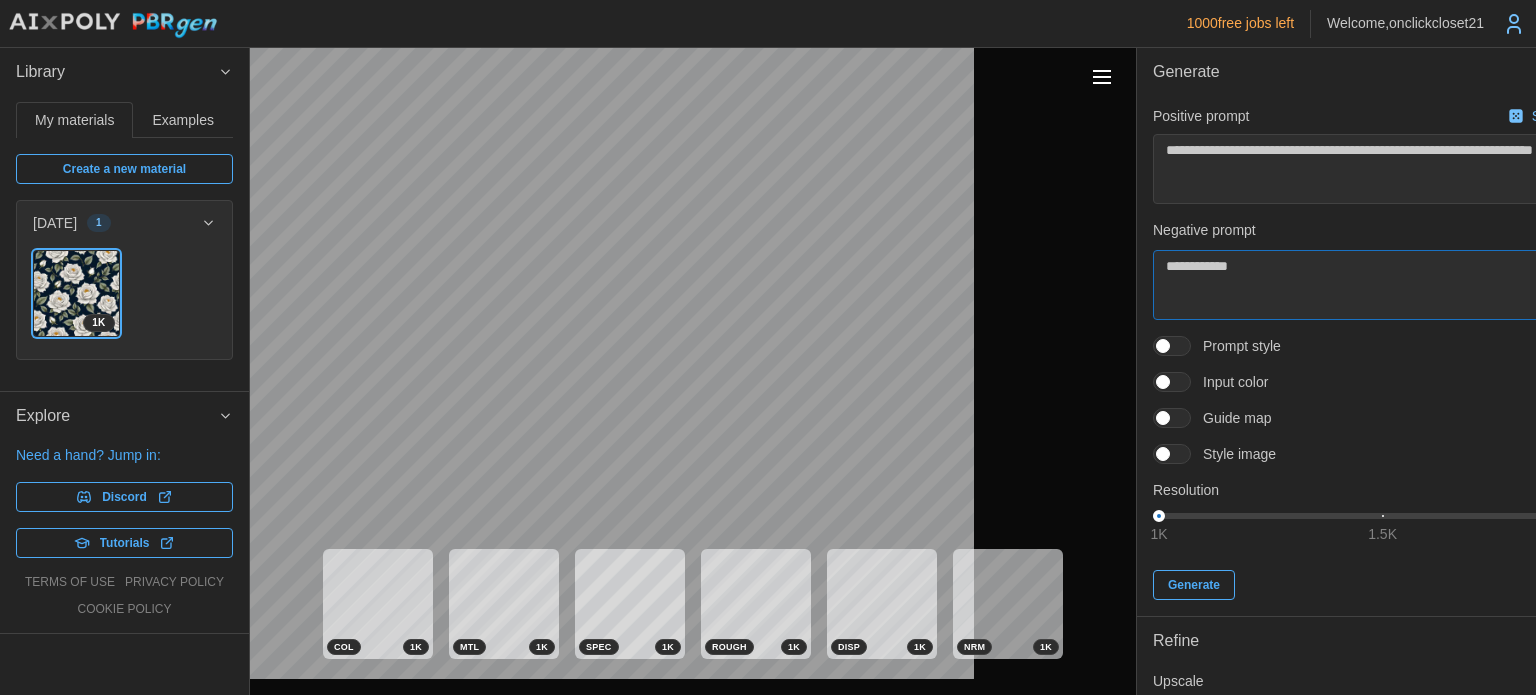 type on "*" 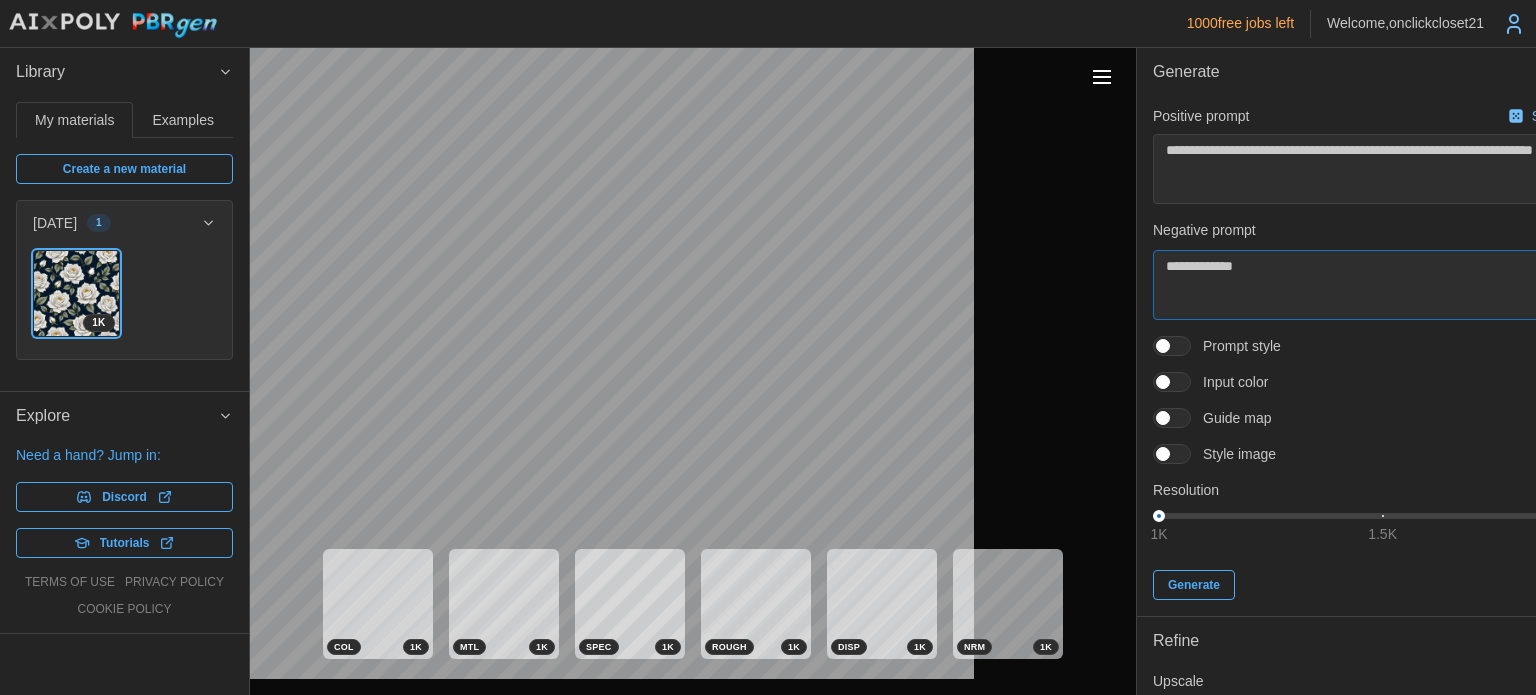 type on "*" 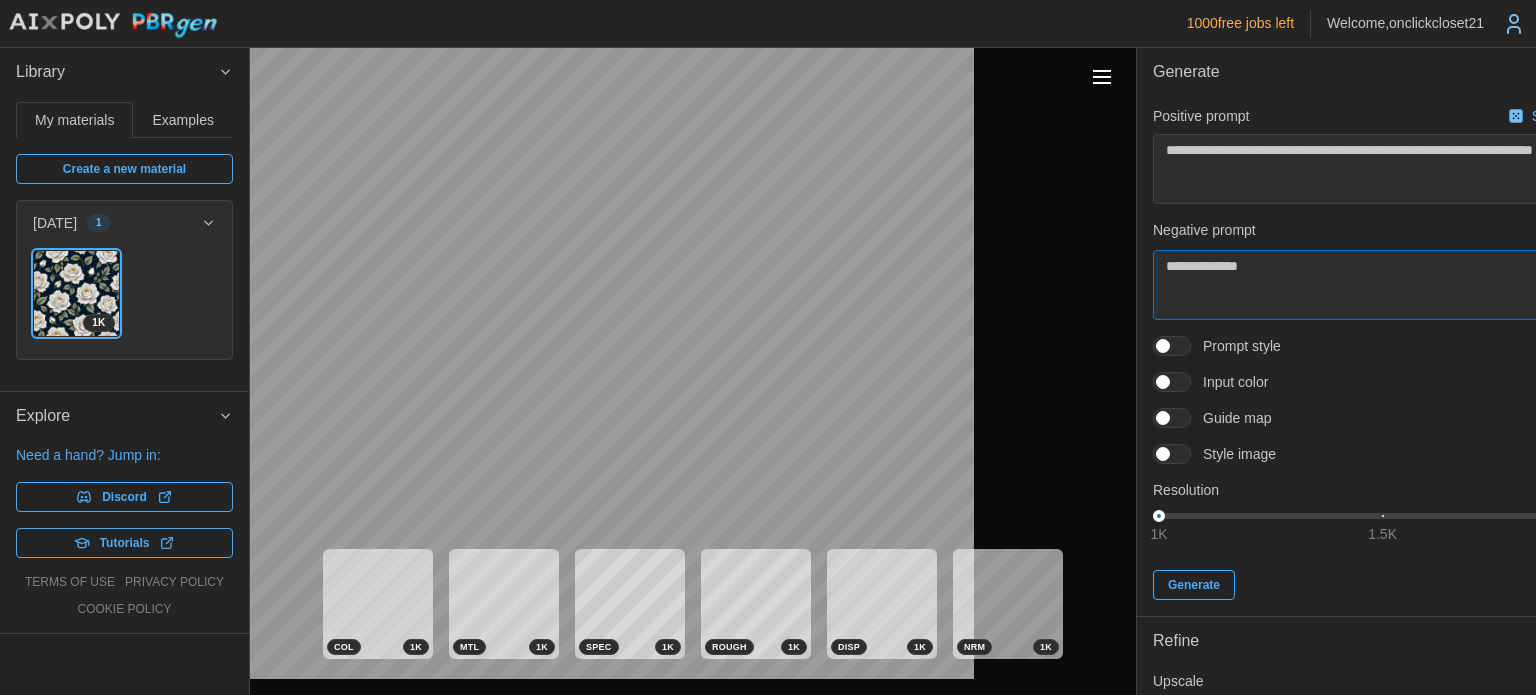 type on "*" 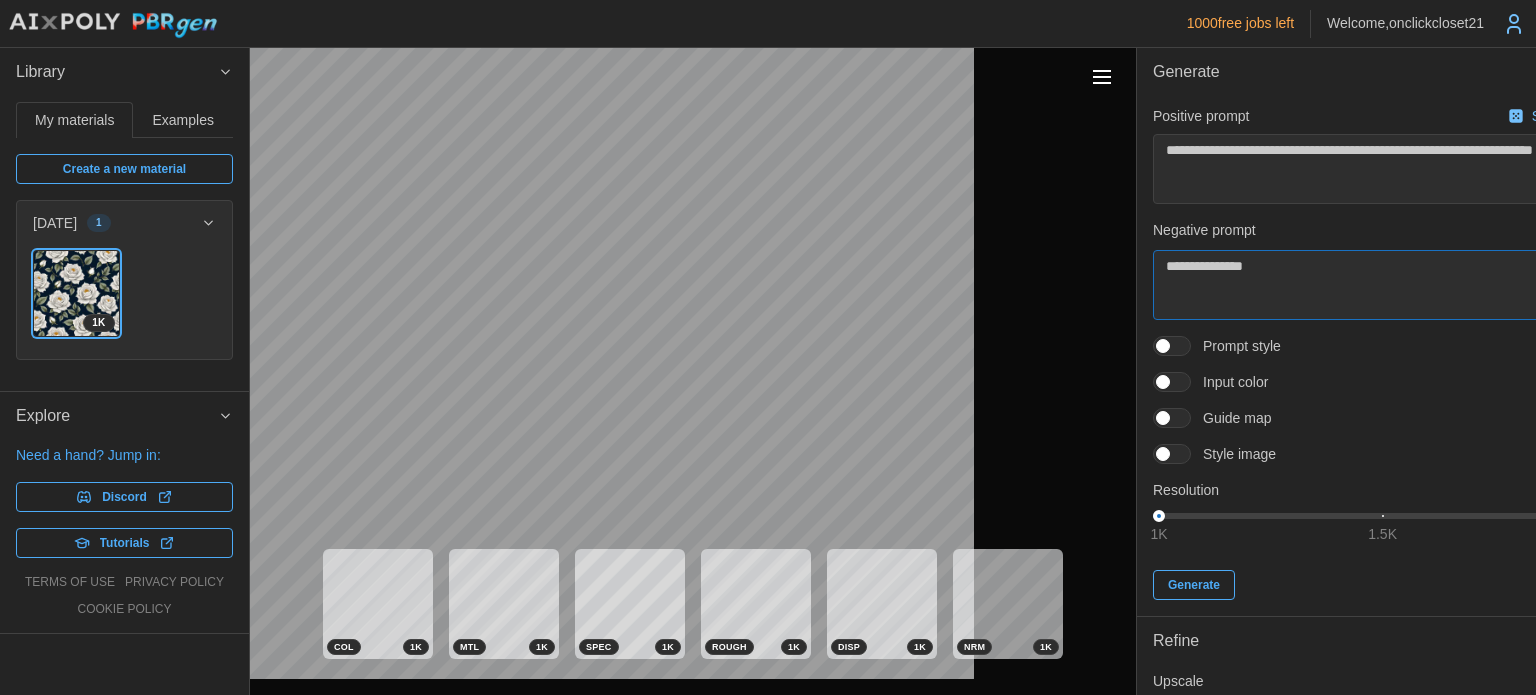 type on "*" 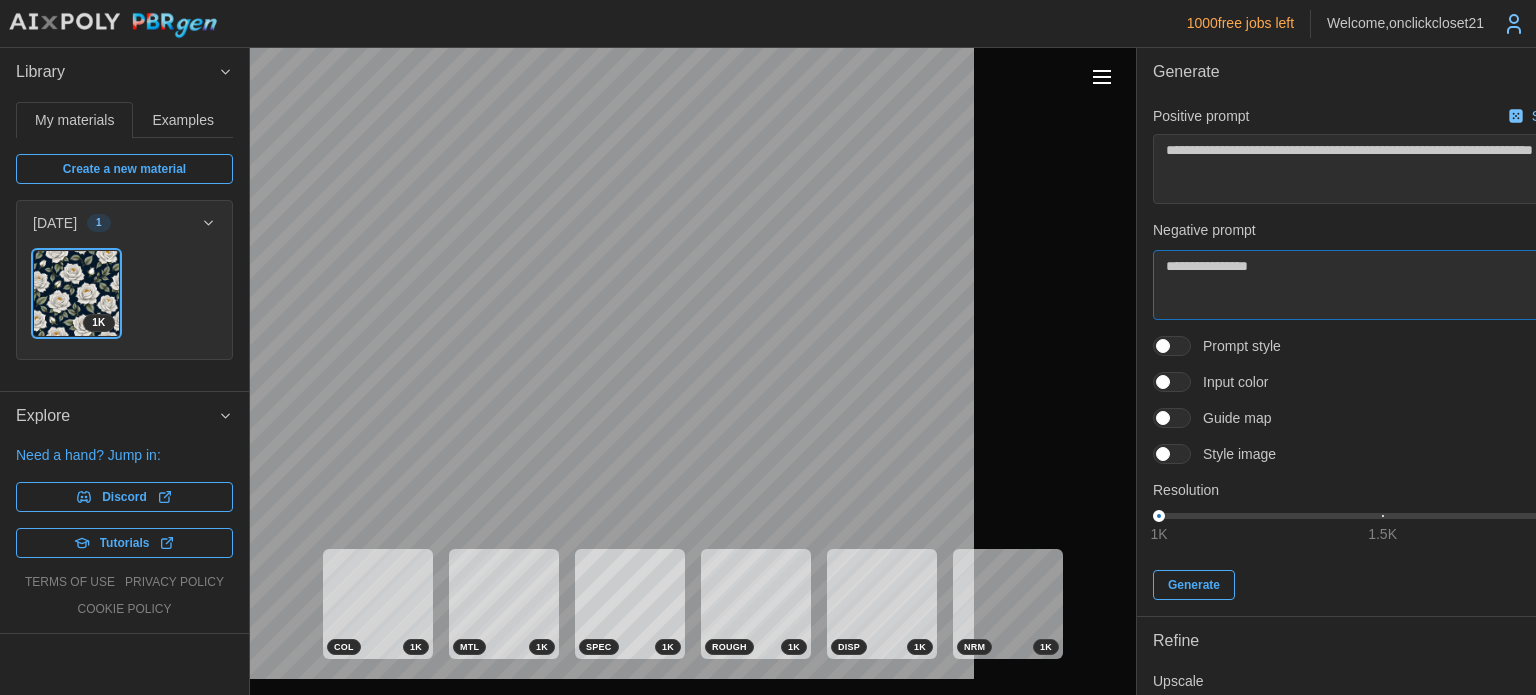 type on "*" 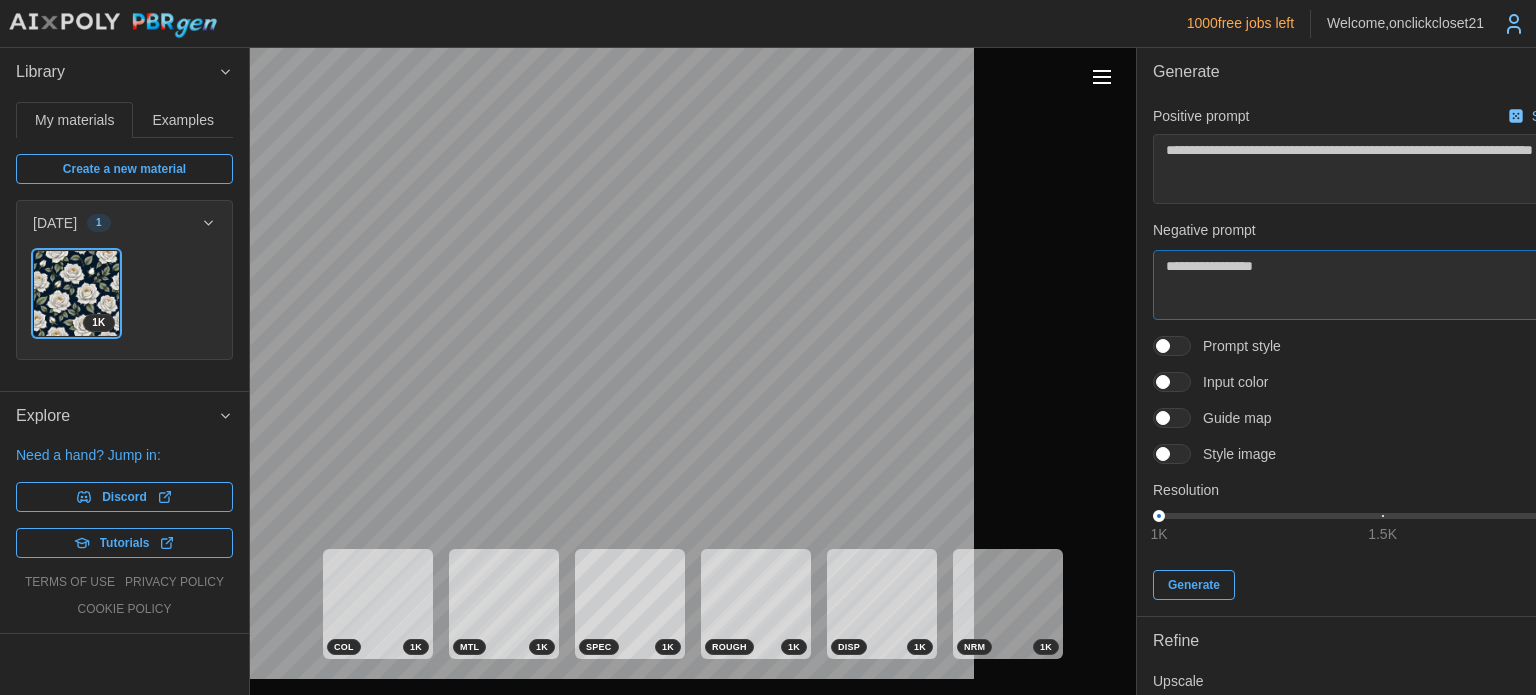 type on "*" 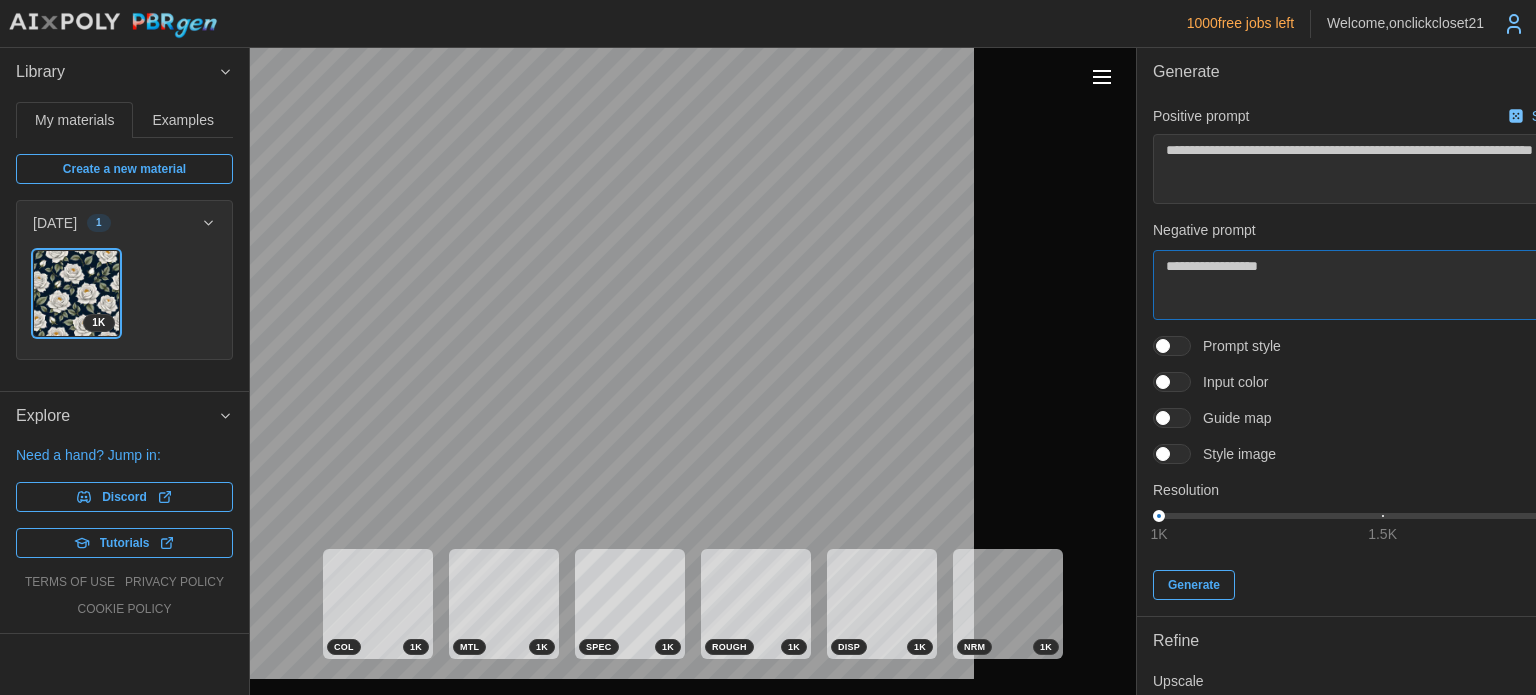 type on "*" 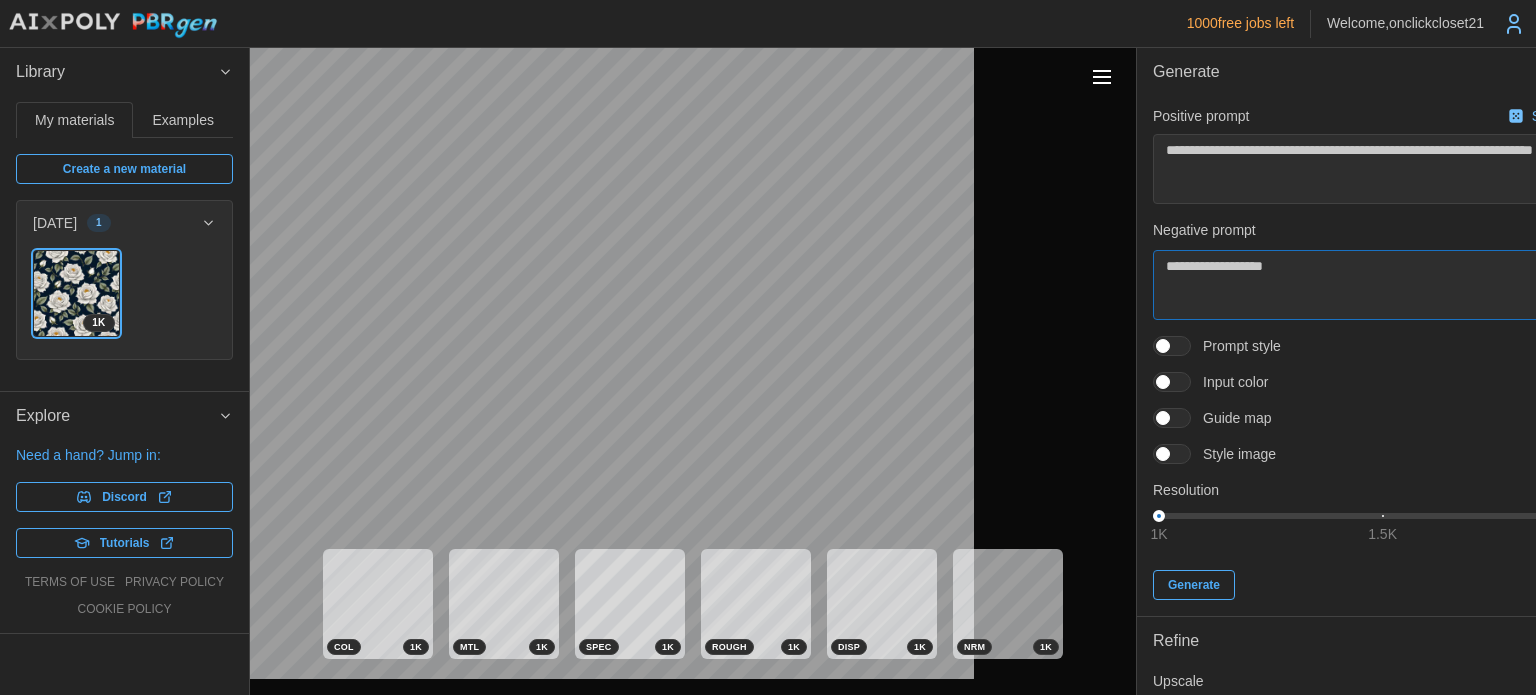 type on "*" 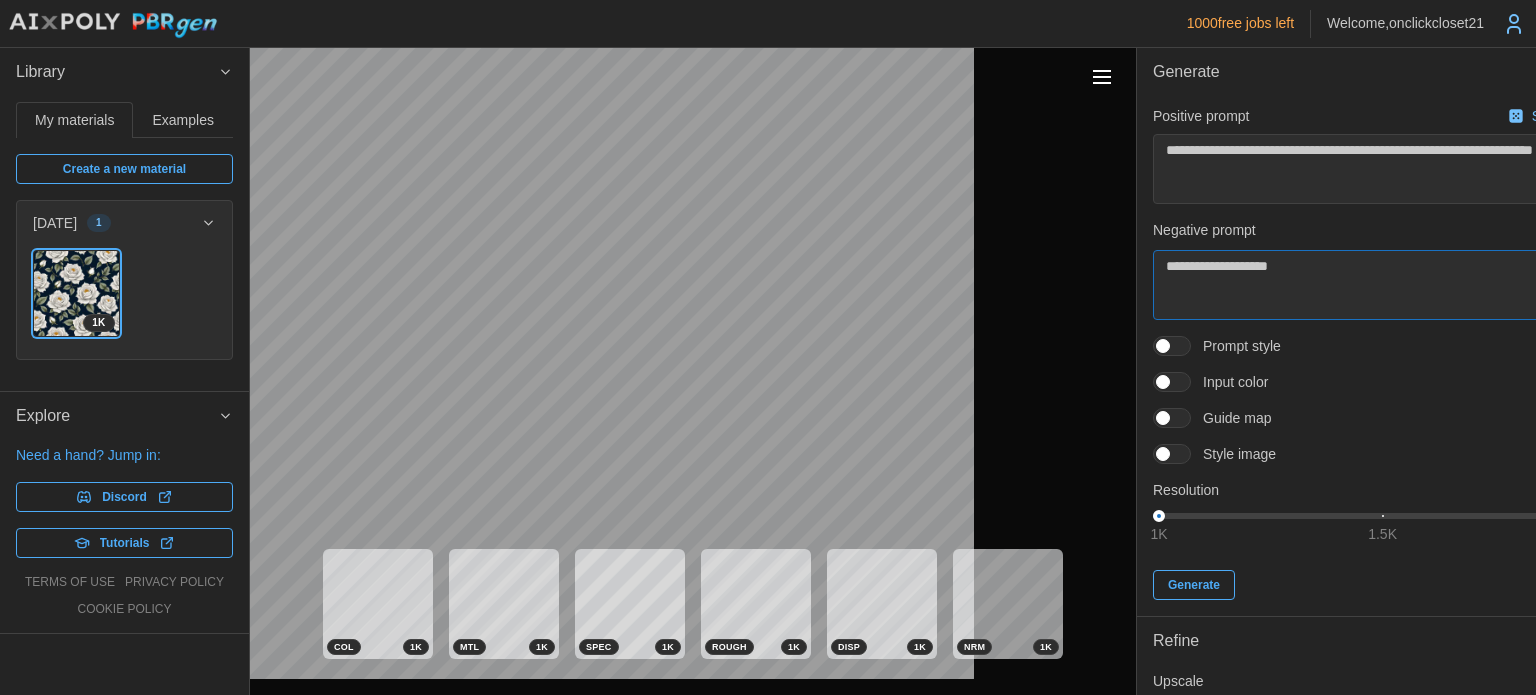 type on "*" 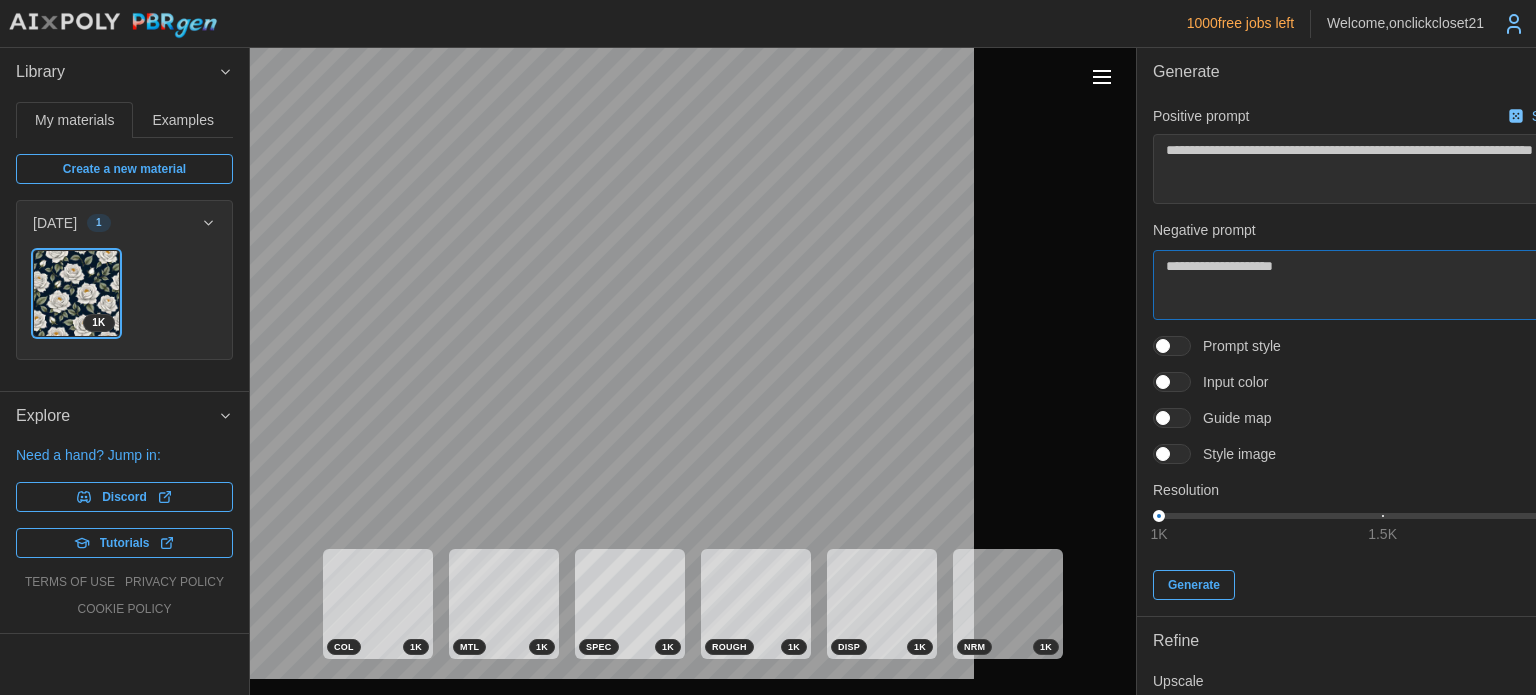 type on "*" 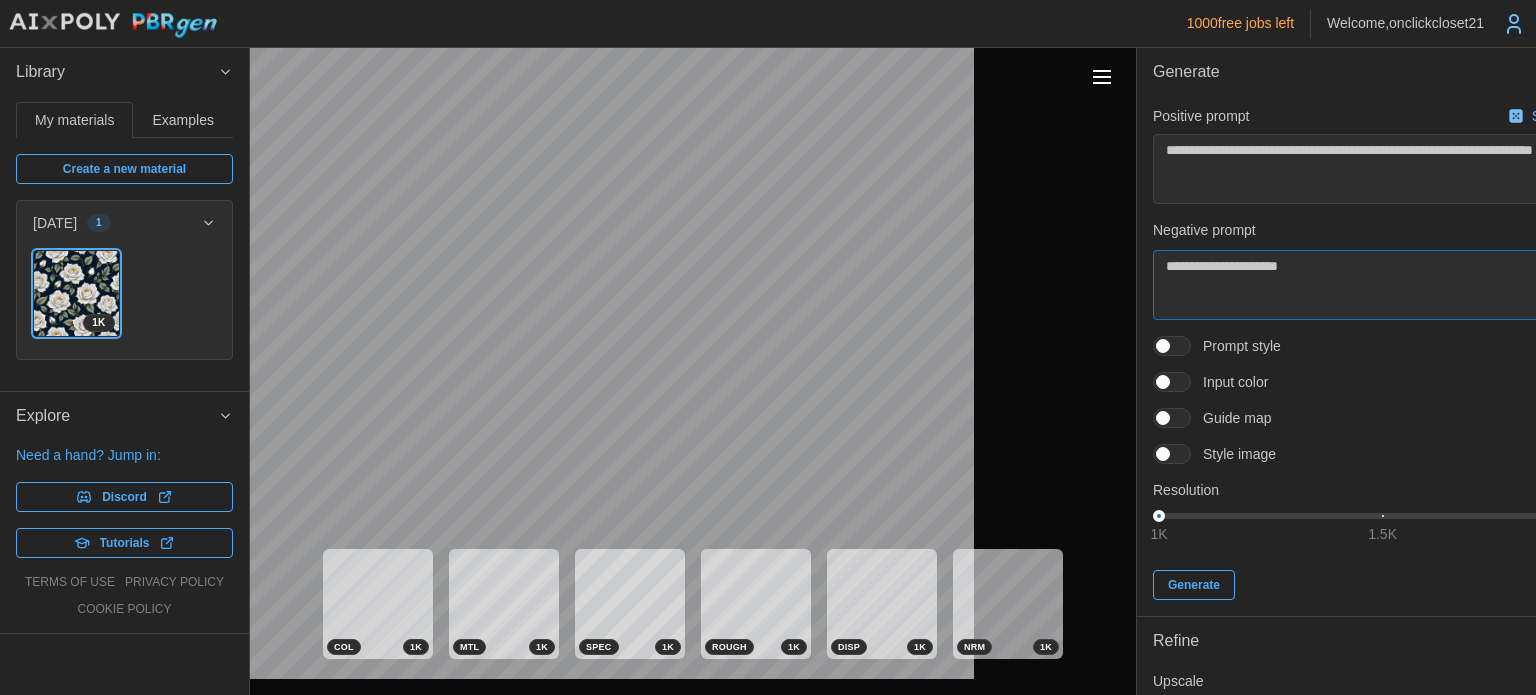 type on "*" 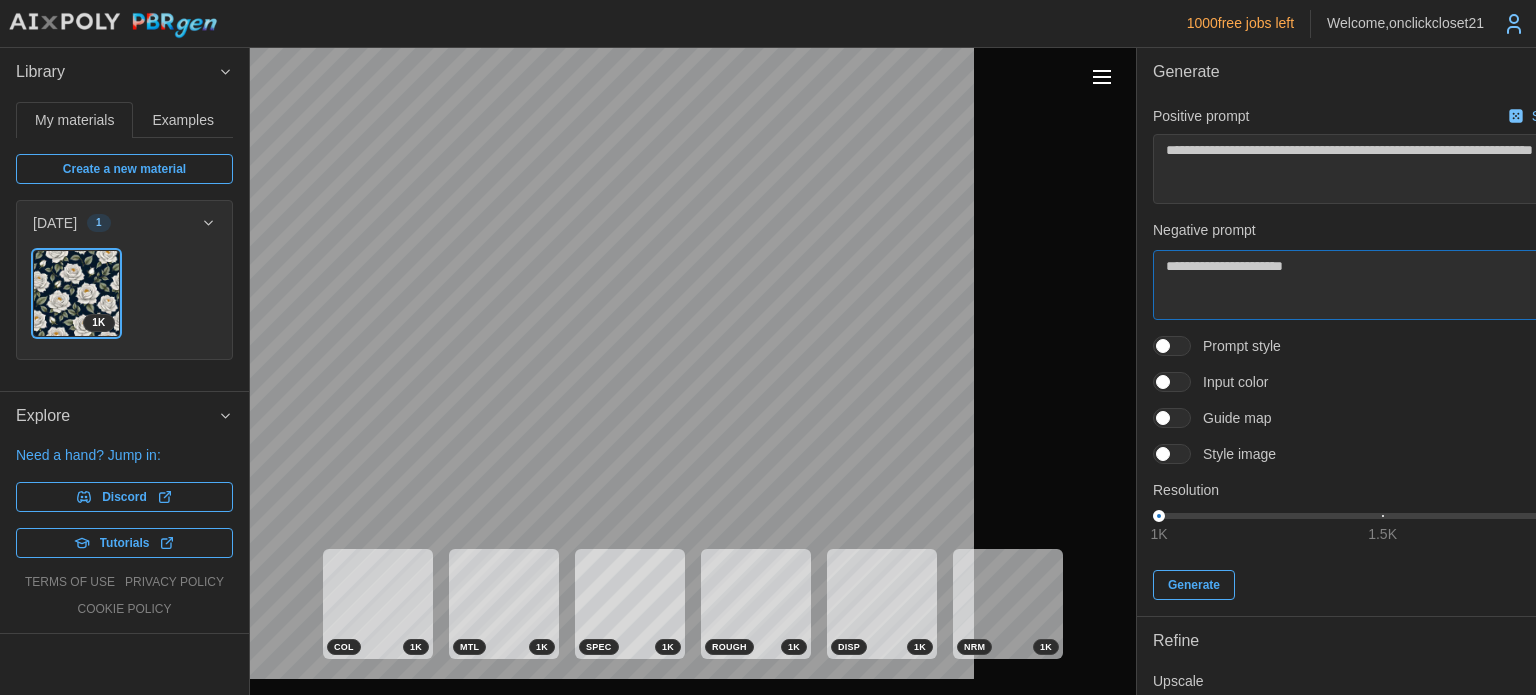 type on "**********" 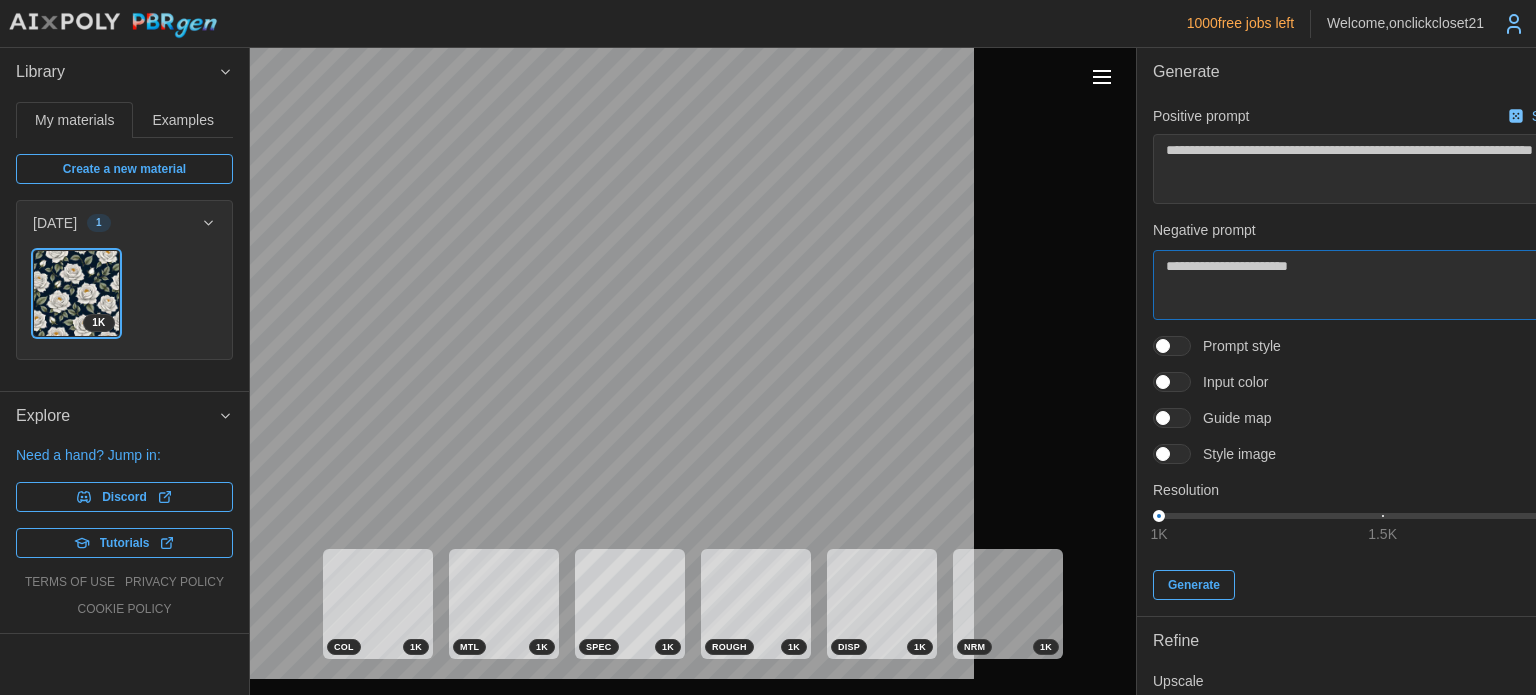 type on "*" 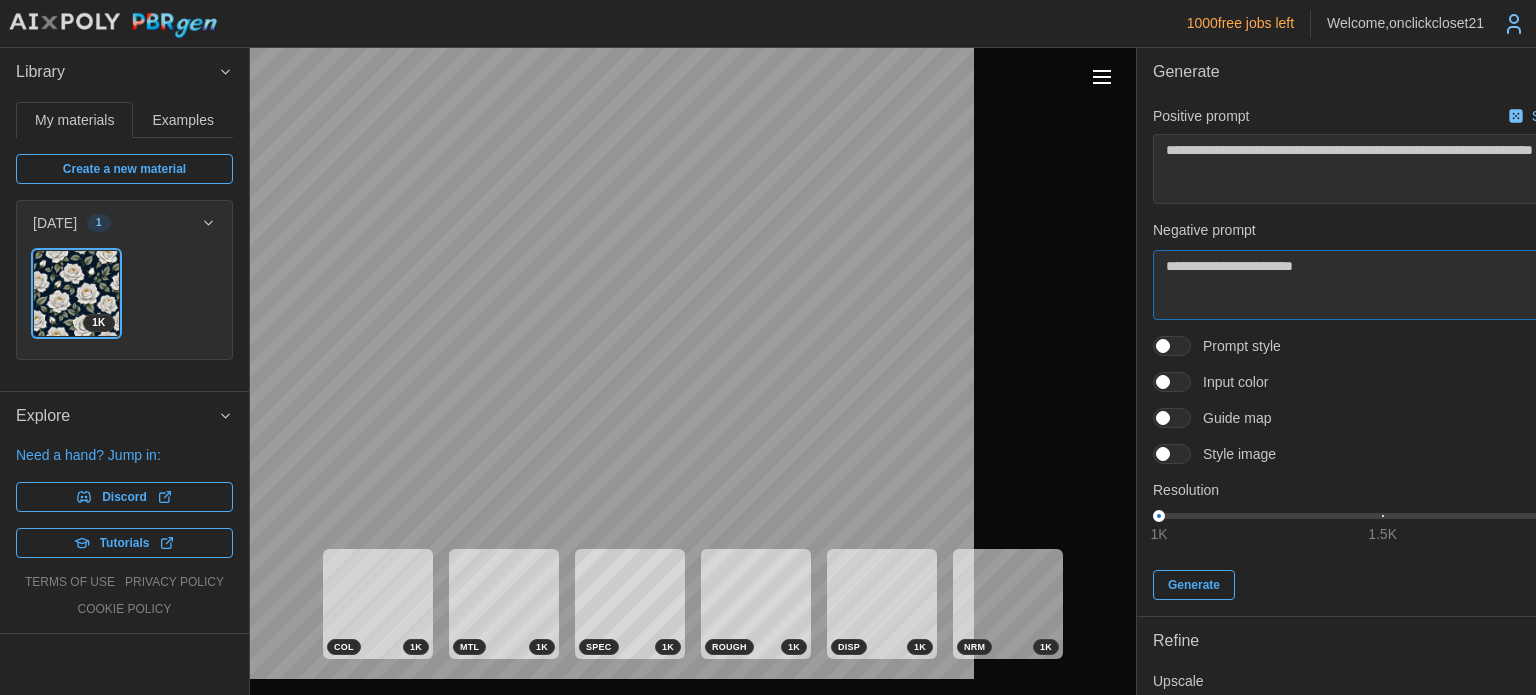 type on "*" 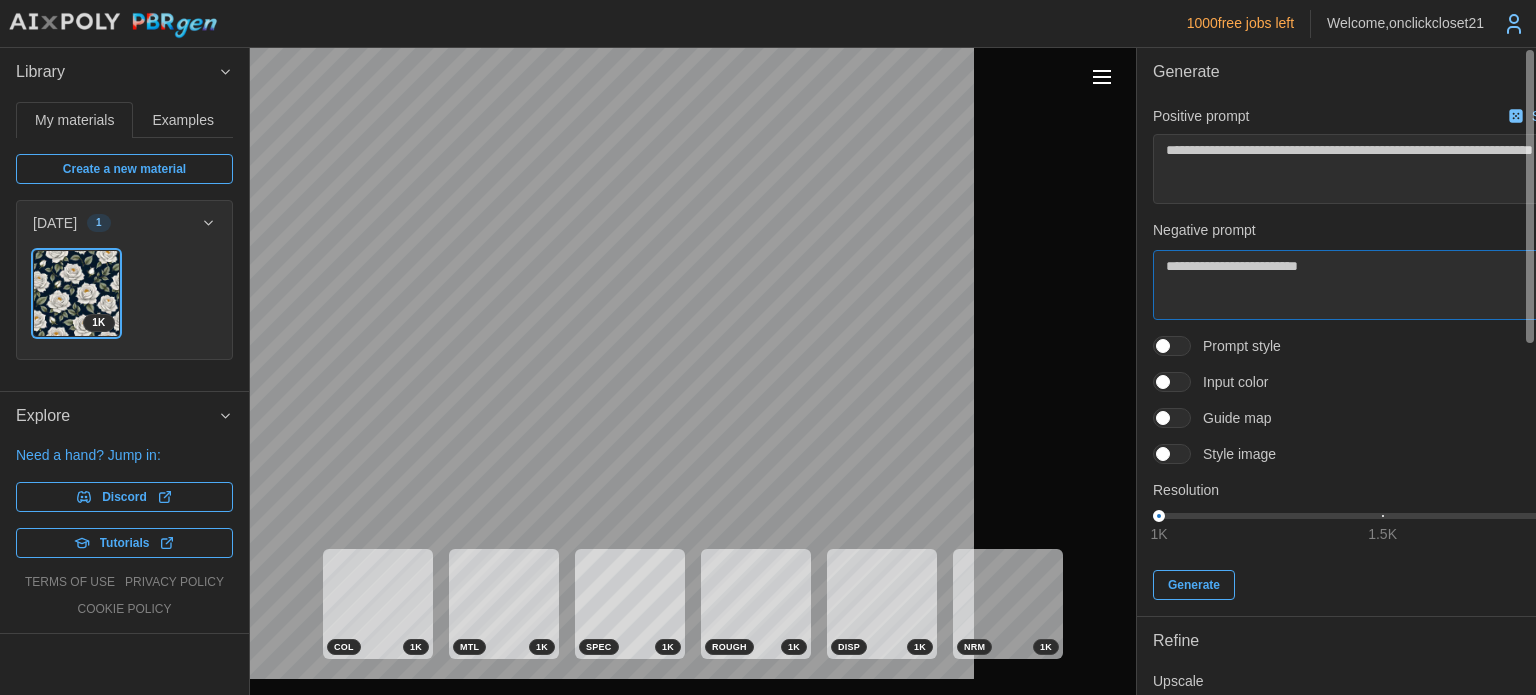type on "**********" 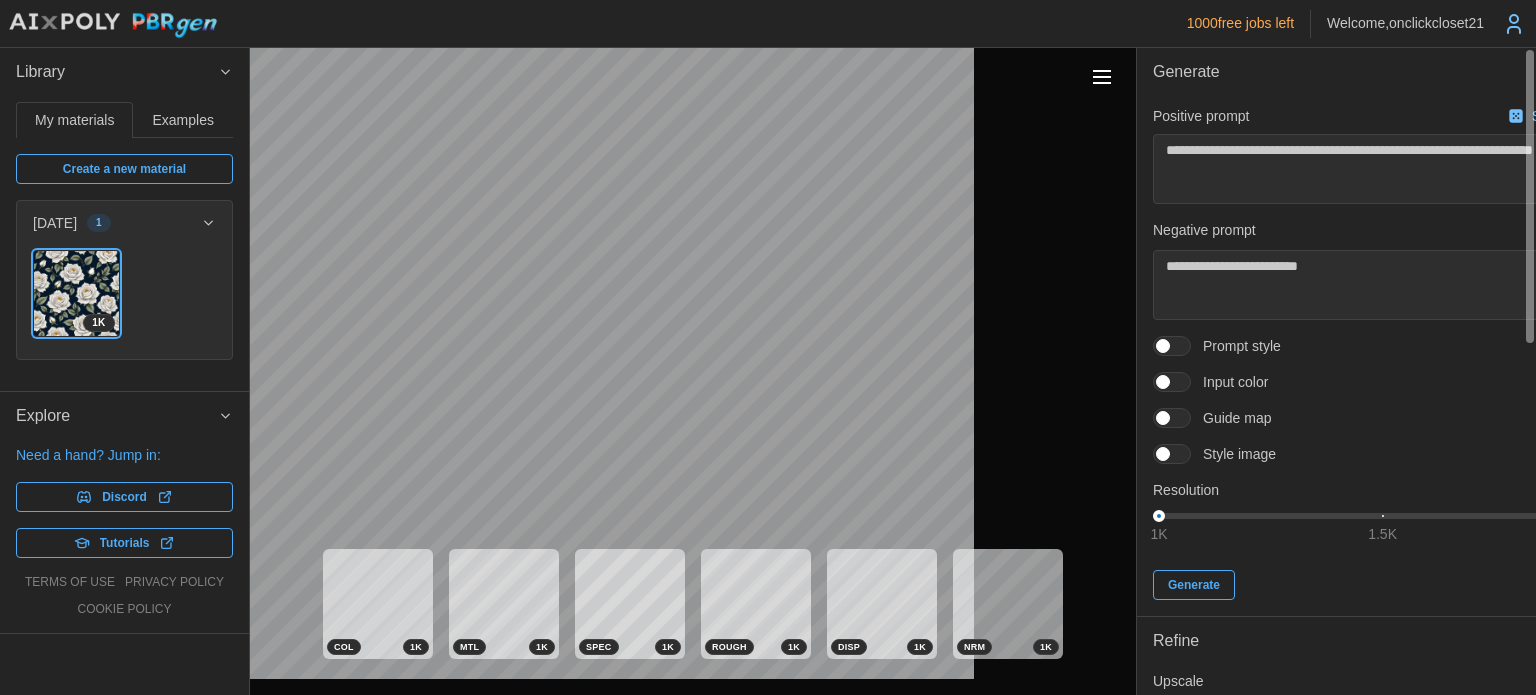 click at bounding box center (1182, 346) 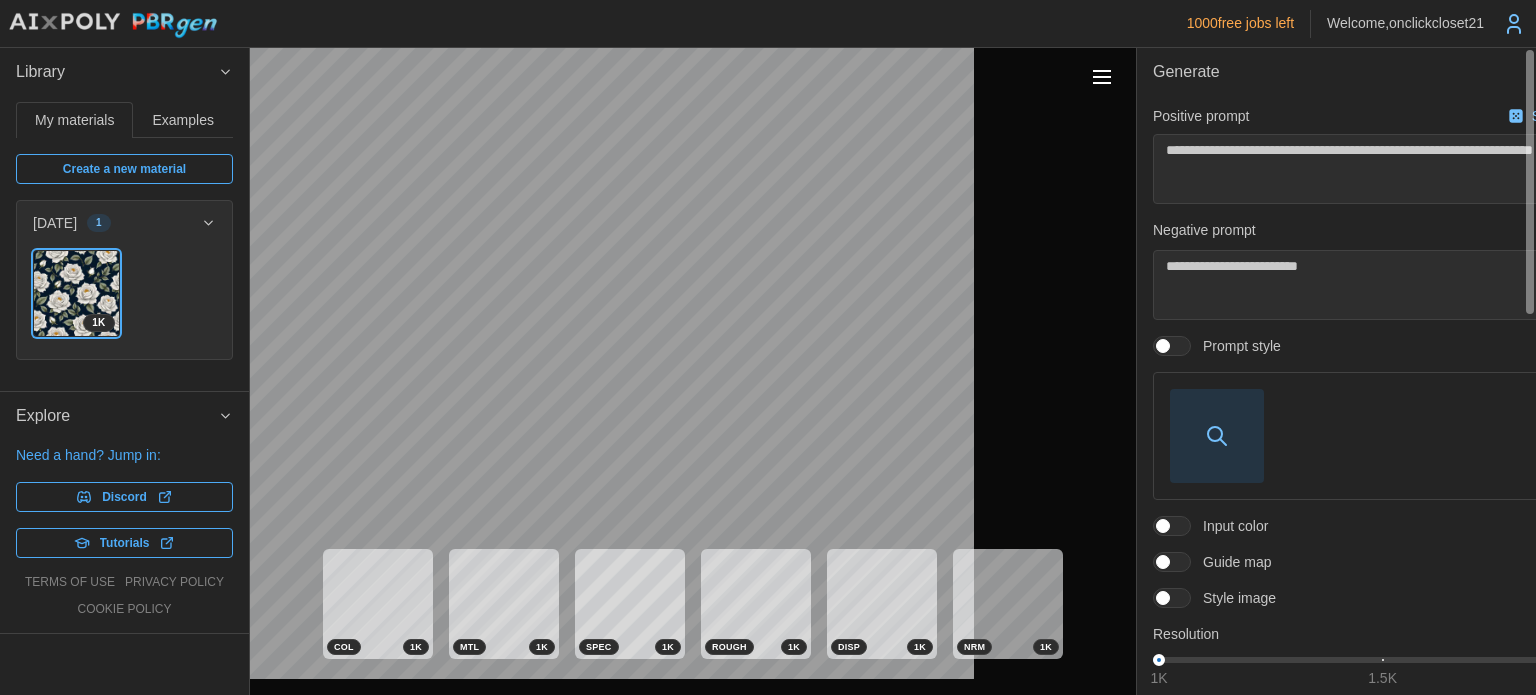 click at bounding box center [1163, 346] 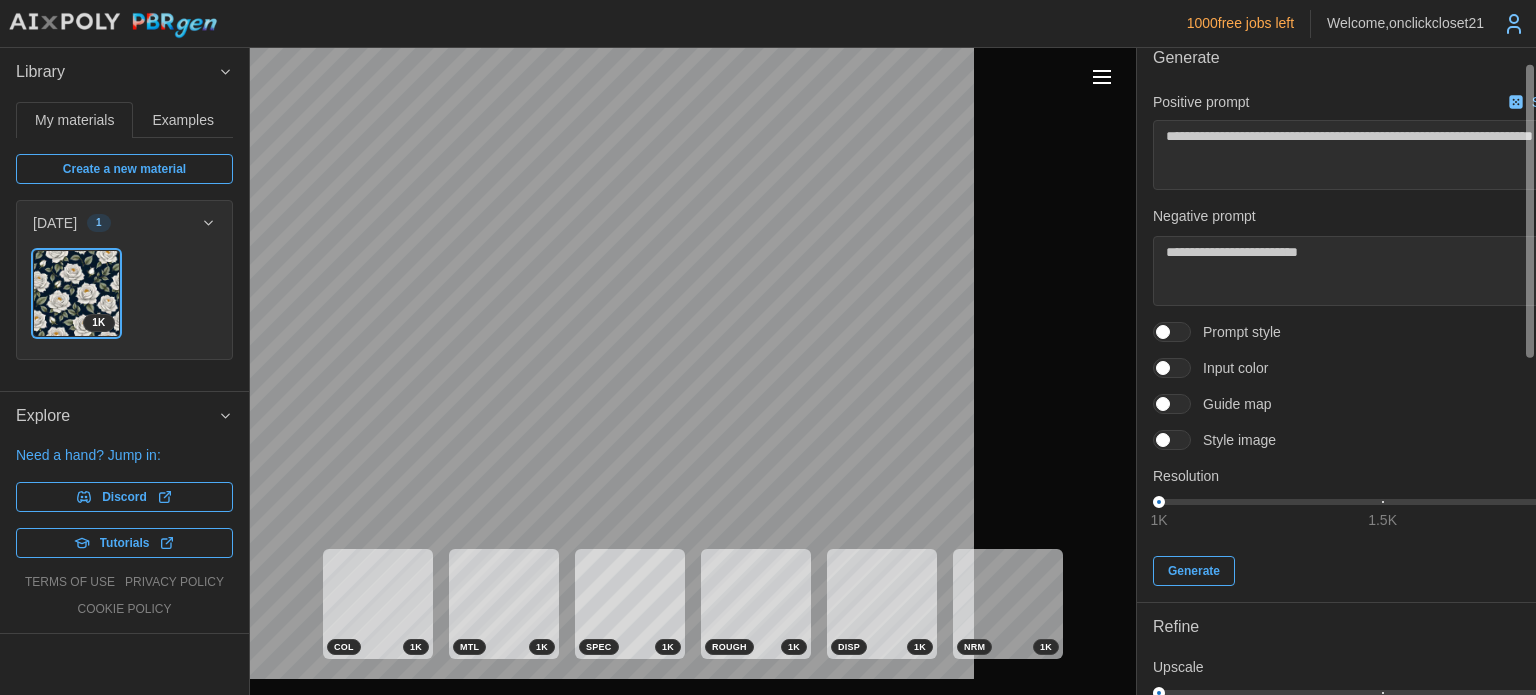 scroll, scrollTop: 0, scrollLeft: 0, axis: both 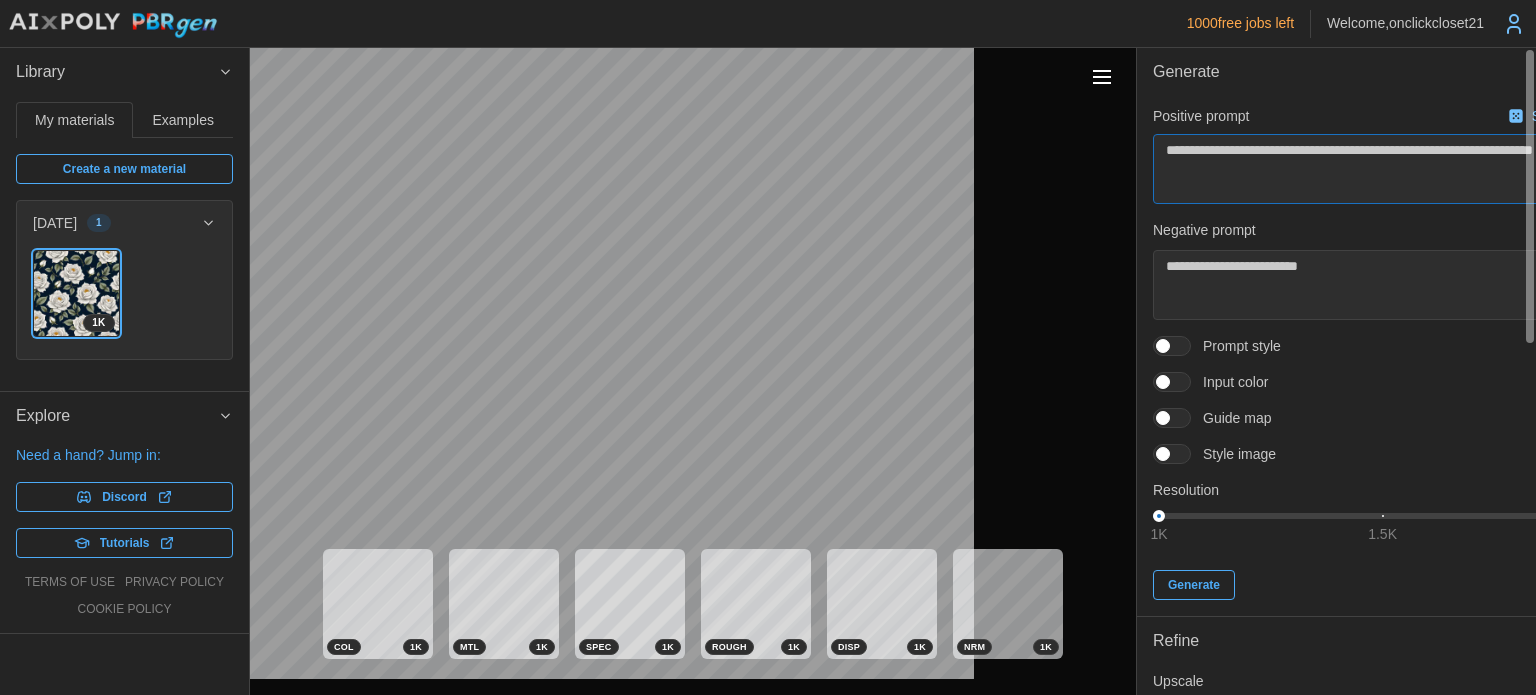 click on "**********" at bounding box center (1382, 169) 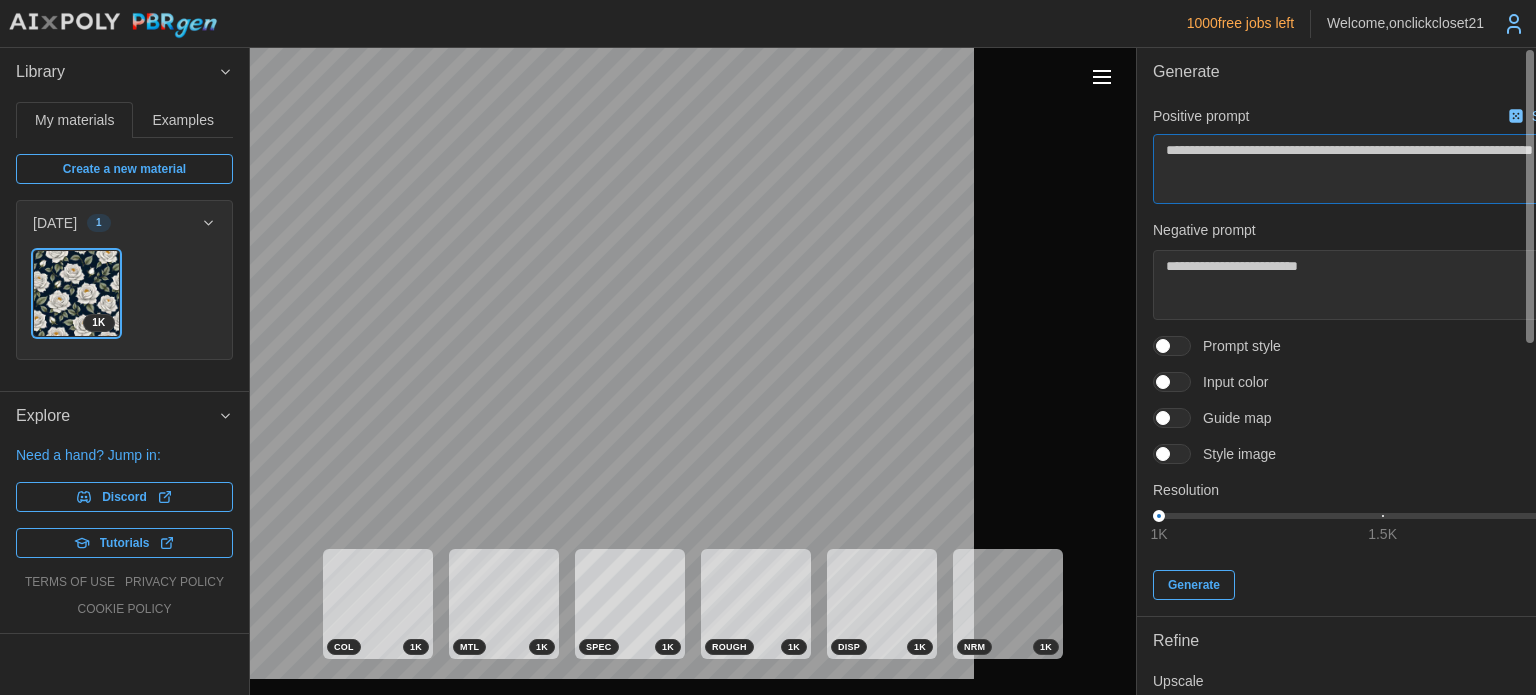 click on "**********" at bounding box center (1382, 169) 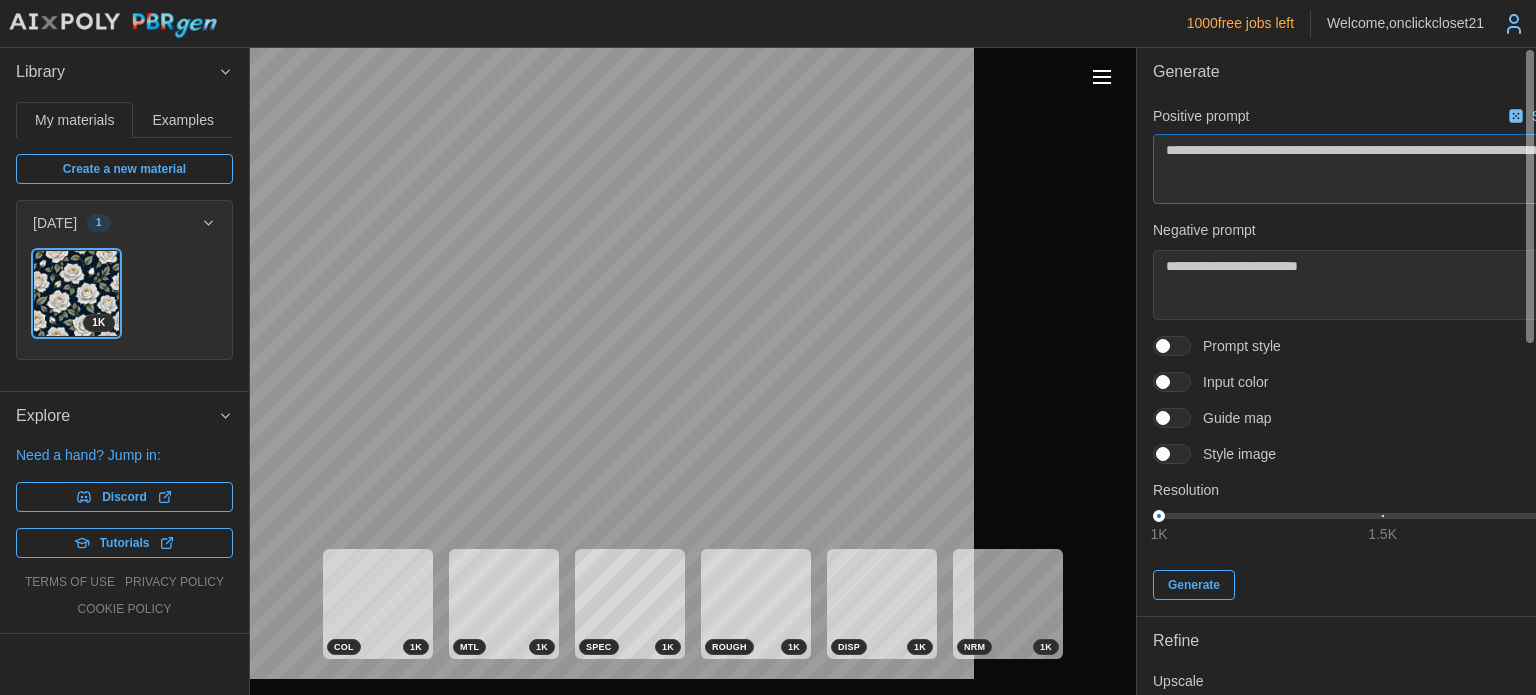 type on "*" 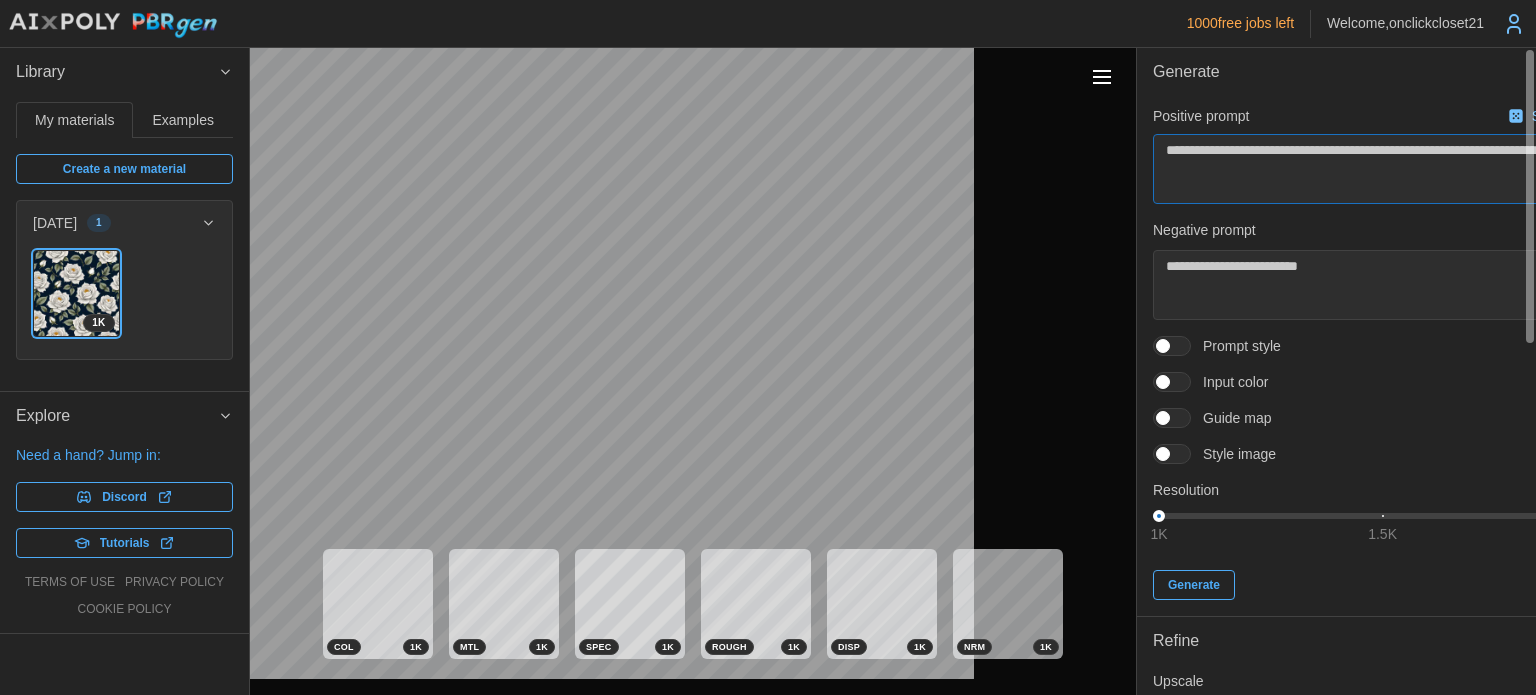 type on "*" 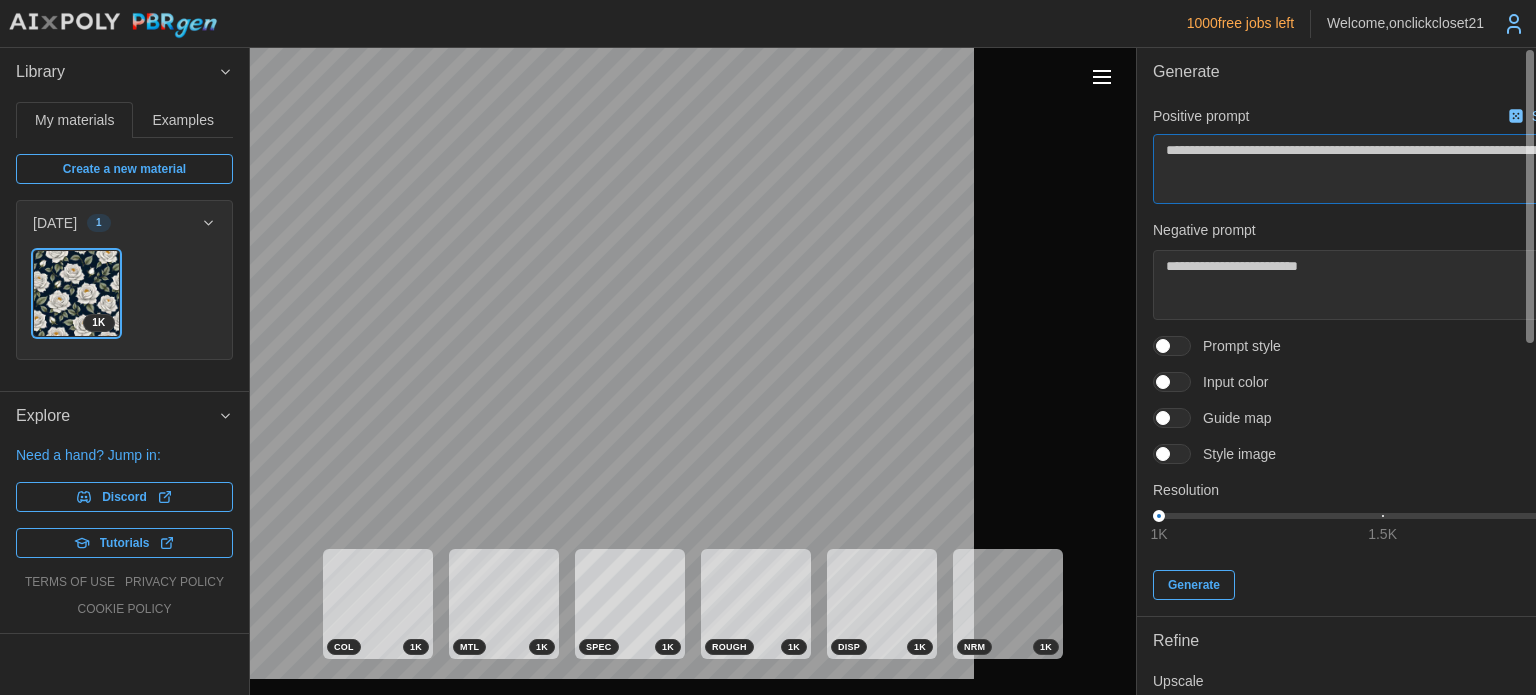 type on "*" 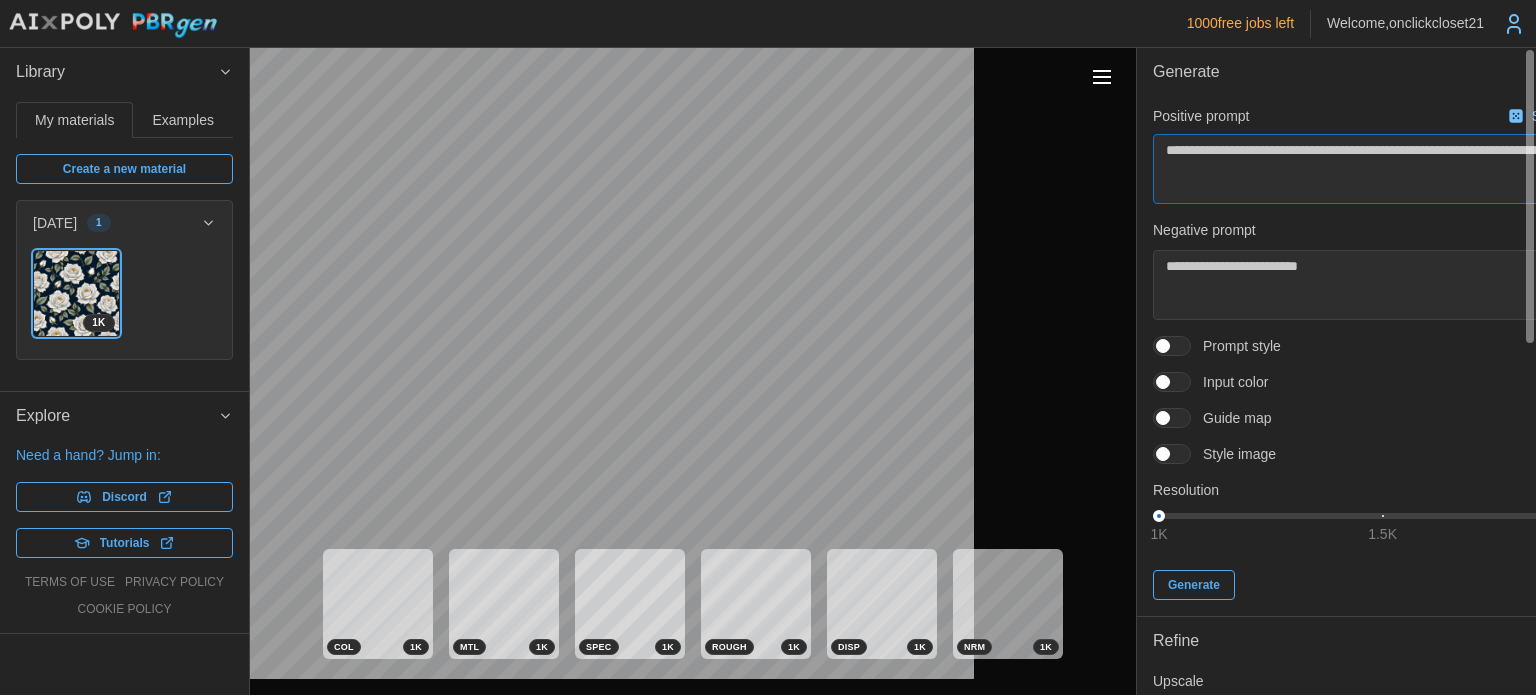 type on "*" 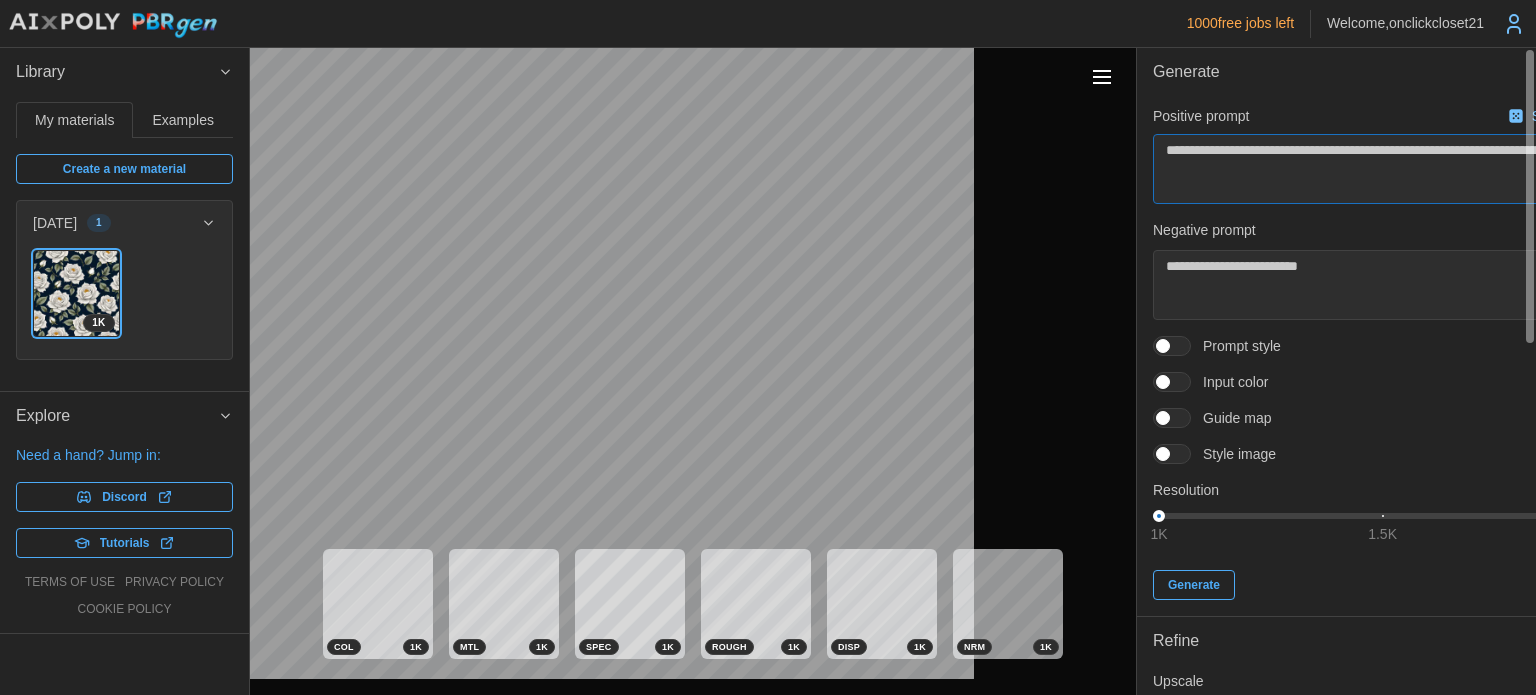 type 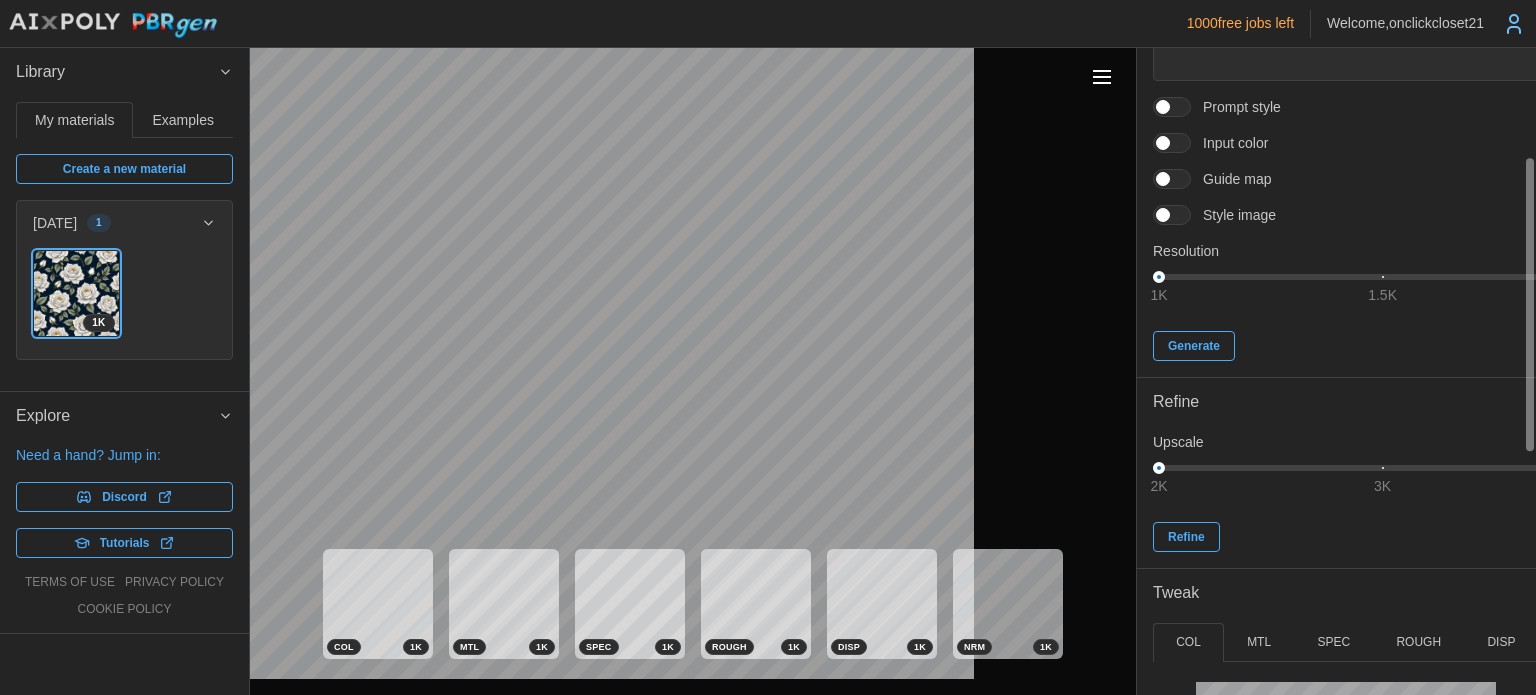scroll, scrollTop: 240, scrollLeft: 0, axis: vertical 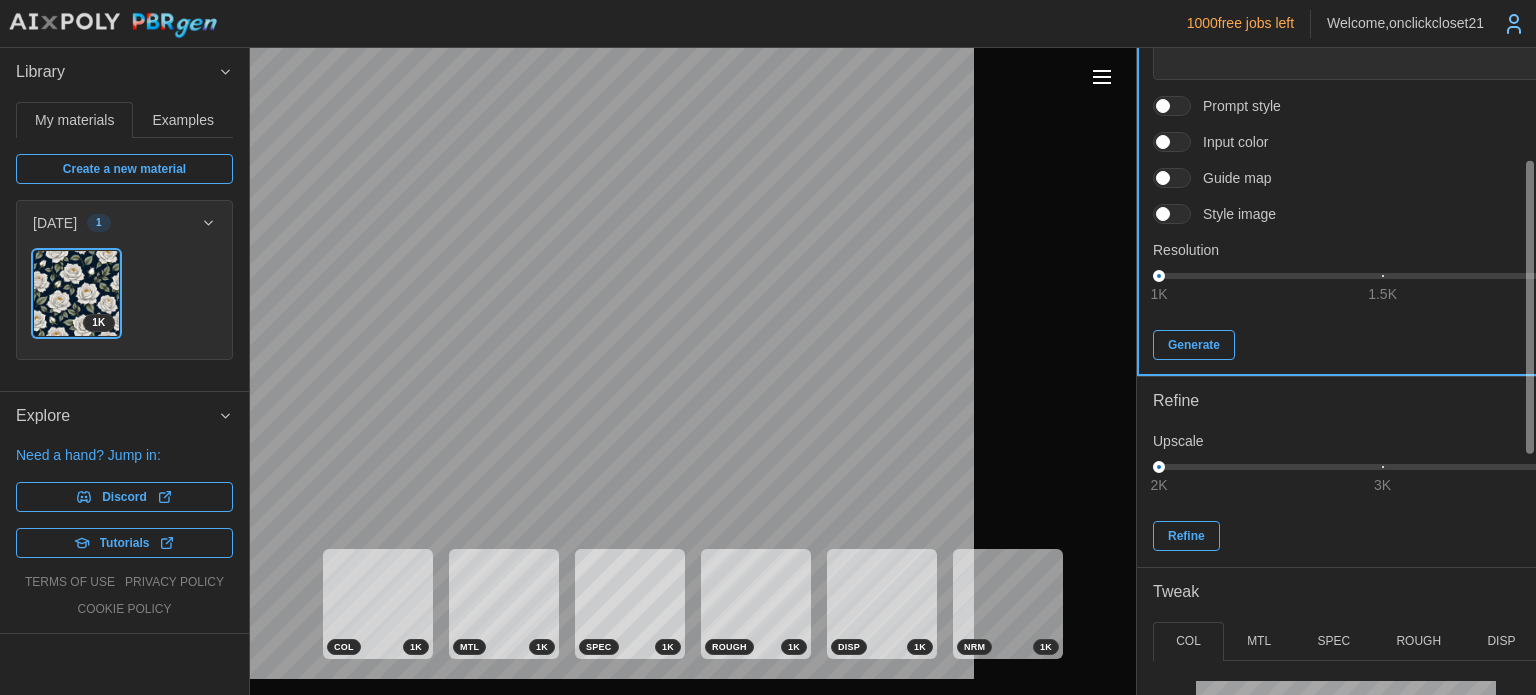 click on "Generate" at bounding box center [1194, 345] 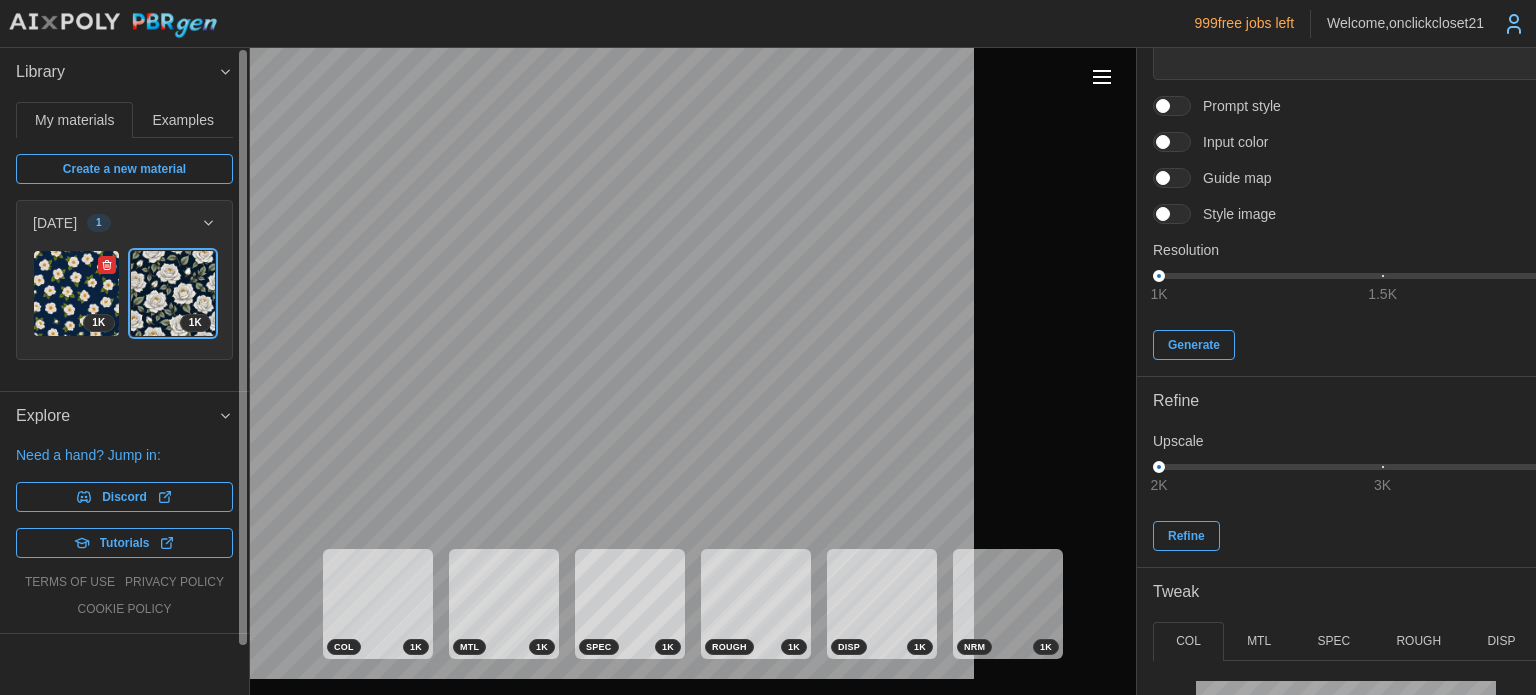 click at bounding box center (76, 293) 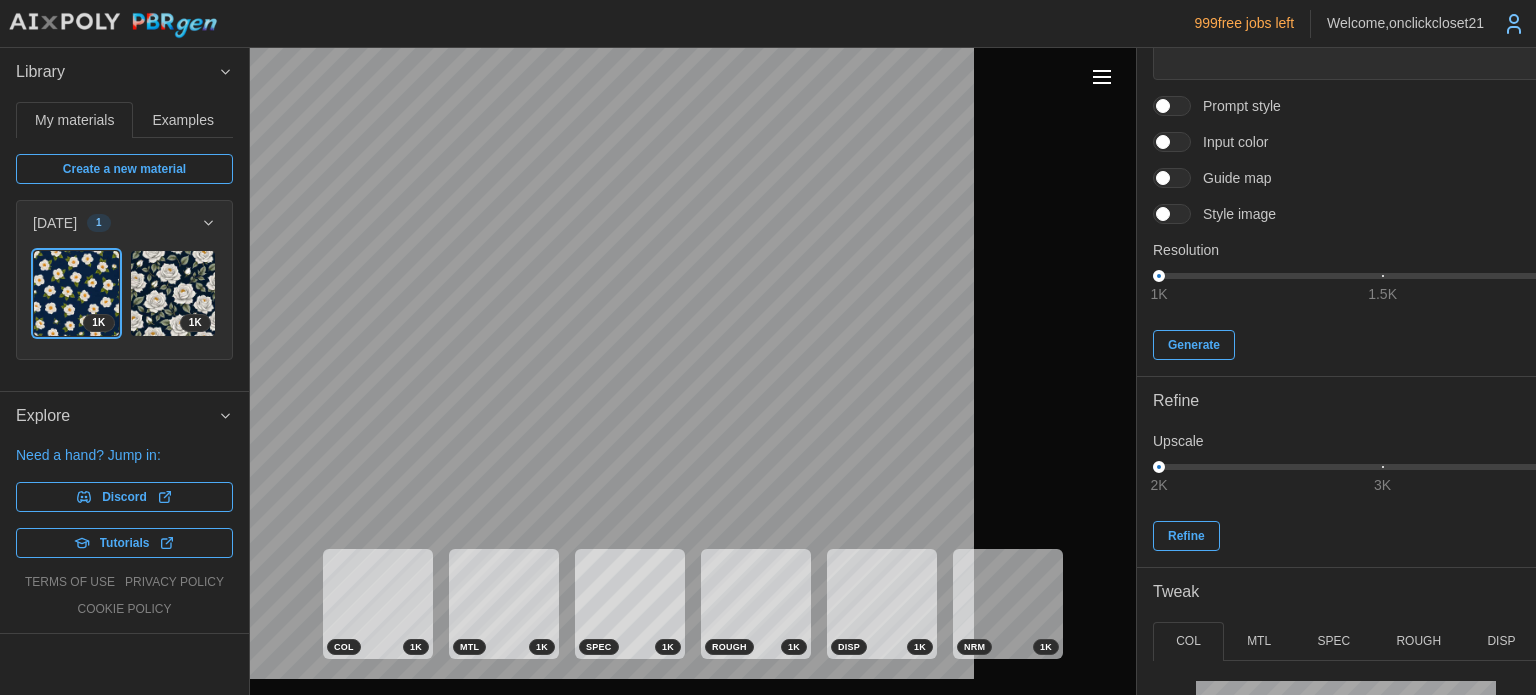 click at bounding box center [1102, 77] 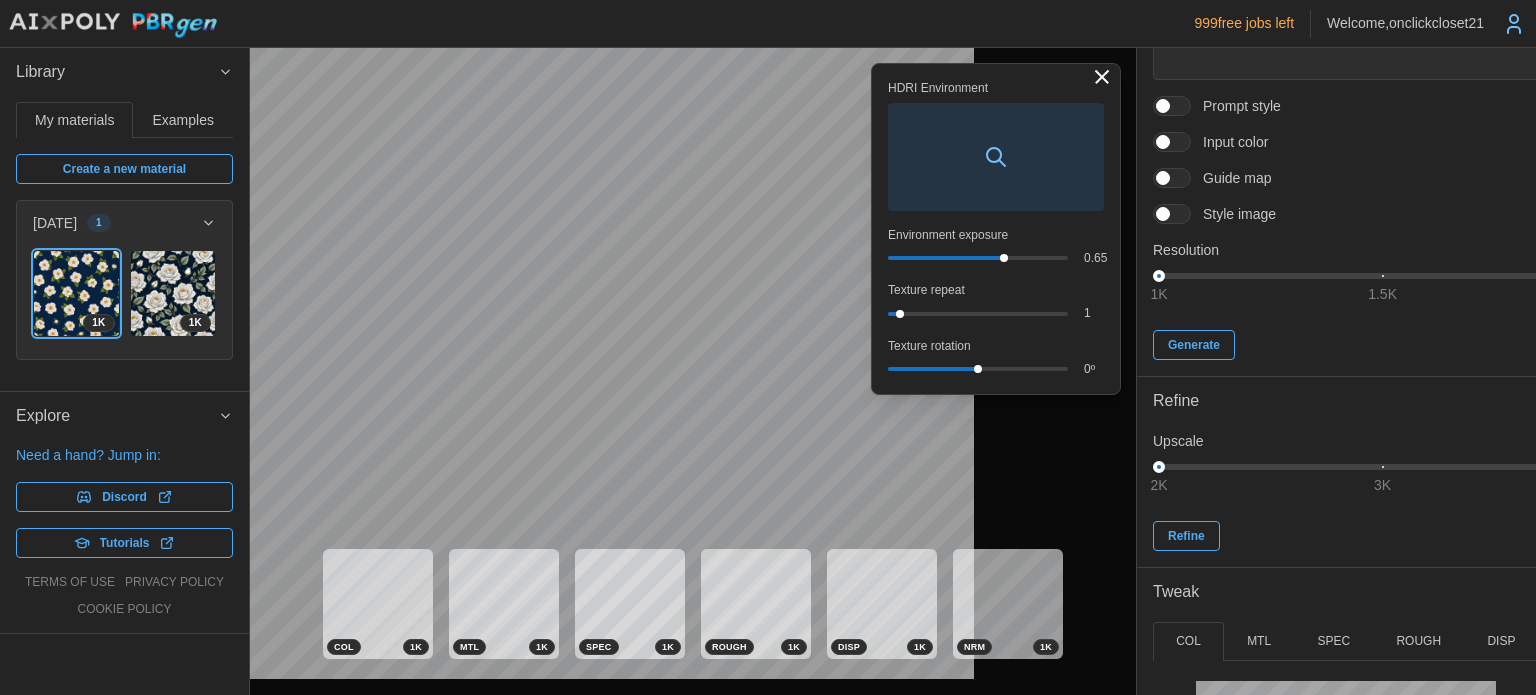 drag, startPoint x: 994, startPoint y: 596, endPoint x: 865, endPoint y: 561, distance: 133.66376 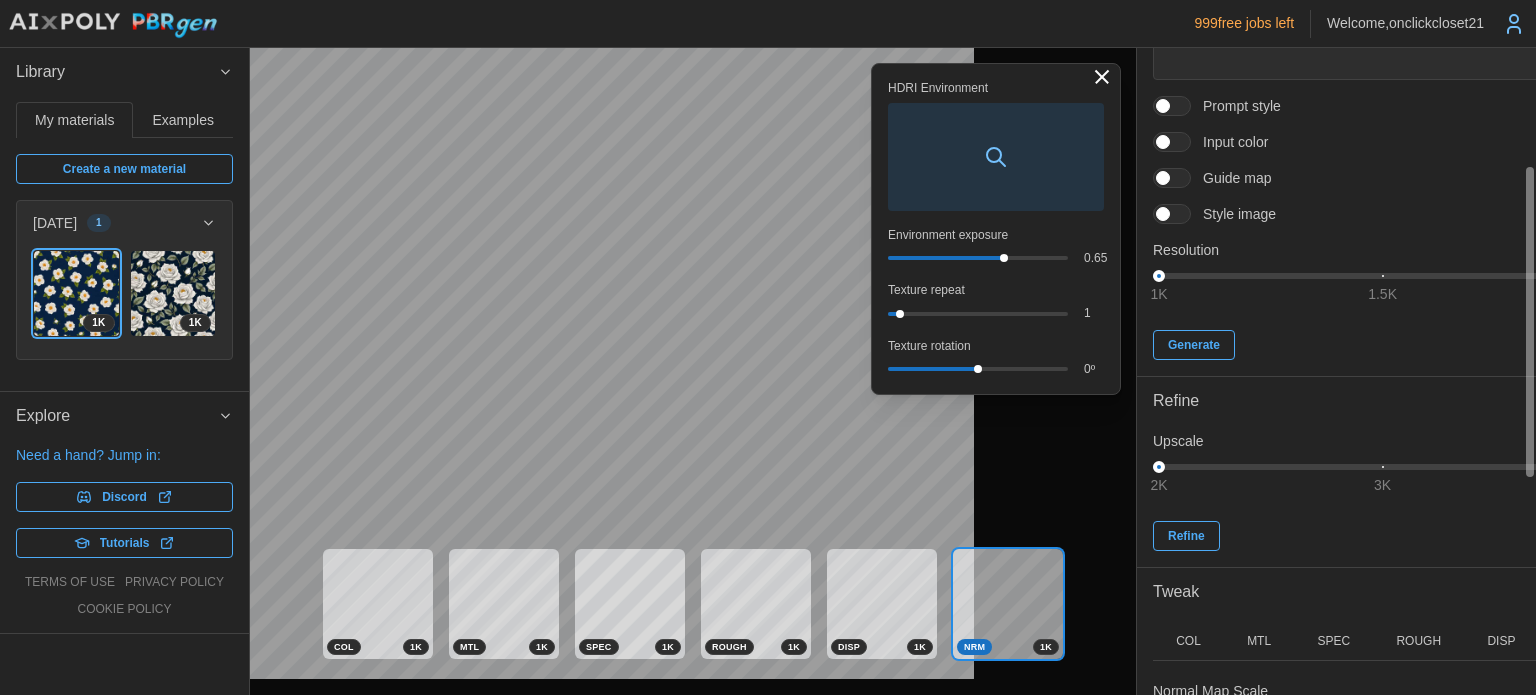 scroll, scrollTop: 653, scrollLeft: 0, axis: vertical 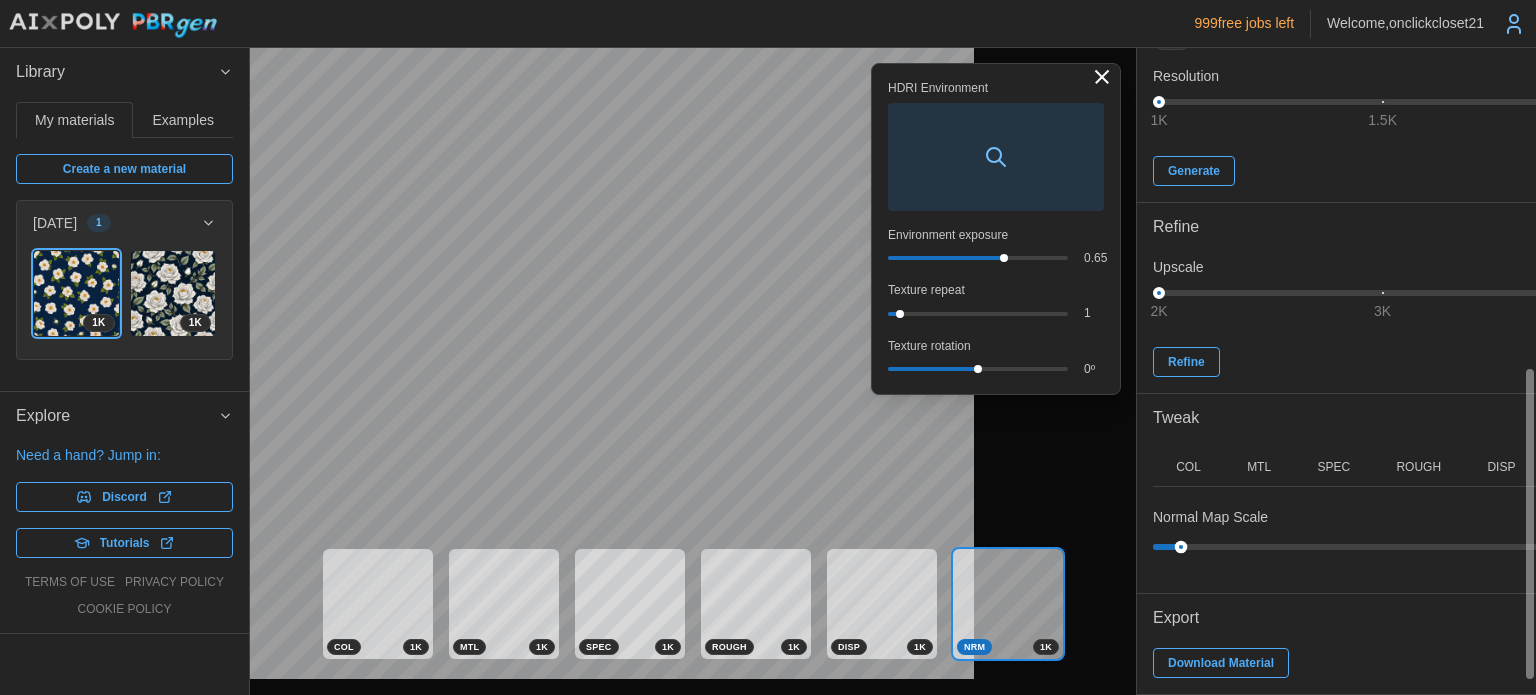 drag, startPoint x: 1120, startPoint y: 506, endPoint x: 1085, endPoint y: 507, distance: 35.014282 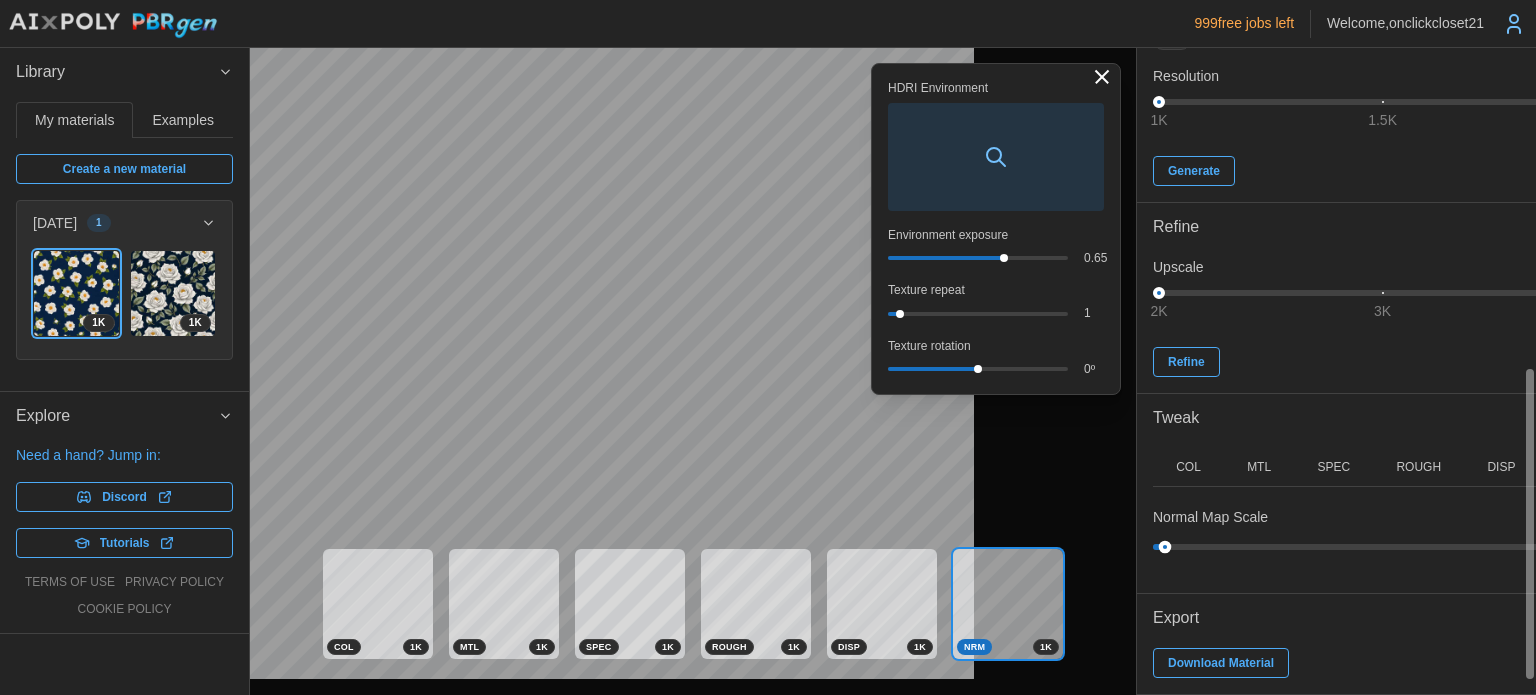 drag, startPoint x: 1088, startPoint y: 510, endPoint x: 1070, endPoint y: 510, distance: 18 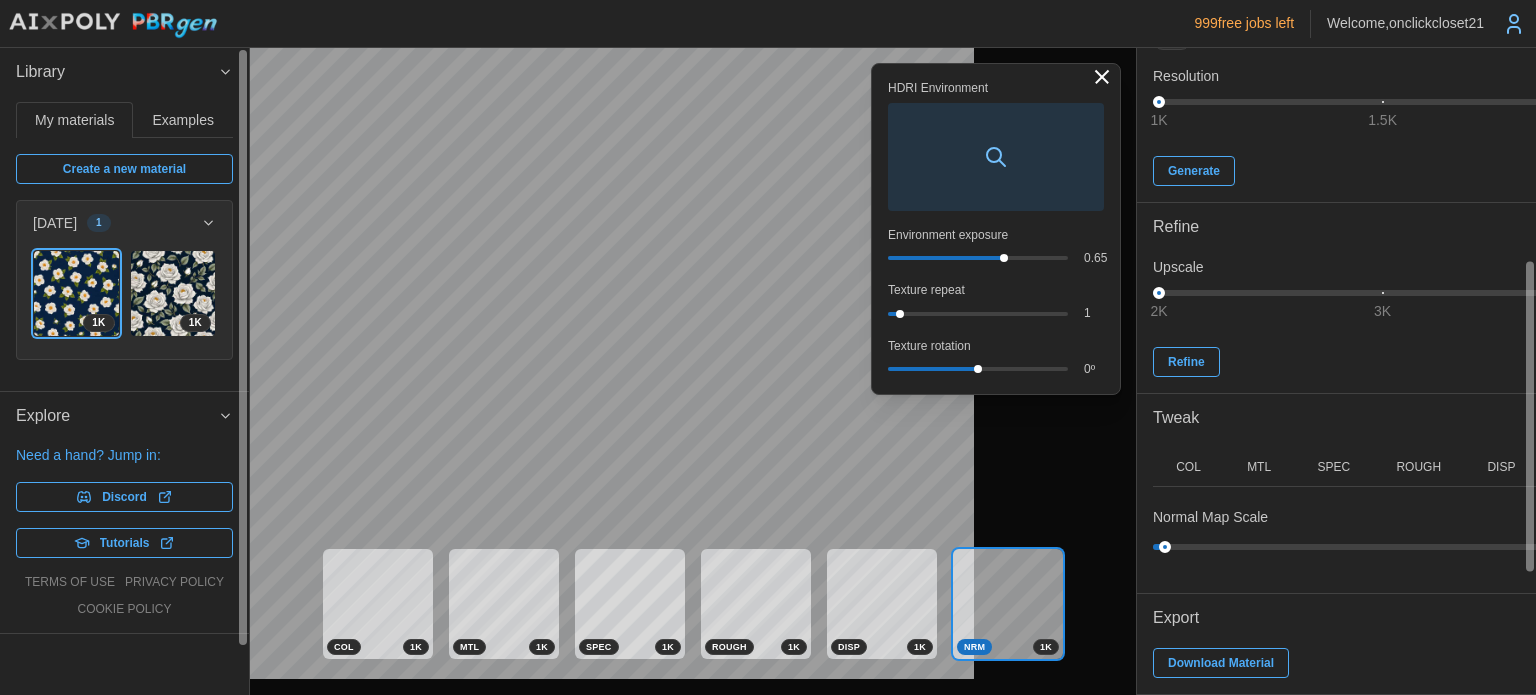 scroll, scrollTop: 120, scrollLeft: 0, axis: vertical 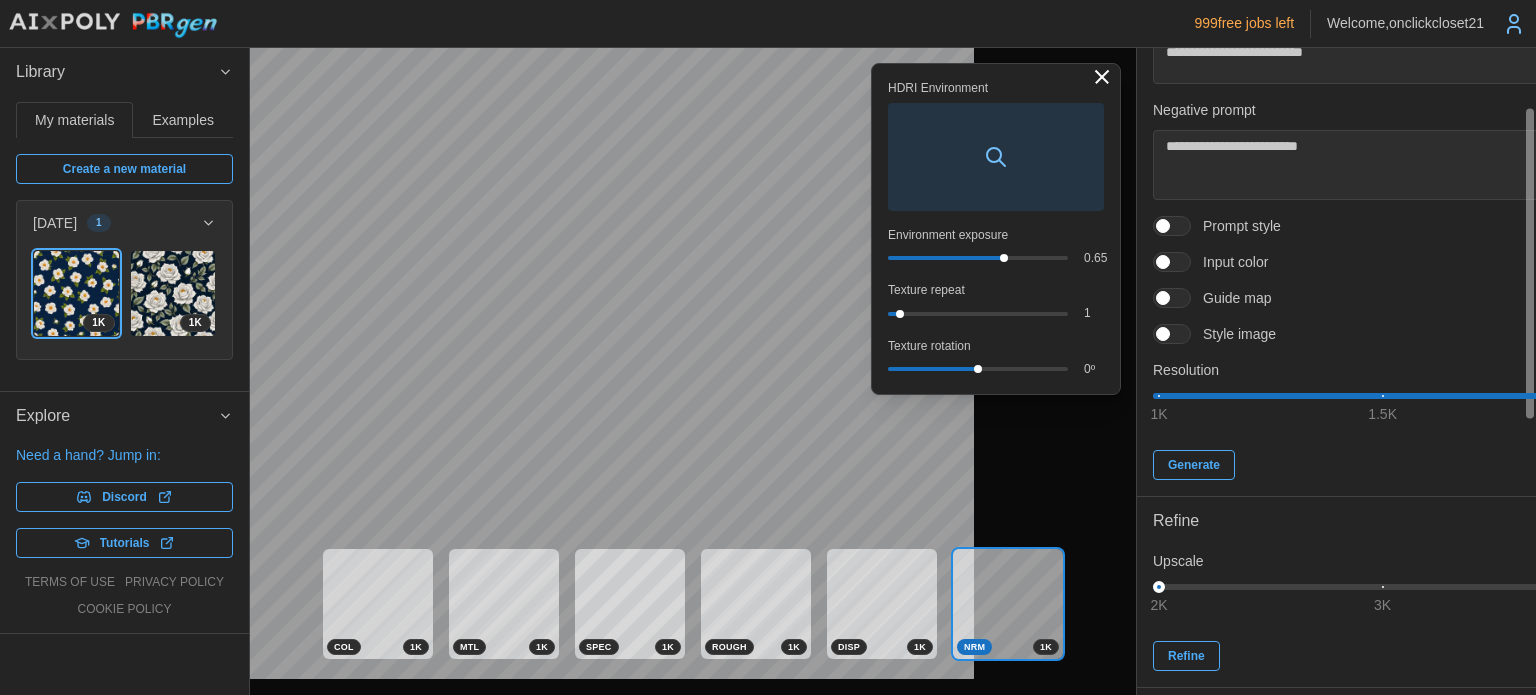 drag, startPoint x: 1074, startPoint y: 487, endPoint x: 1494, endPoint y: 500, distance: 420.20114 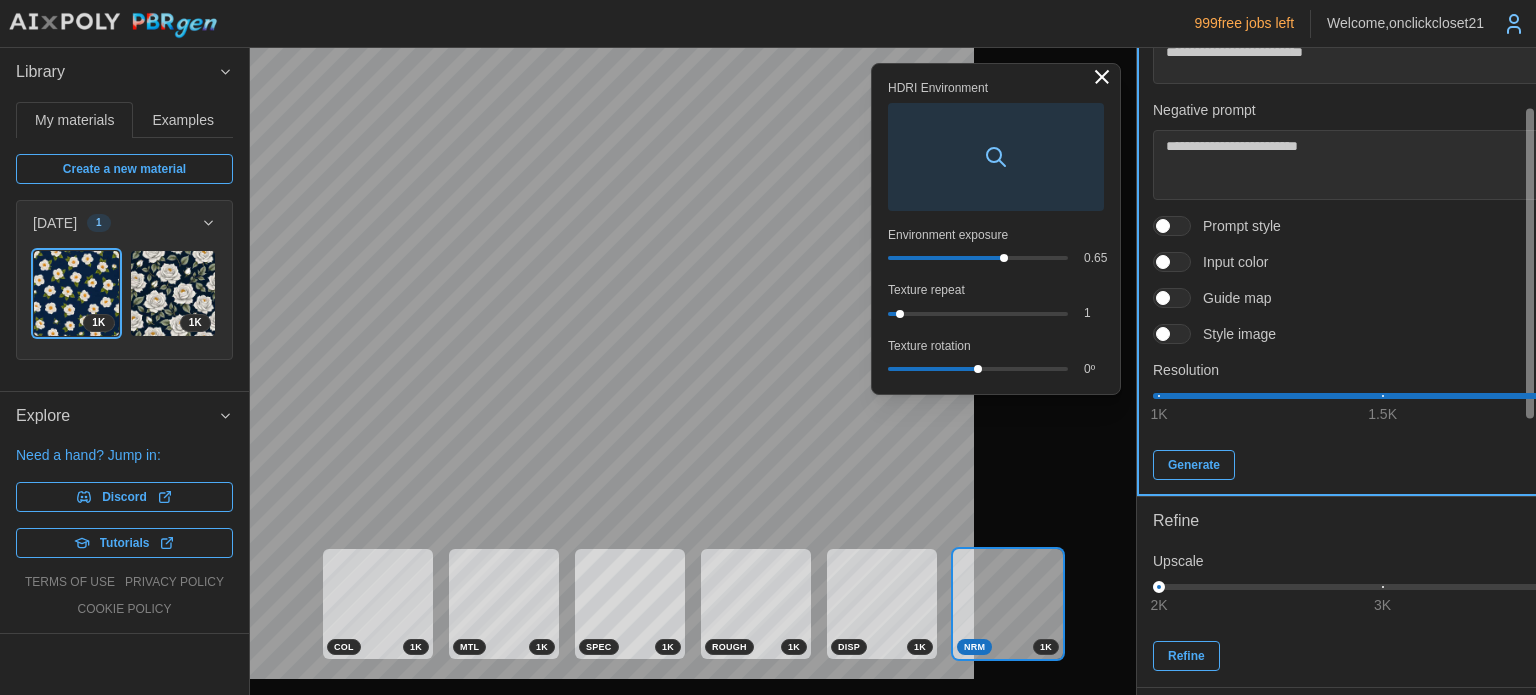 click on "Generate" at bounding box center (1194, 465) 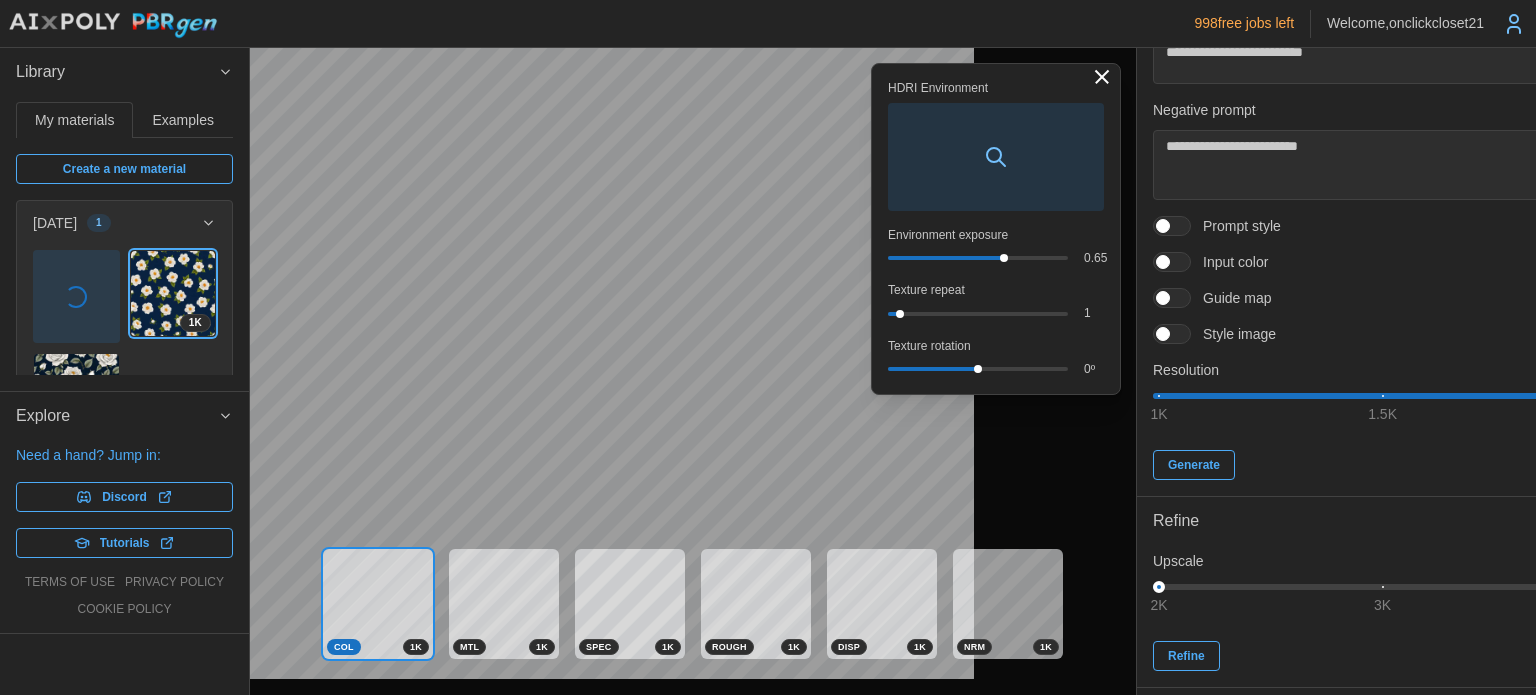 click at bounding box center [1102, 77] 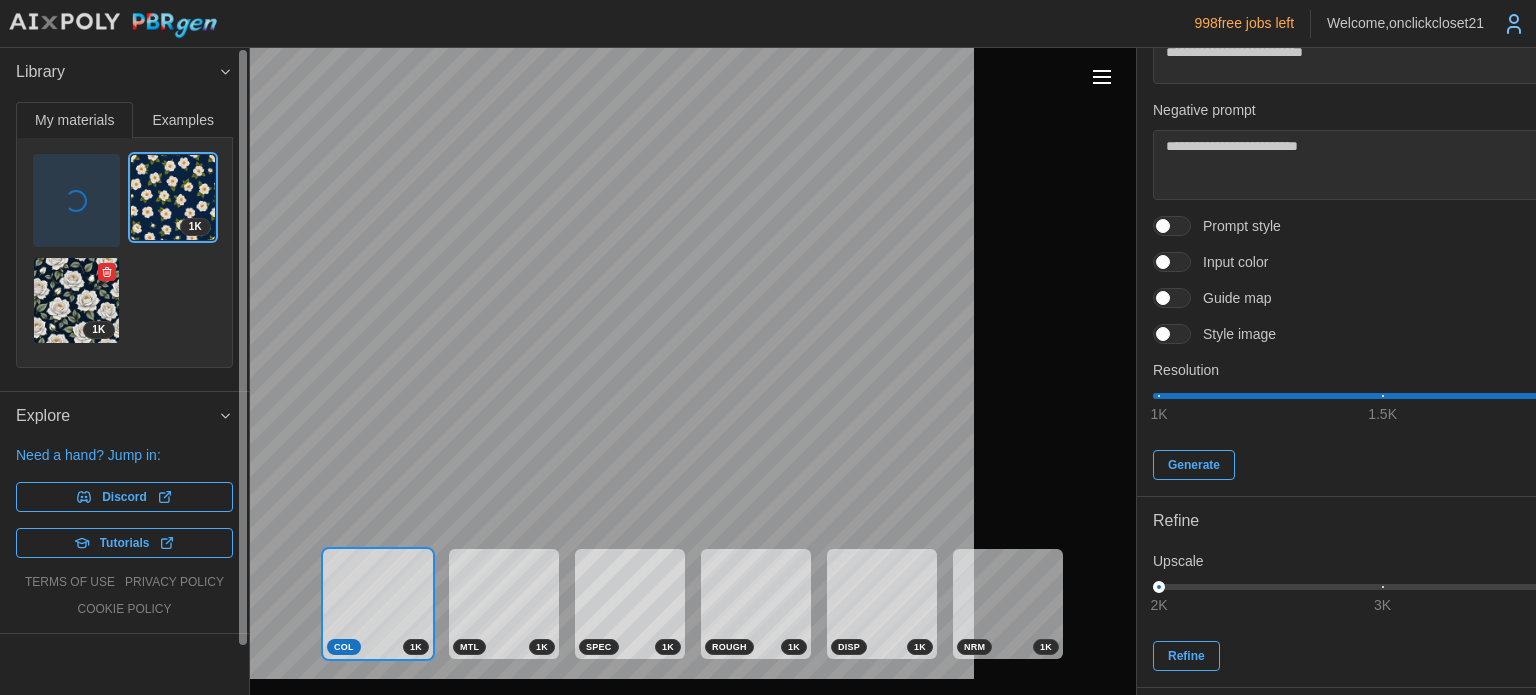 scroll, scrollTop: 0, scrollLeft: 0, axis: both 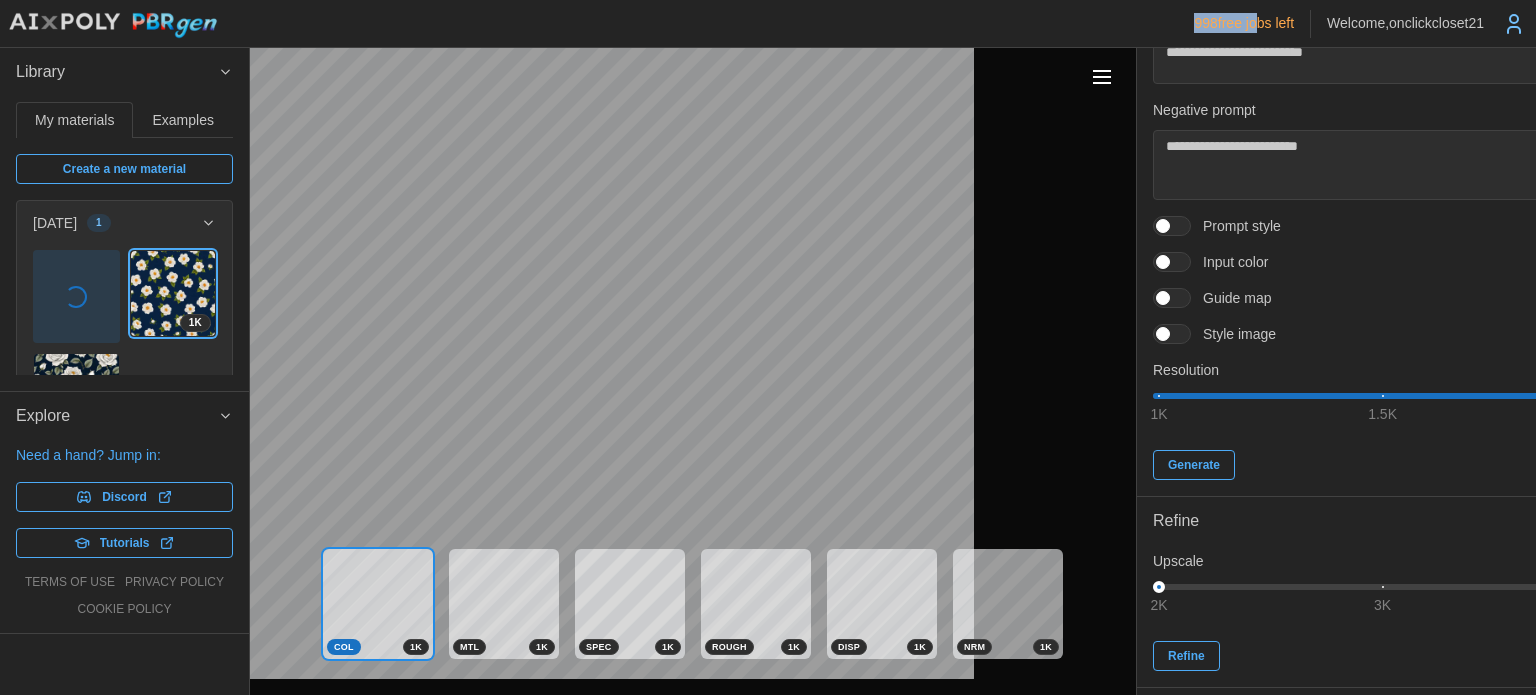drag, startPoint x: 1168, startPoint y: 33, endPoint x: 1036, endPoint y: 48, distance: 132.84953 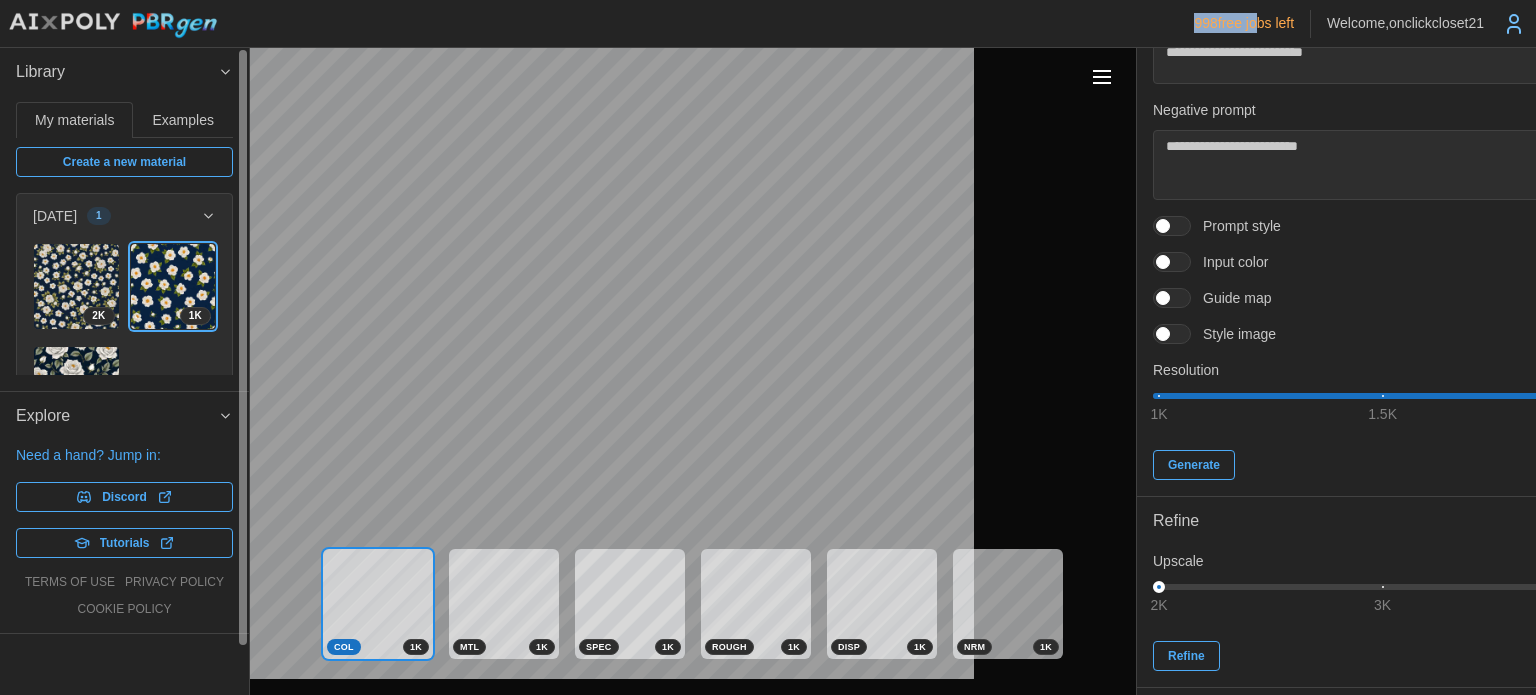 scroll, scrollTop: 0, scrollLeft: 0, axis: both 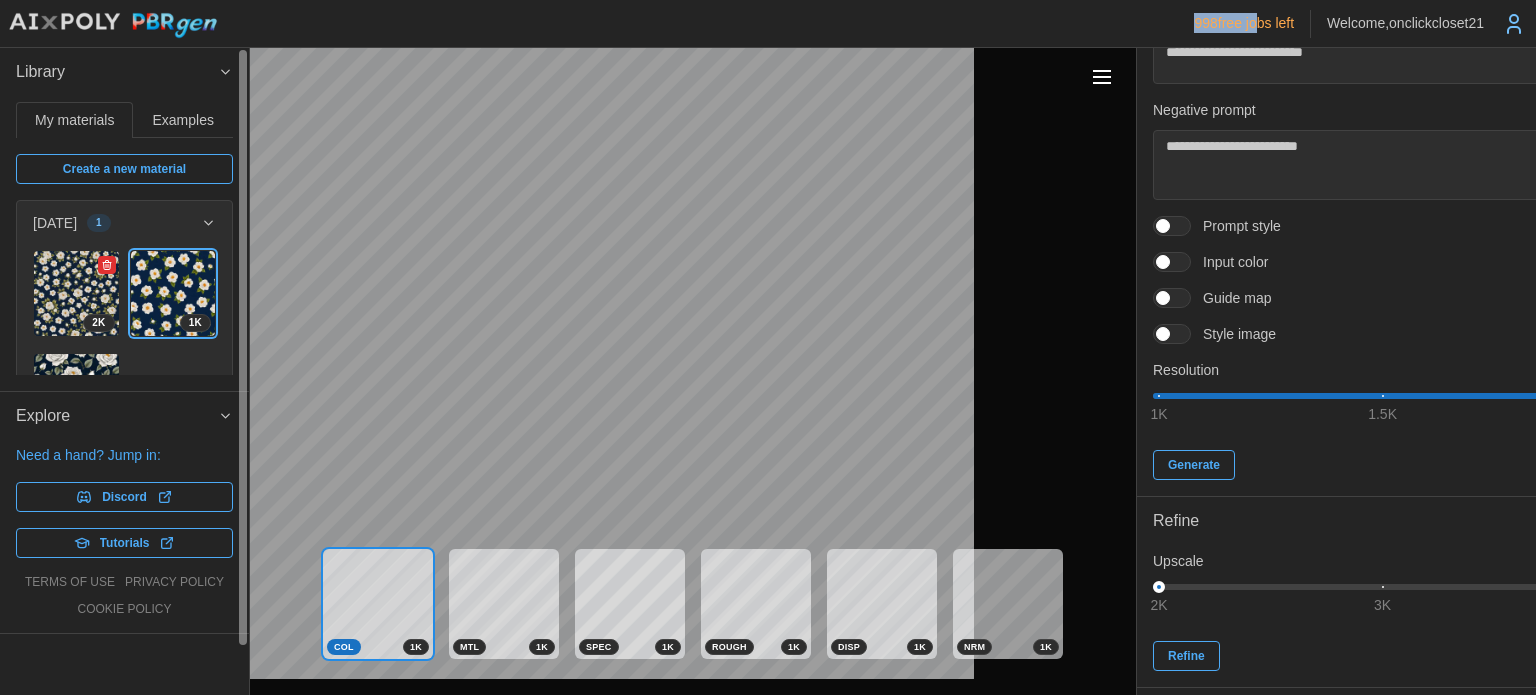 click at bounding box center (76, 293) 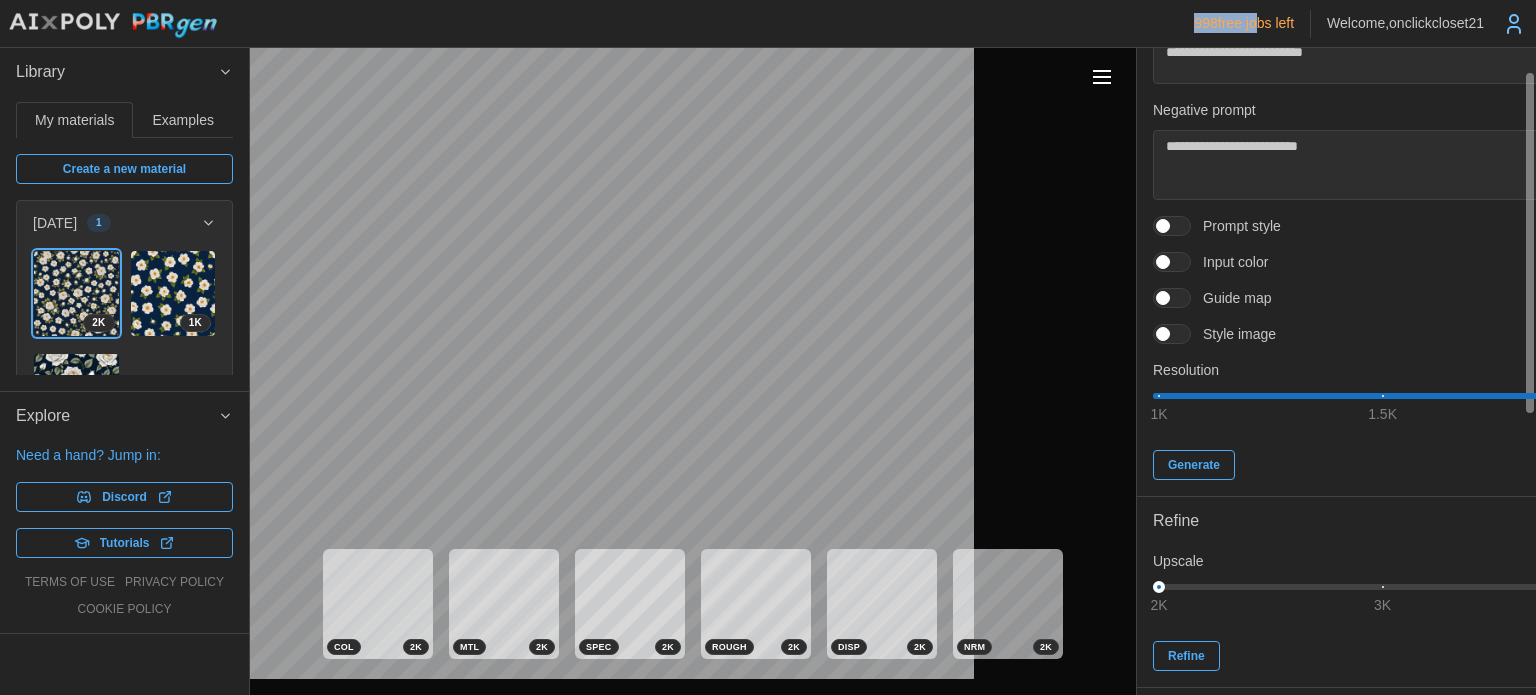 scroll, scrollTop: 0, scrollLeft: 0, axis: both 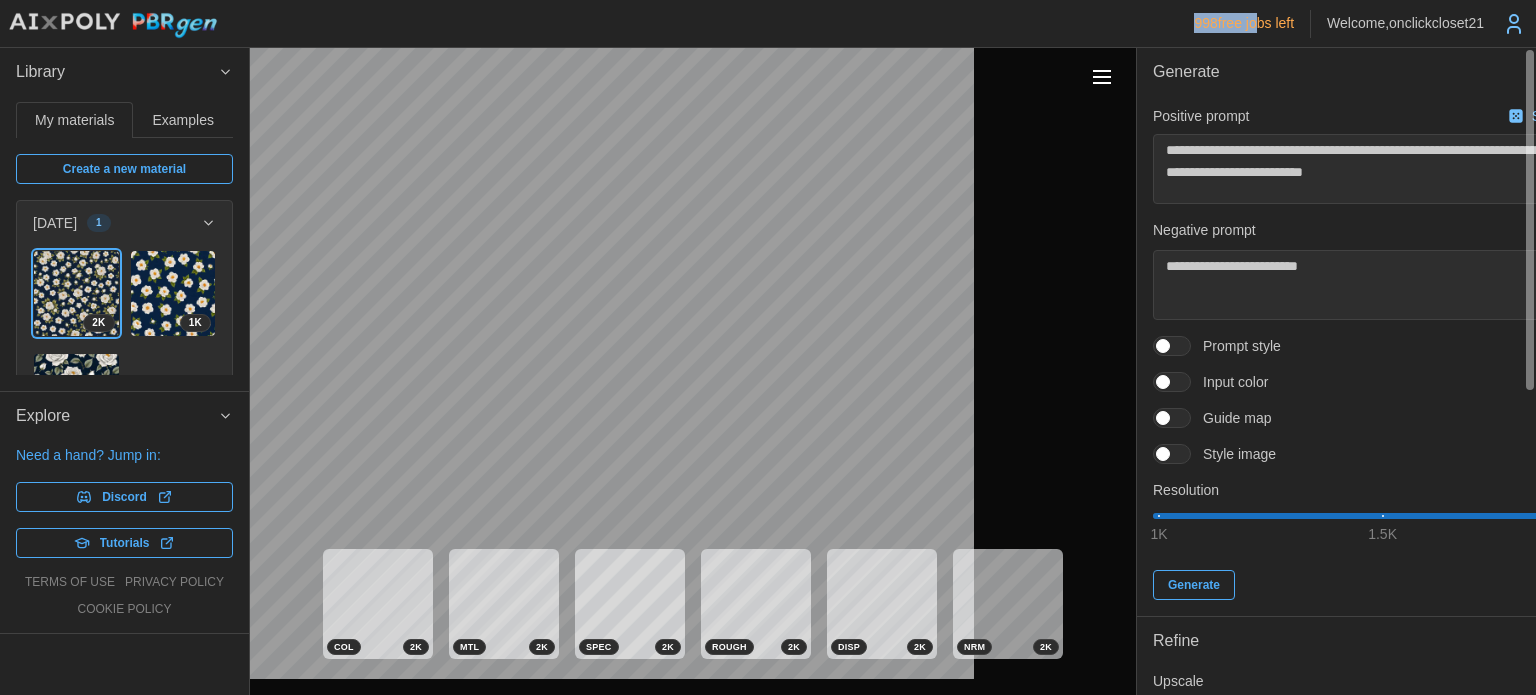 click on "Surprise me" at bounding box center (1571, 116) 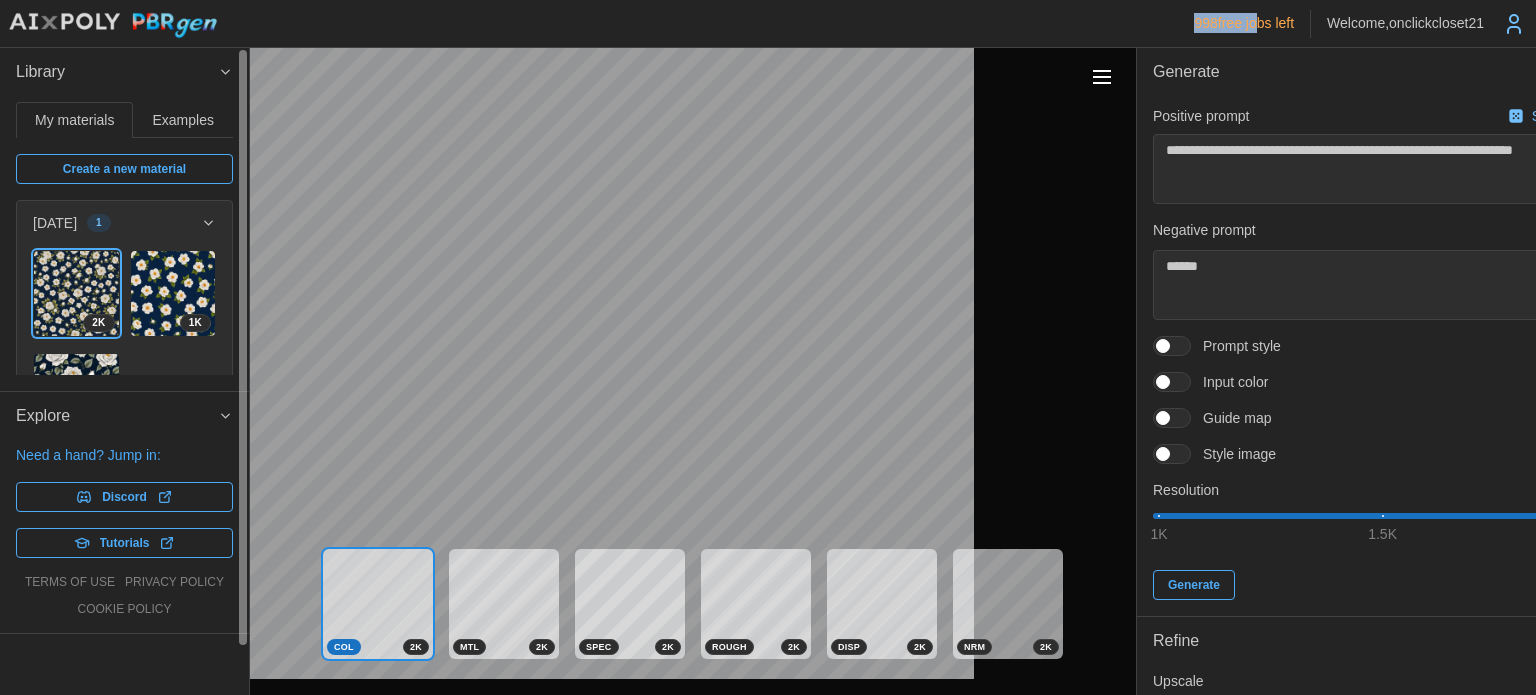 click on "Create a new material" at bounding box center (124, 169) 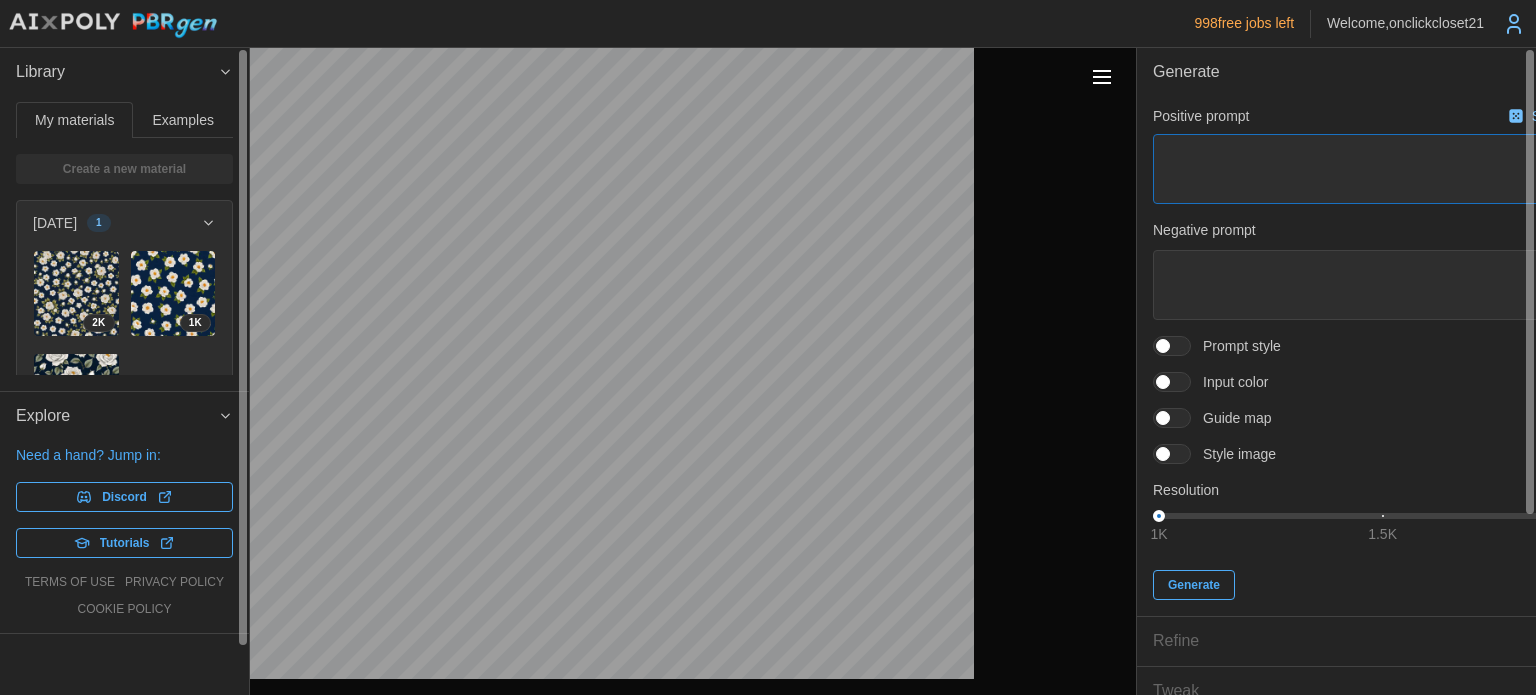 click at bounding box center [1382, 169] 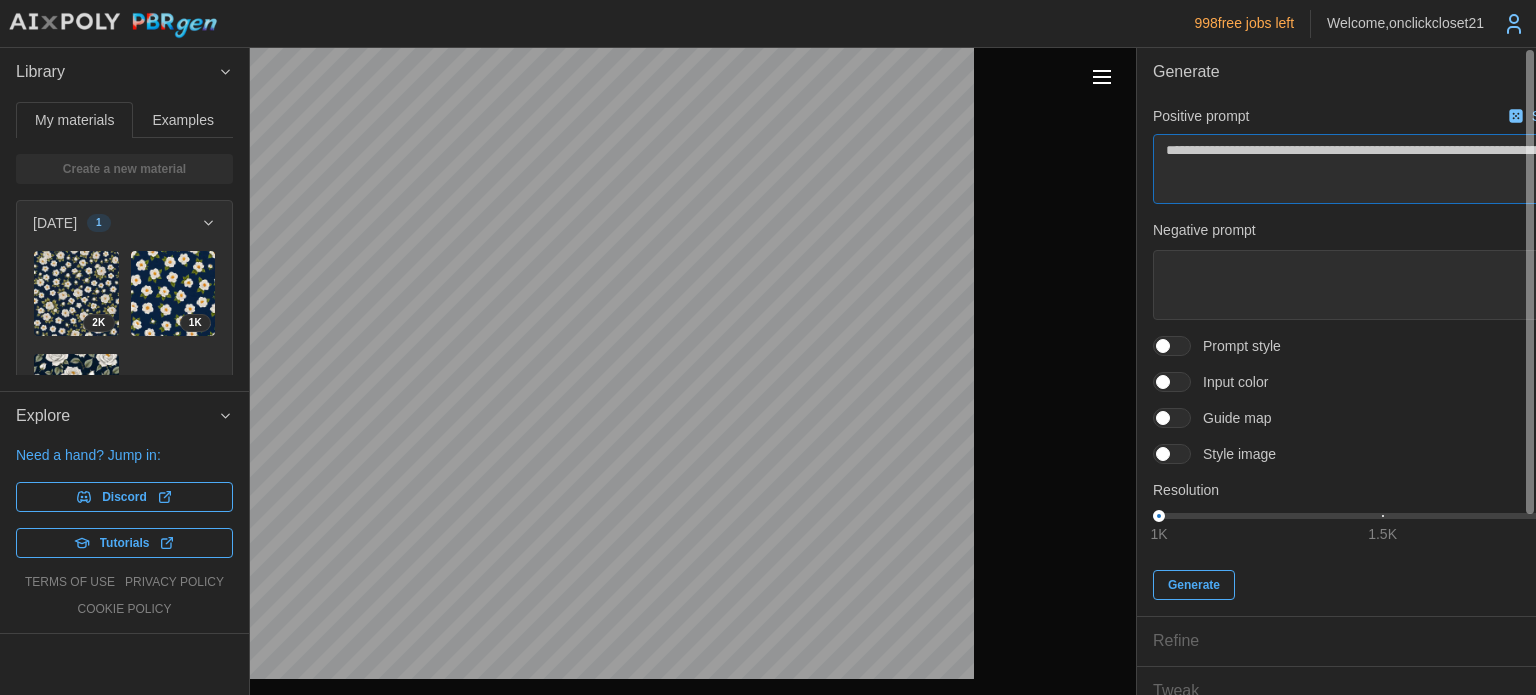 click on "**********" 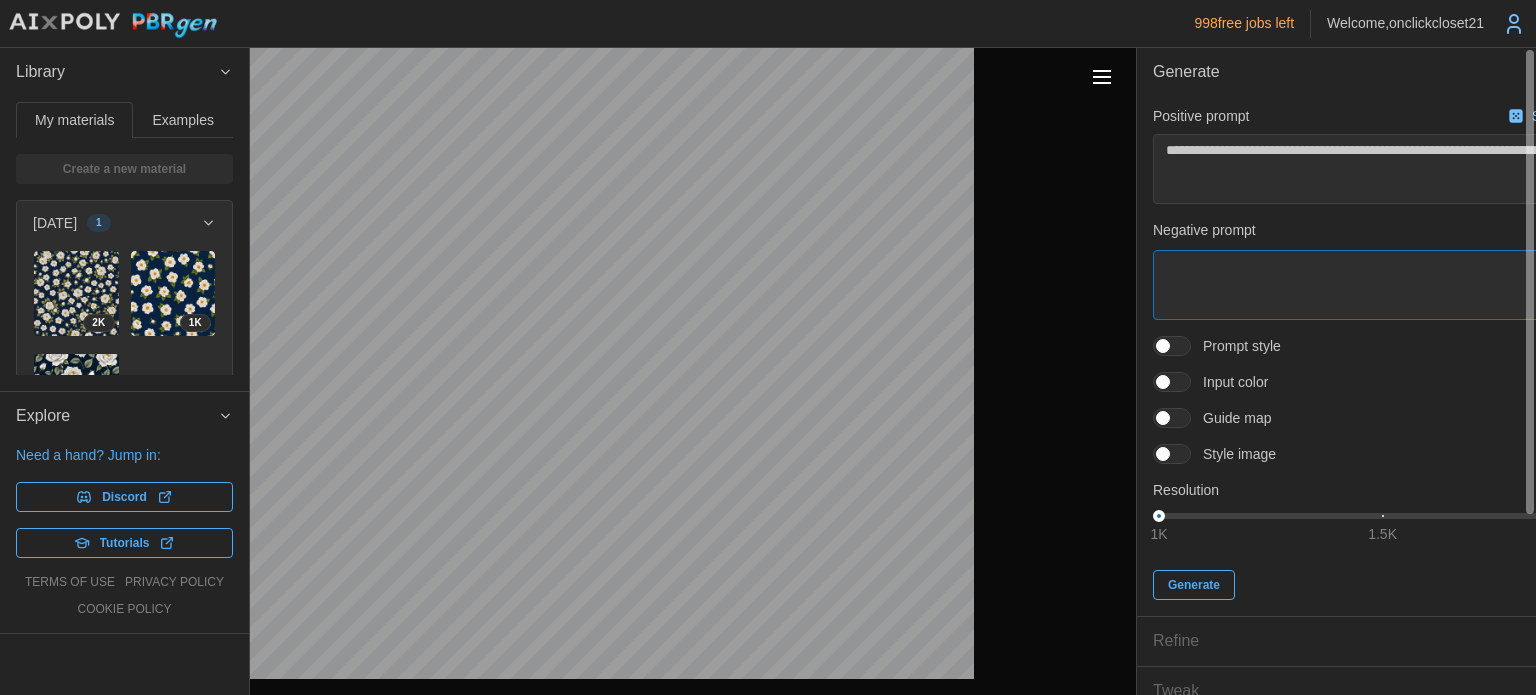 click at bounding box center [1382, 285] 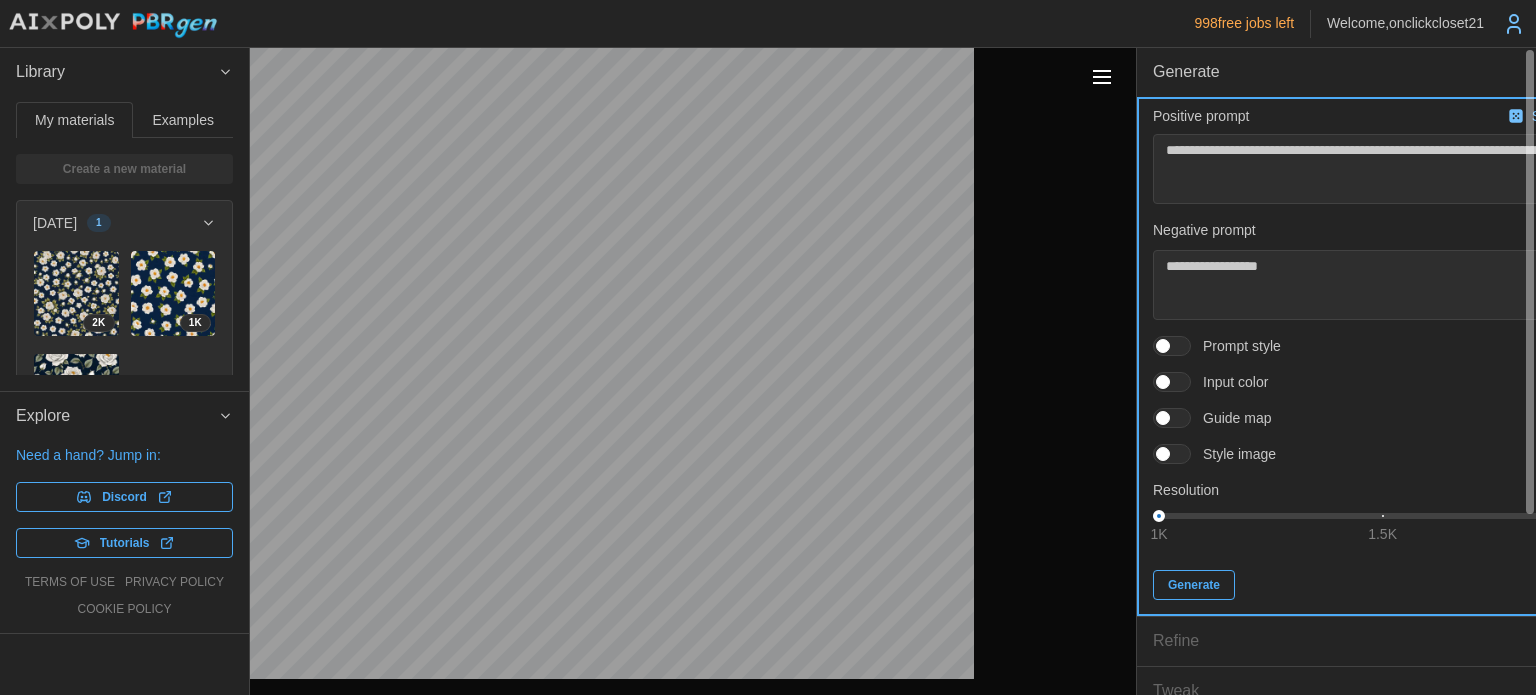 click on "Generate" at bounding box center [1194, 585] 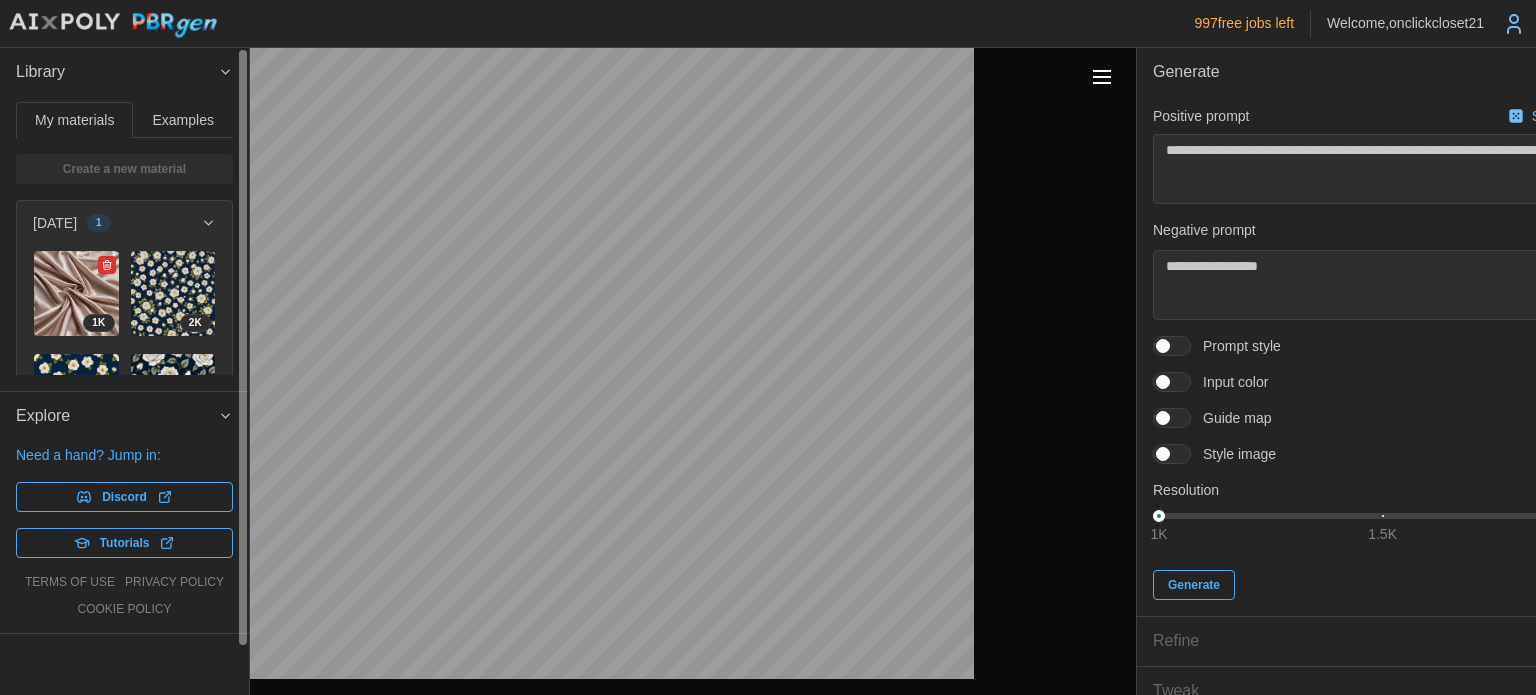 click at bounding box center (76, 293) 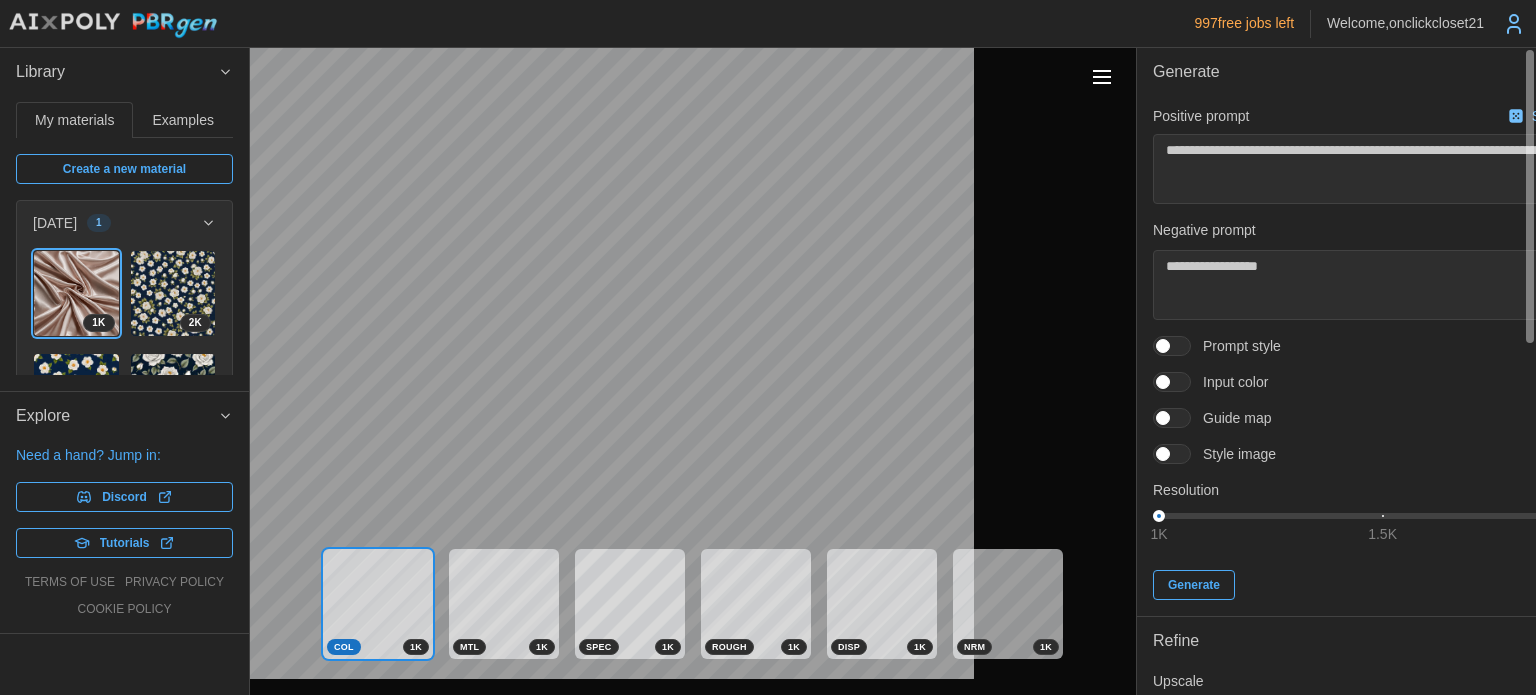 click on "**********" 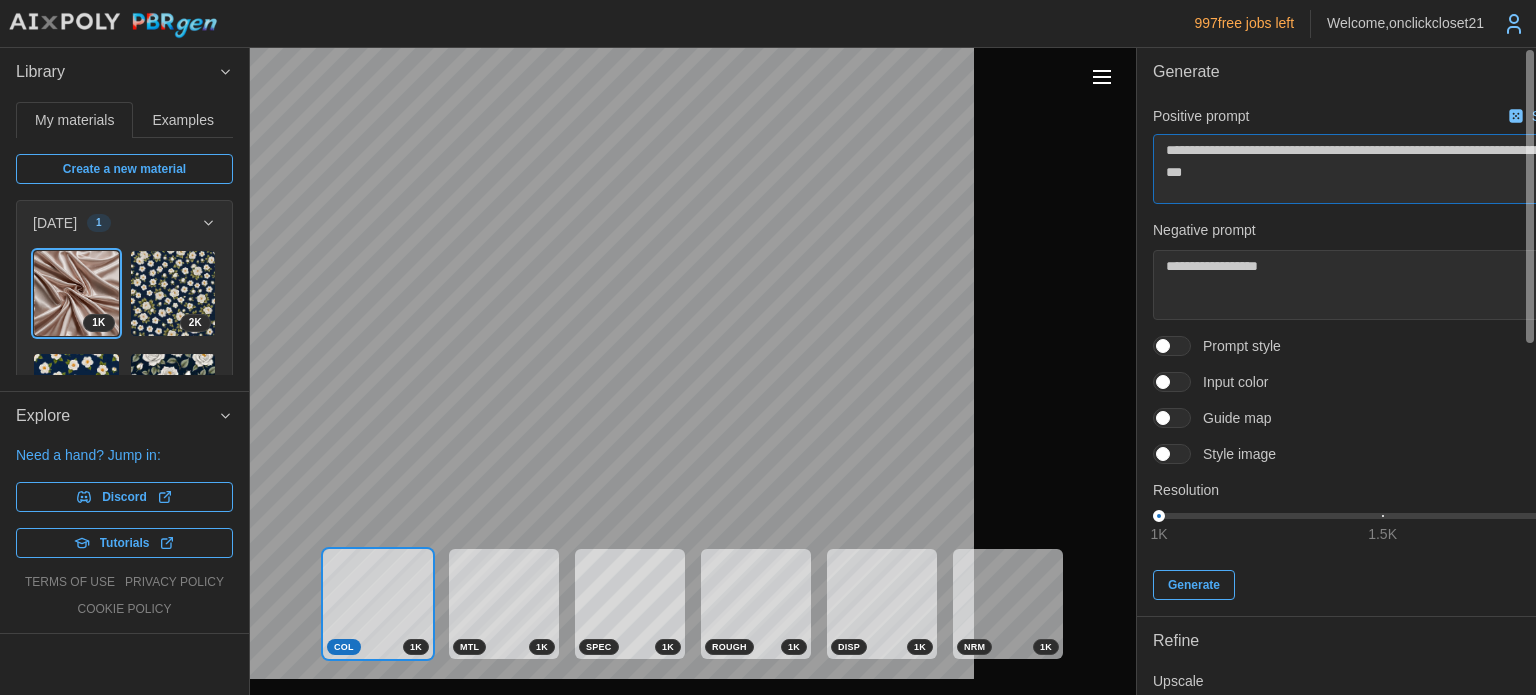 click on "**********" 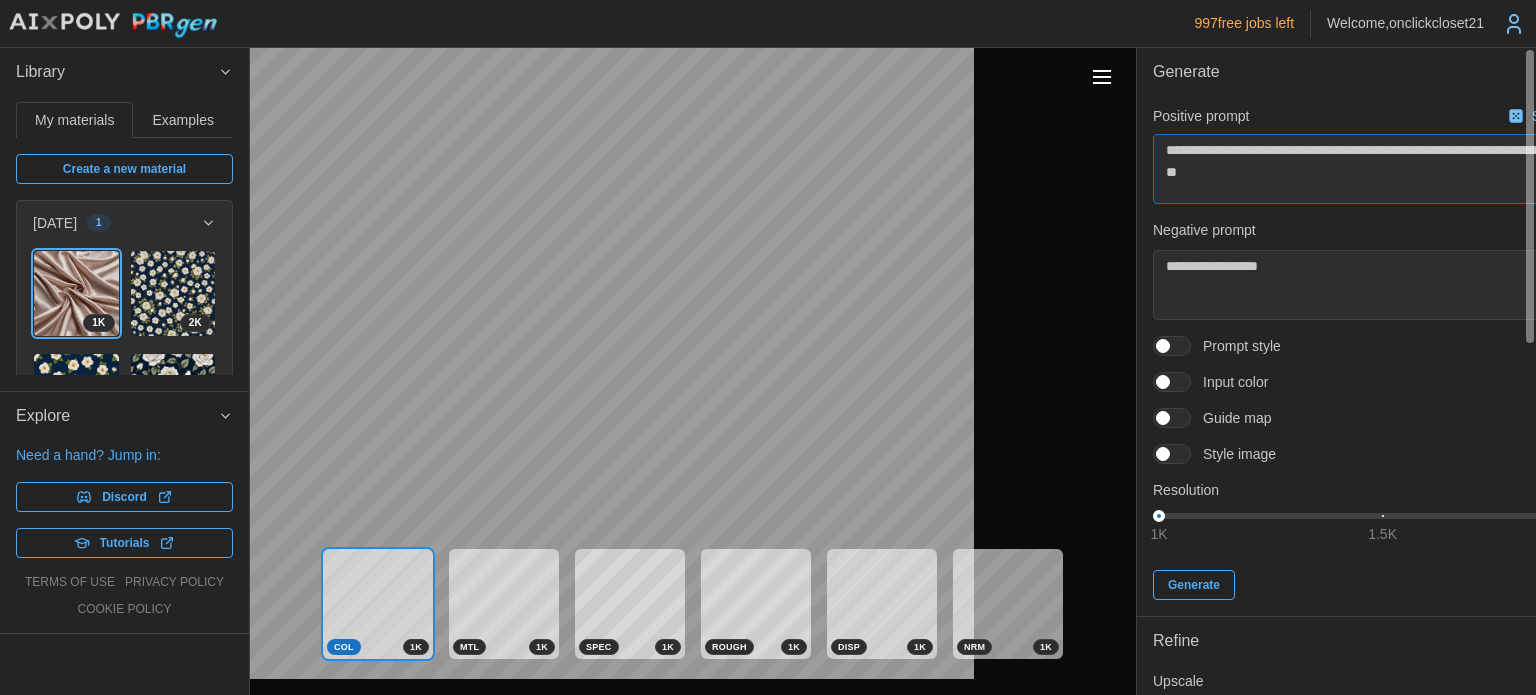 click on "**********" at bounding box center (1382, 169) 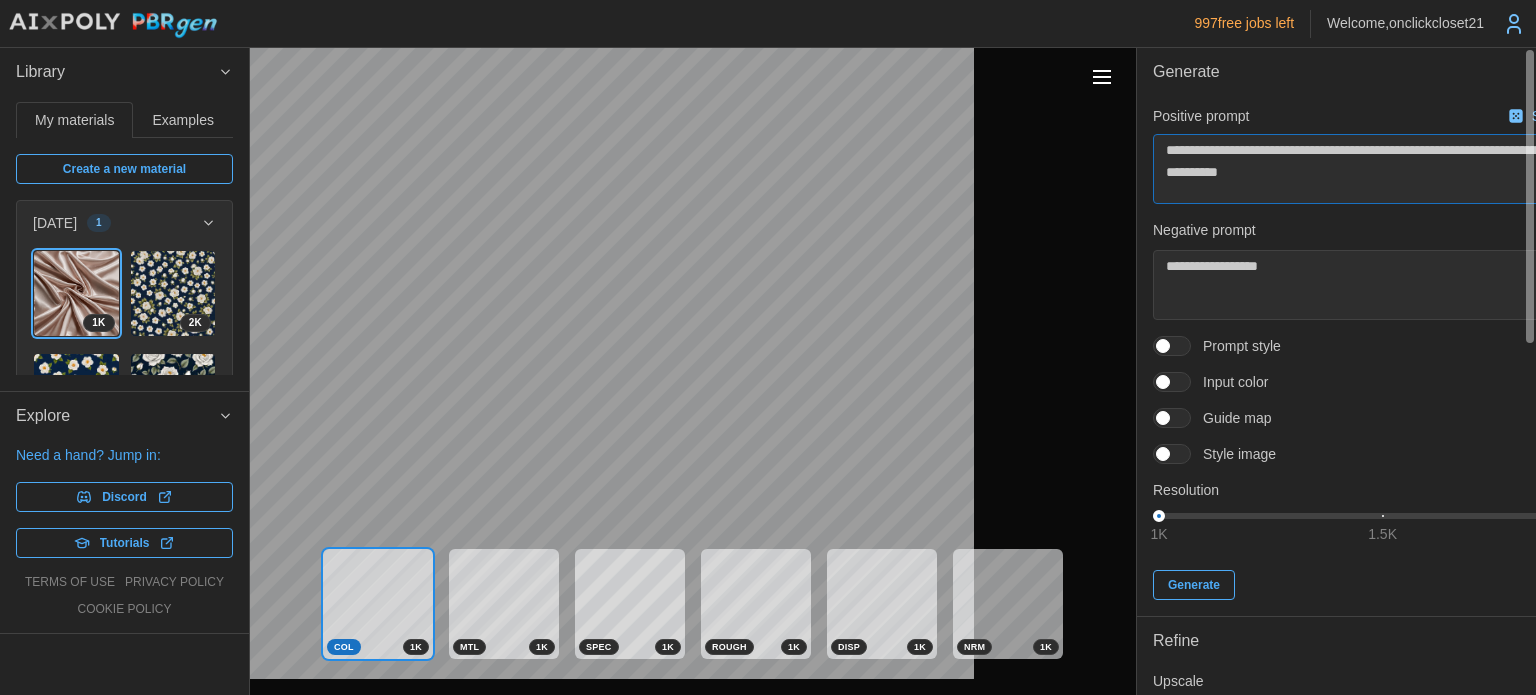 click on "**********" 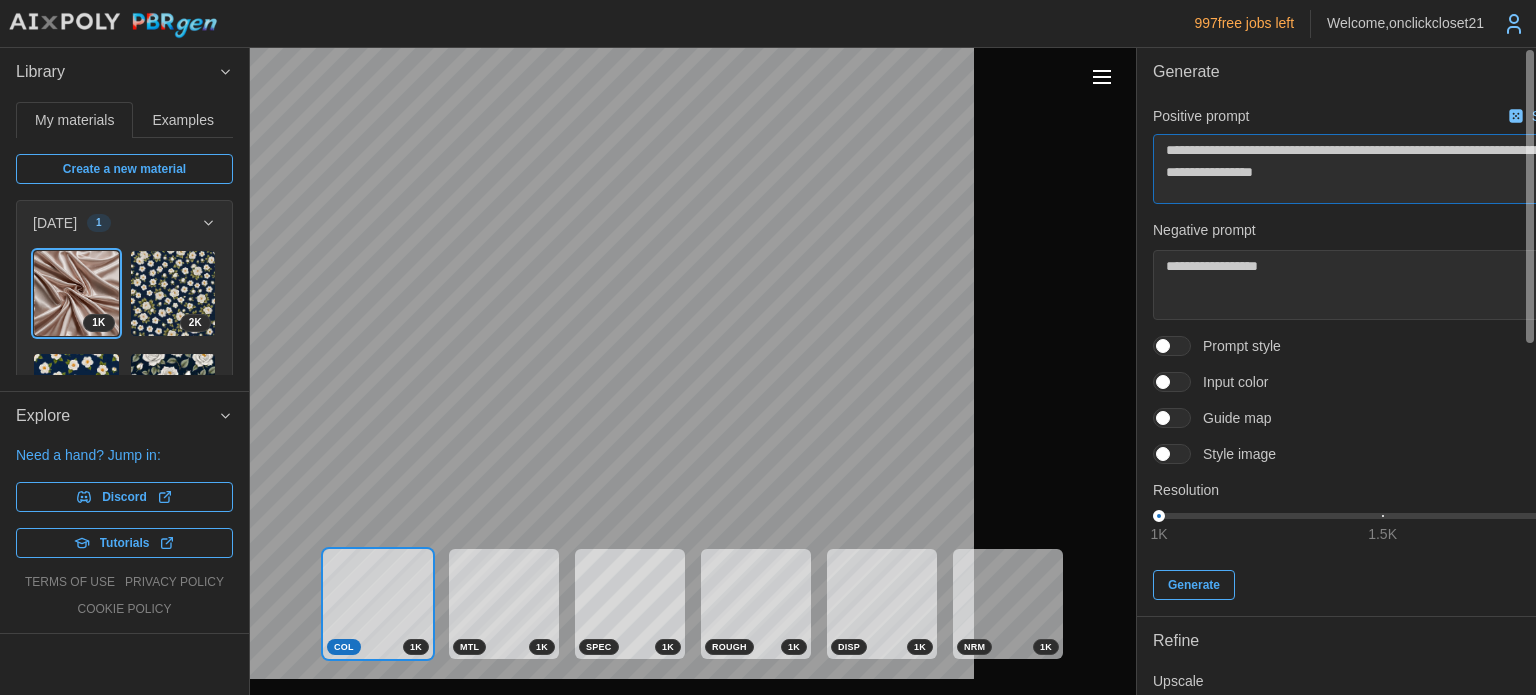 click on "**********" 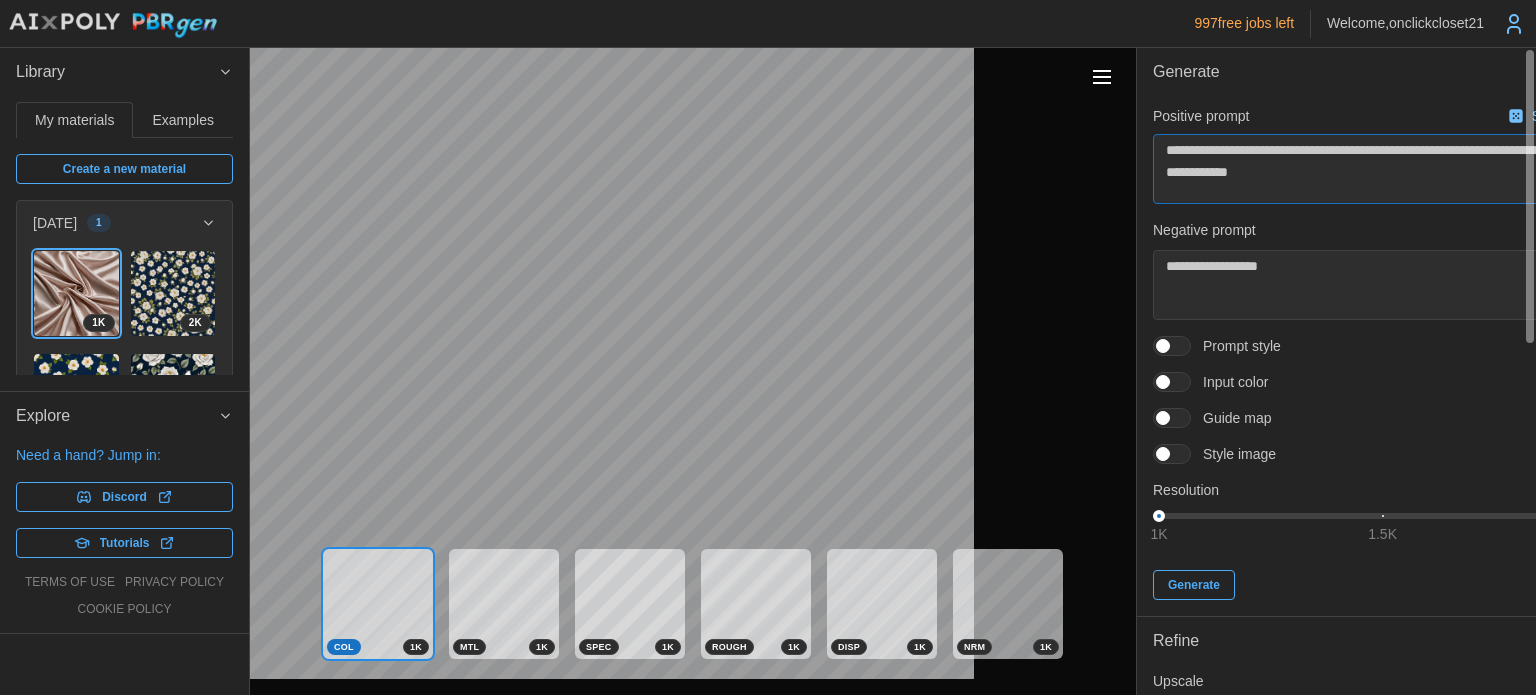 click on "**********" at bounding box center [1382, 169] 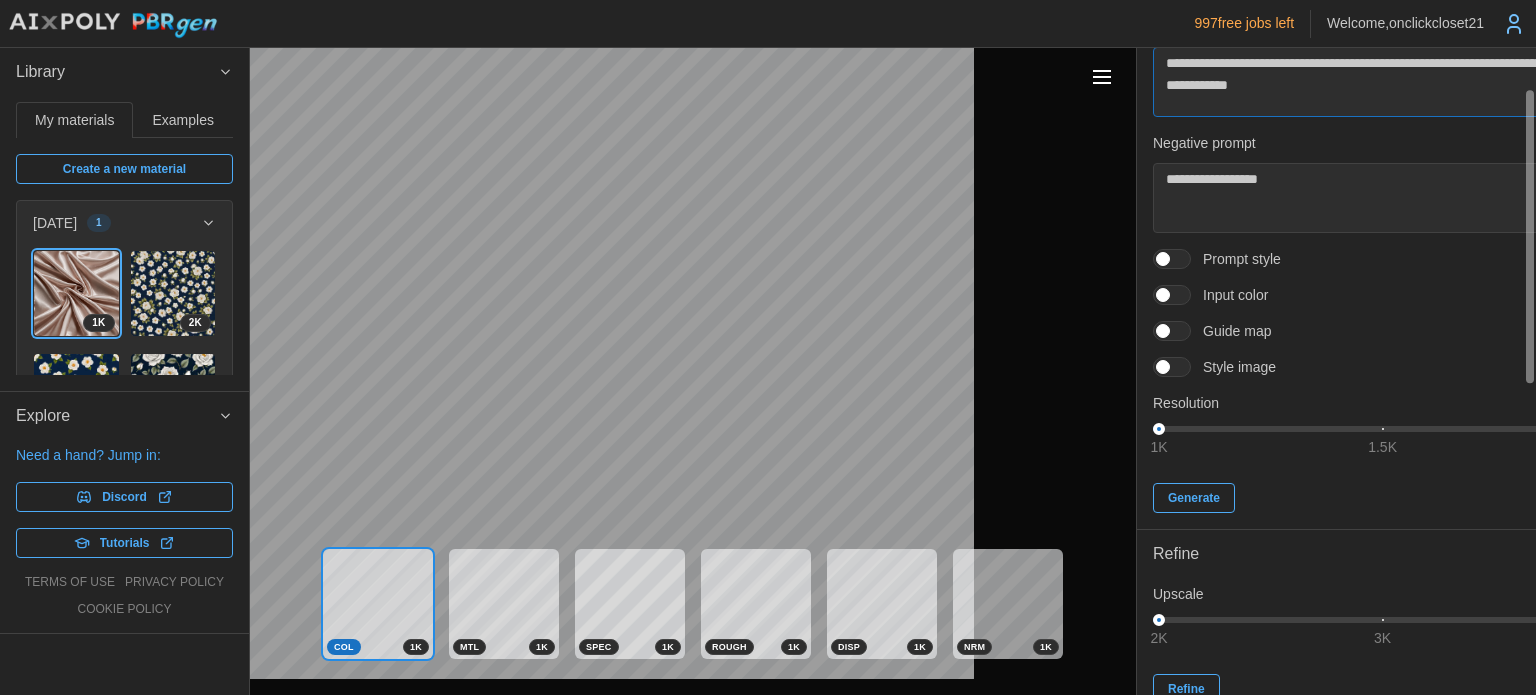 scroll, scrollTop: 87, scrollLeft: 0, axis: vertical 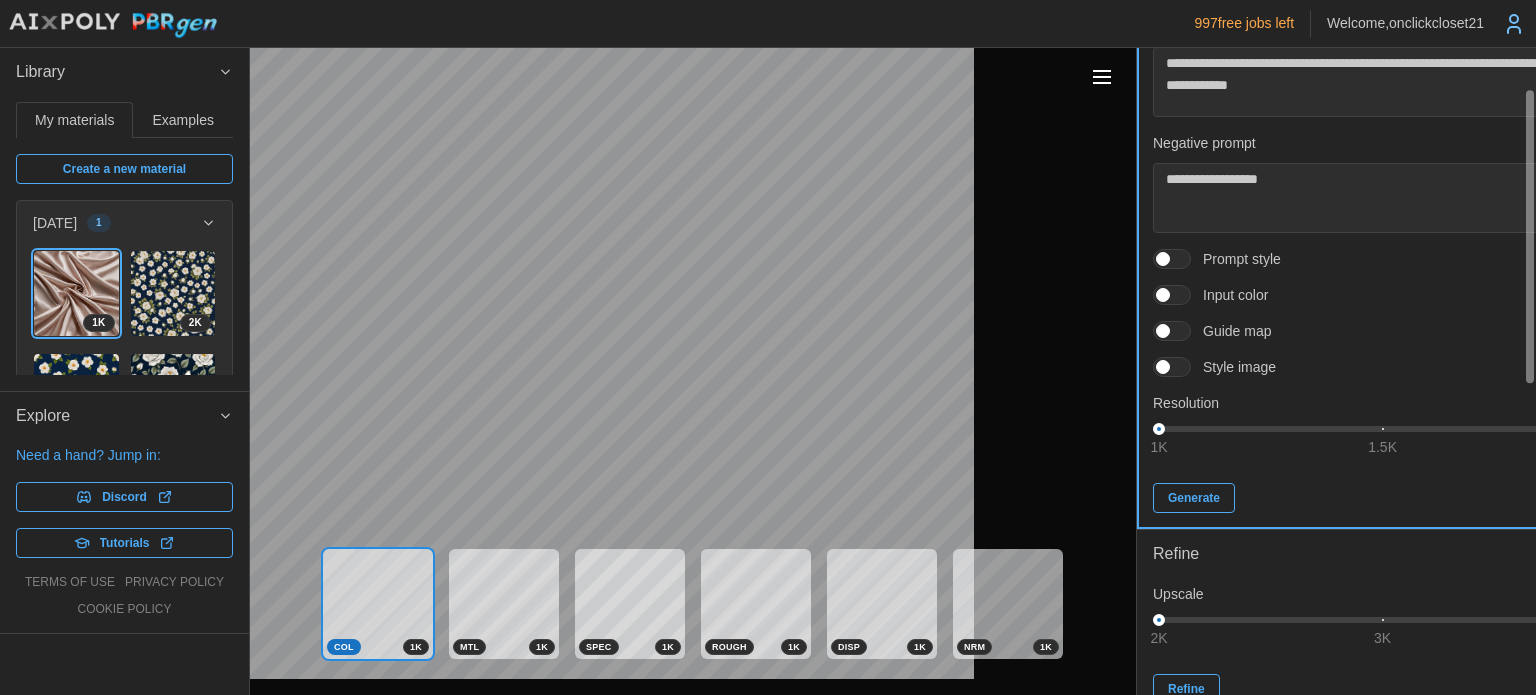 click on "Generate" at bounding box center [1194, 498] 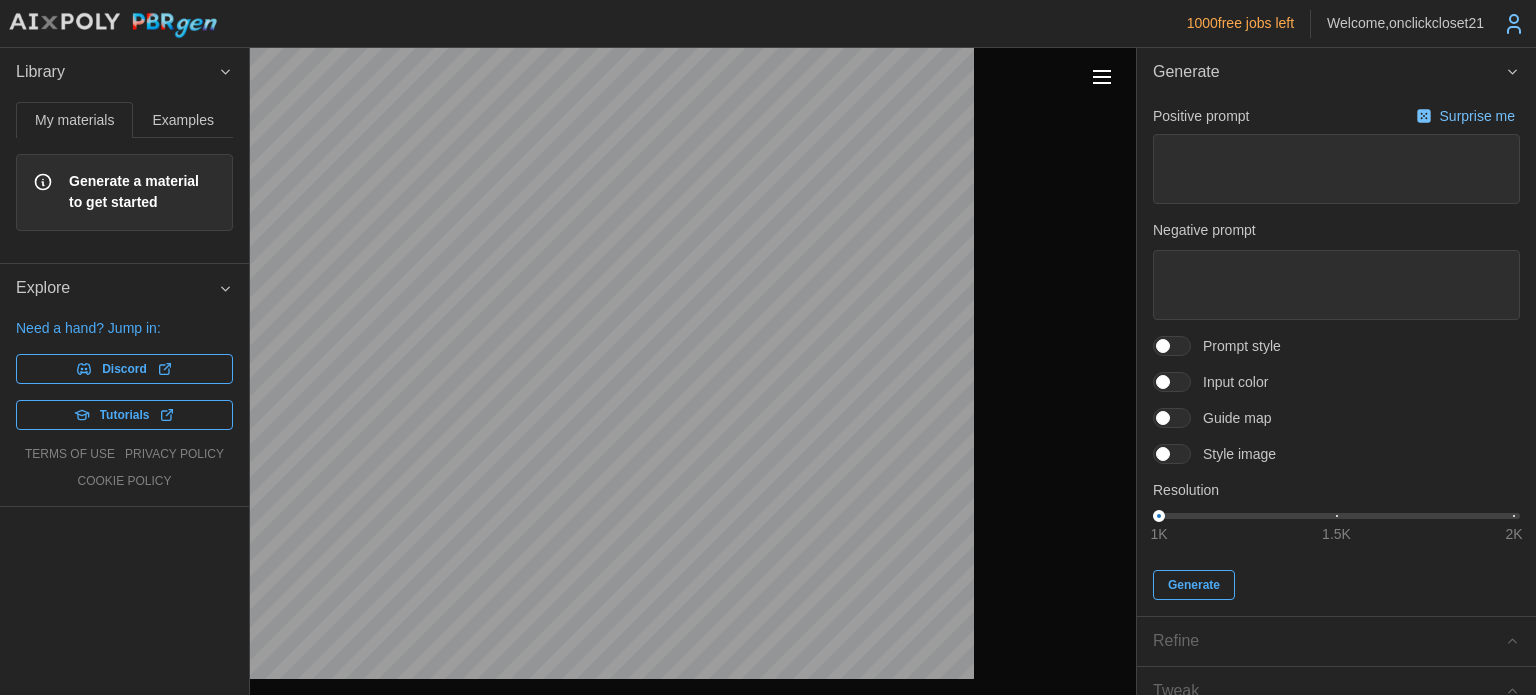 scroll, scrollTop: 0, scrollLeft: 0, axis: both 